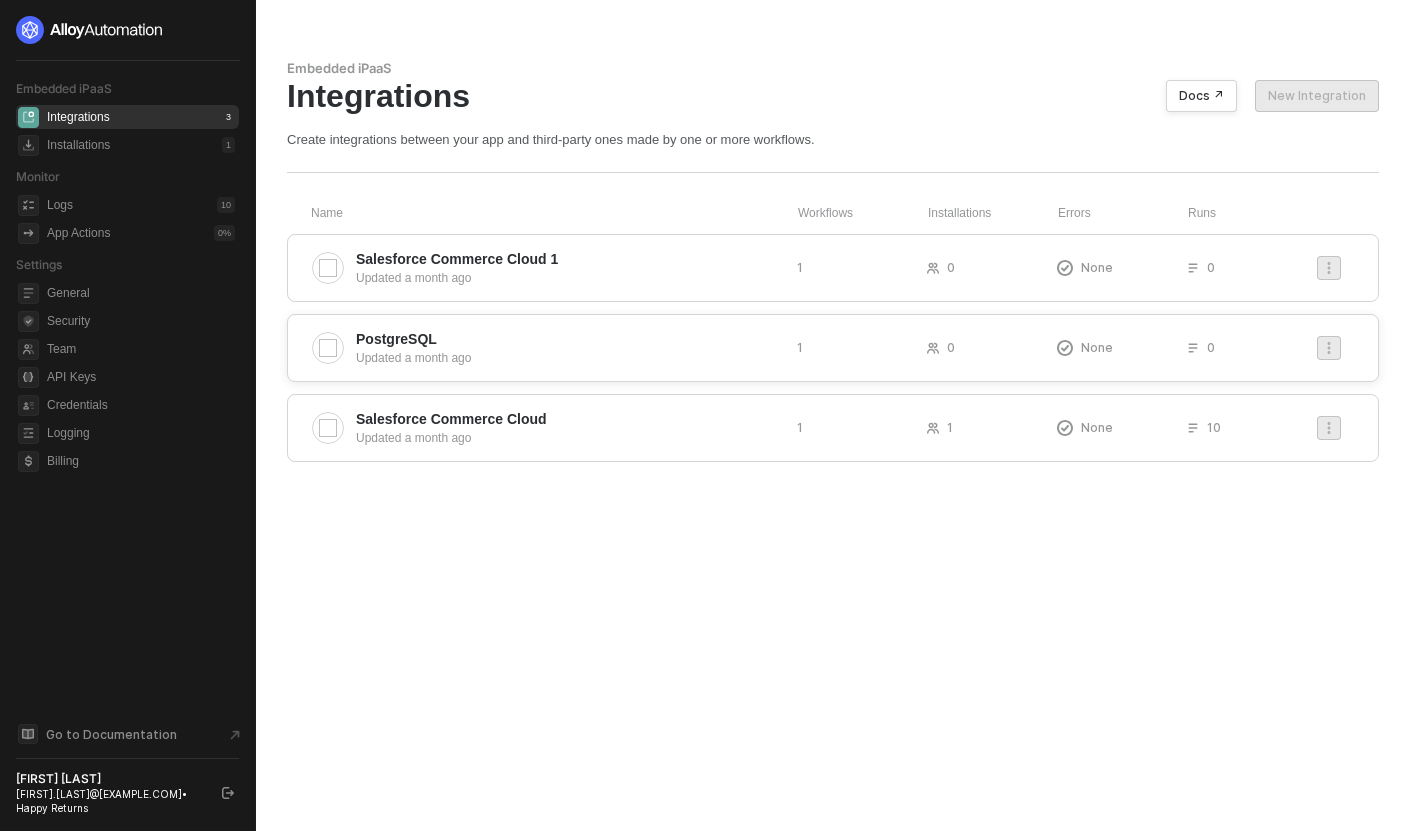 scroll, scrollTop: 0, scrollLeft: 0, axis: both 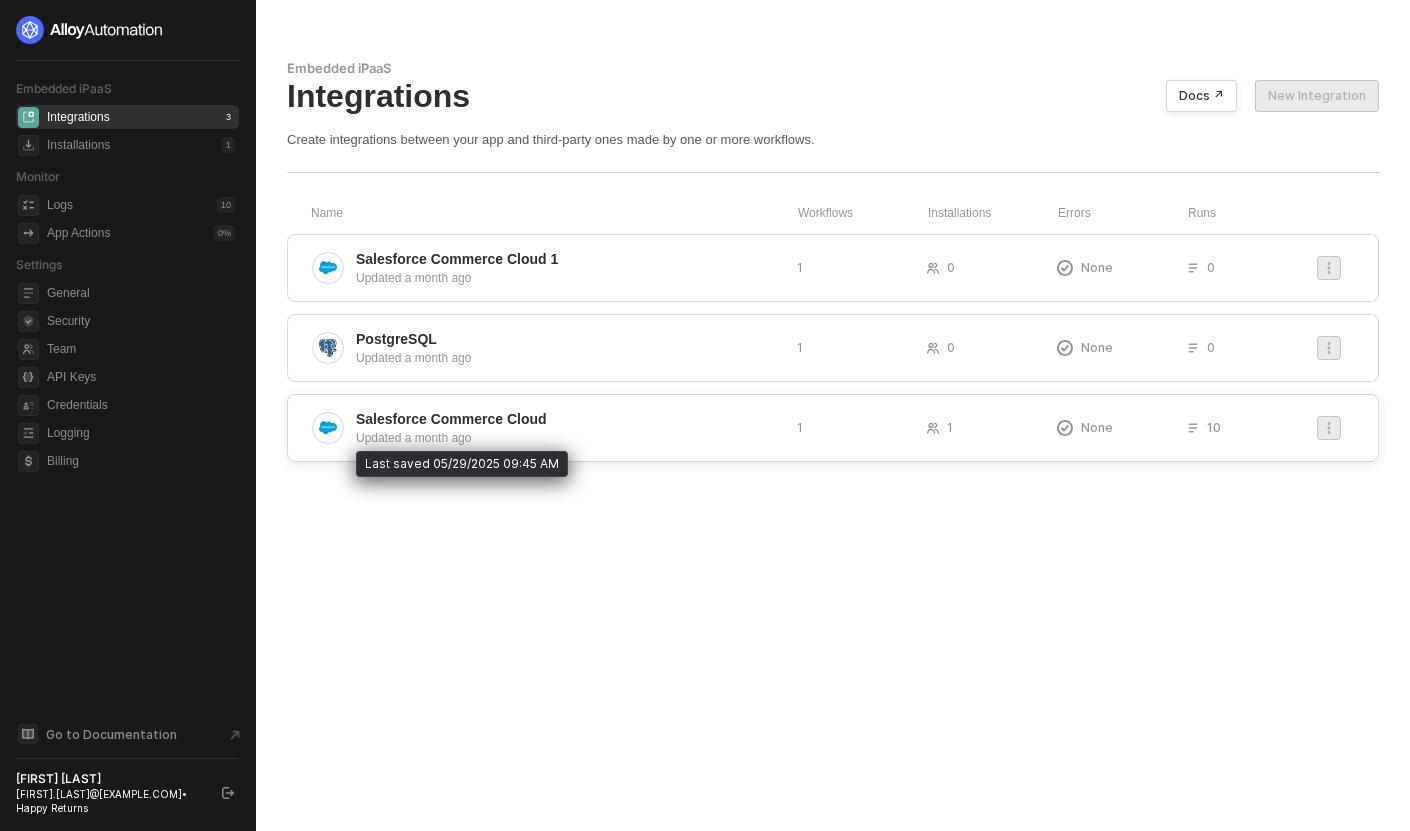 click on "Salesforce Commerce Cloud" at bounding box center [568, 419] 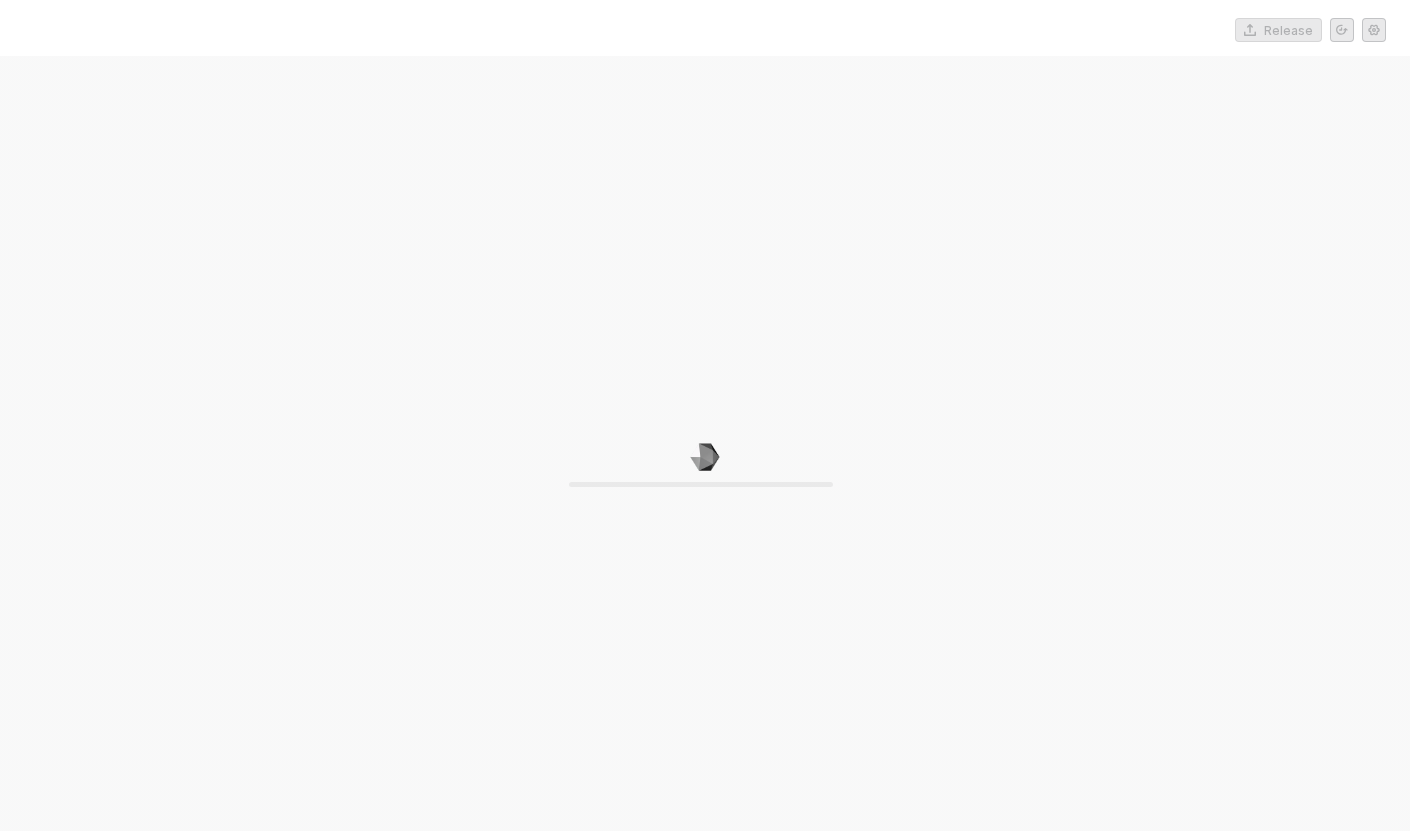 scroll, scrollTop: 0, scrollLeft: 0, axis: both 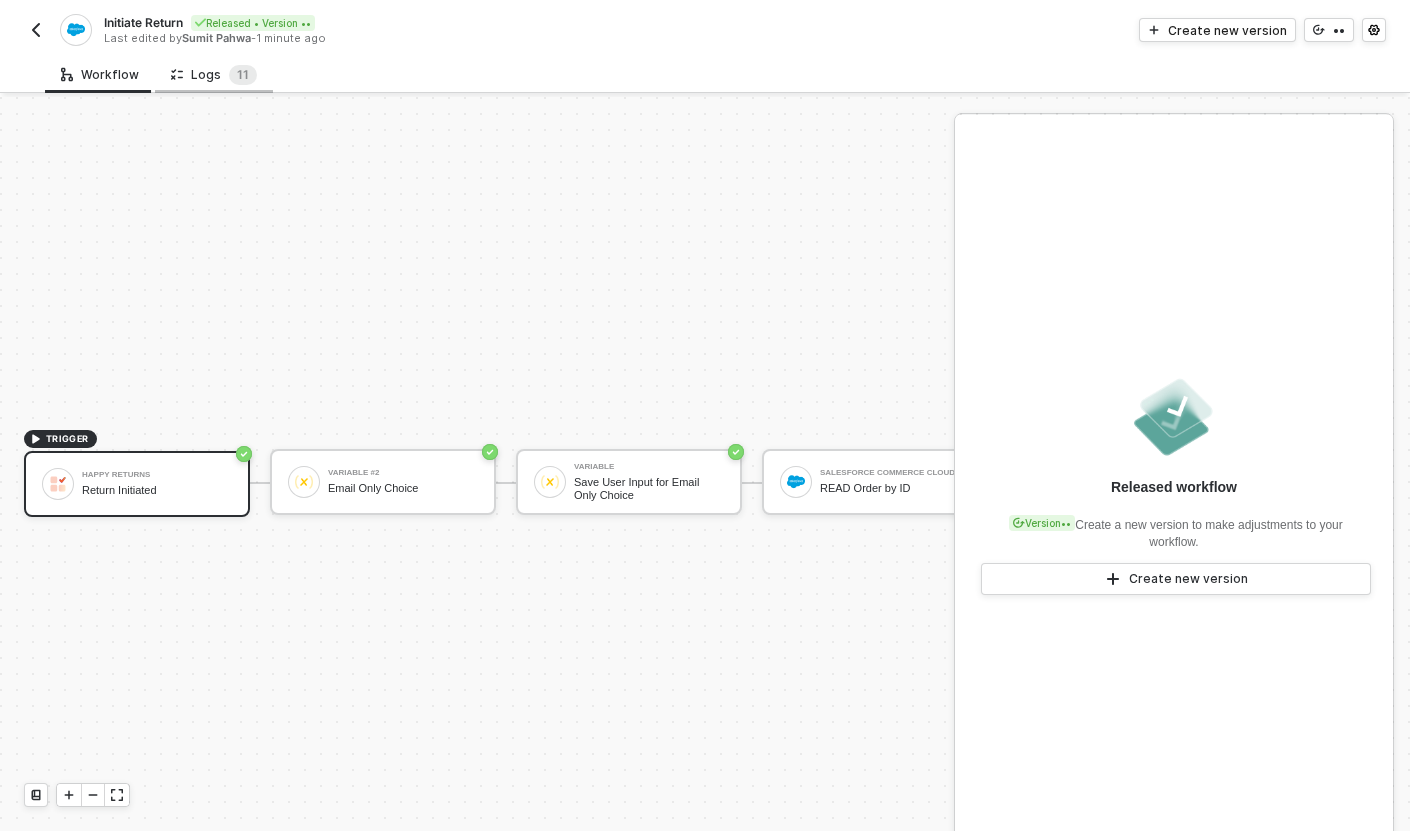 click on "Logs 1 1" at bounding box center [214, 75] 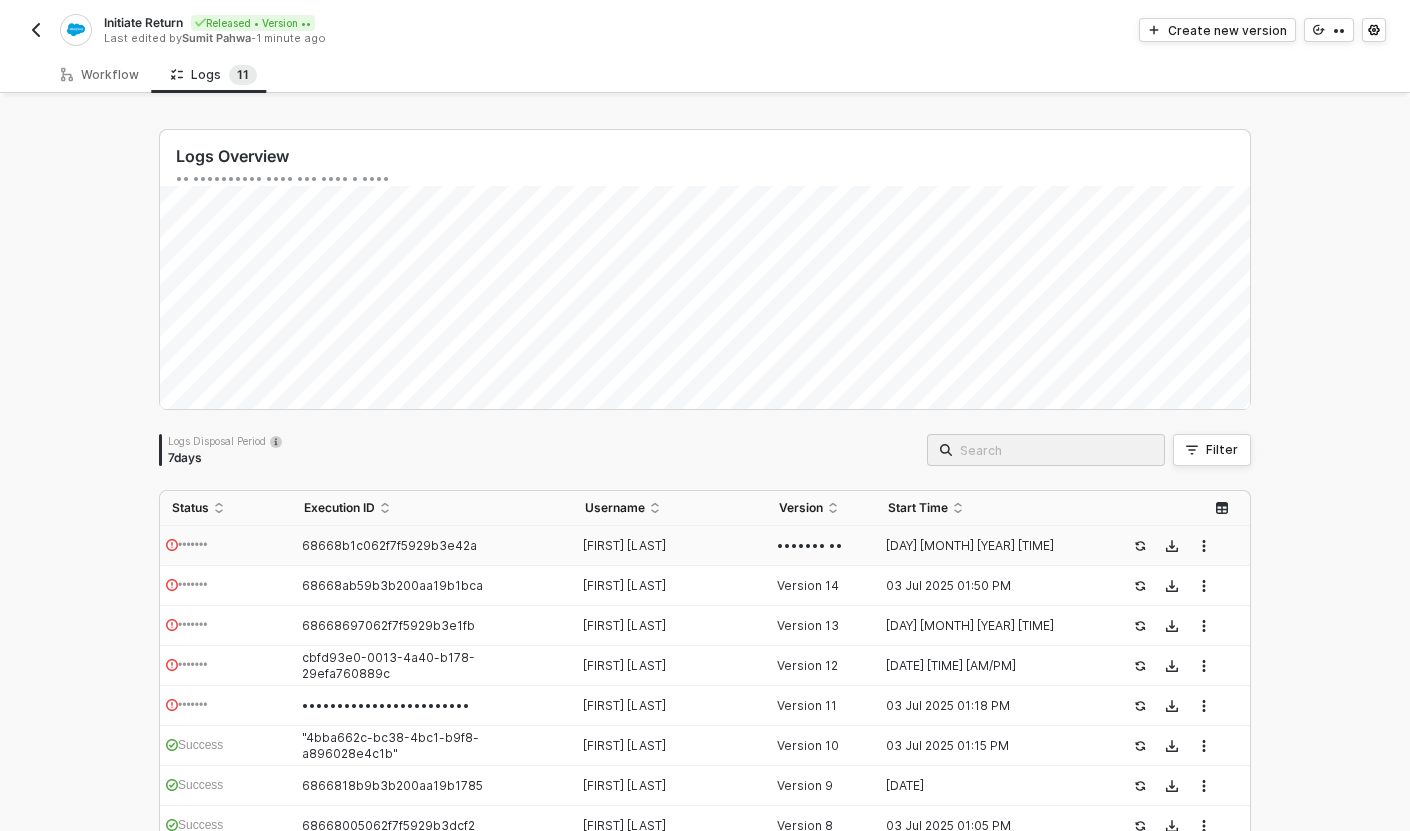 click on "•••••••" at bounding box center [226, 546] 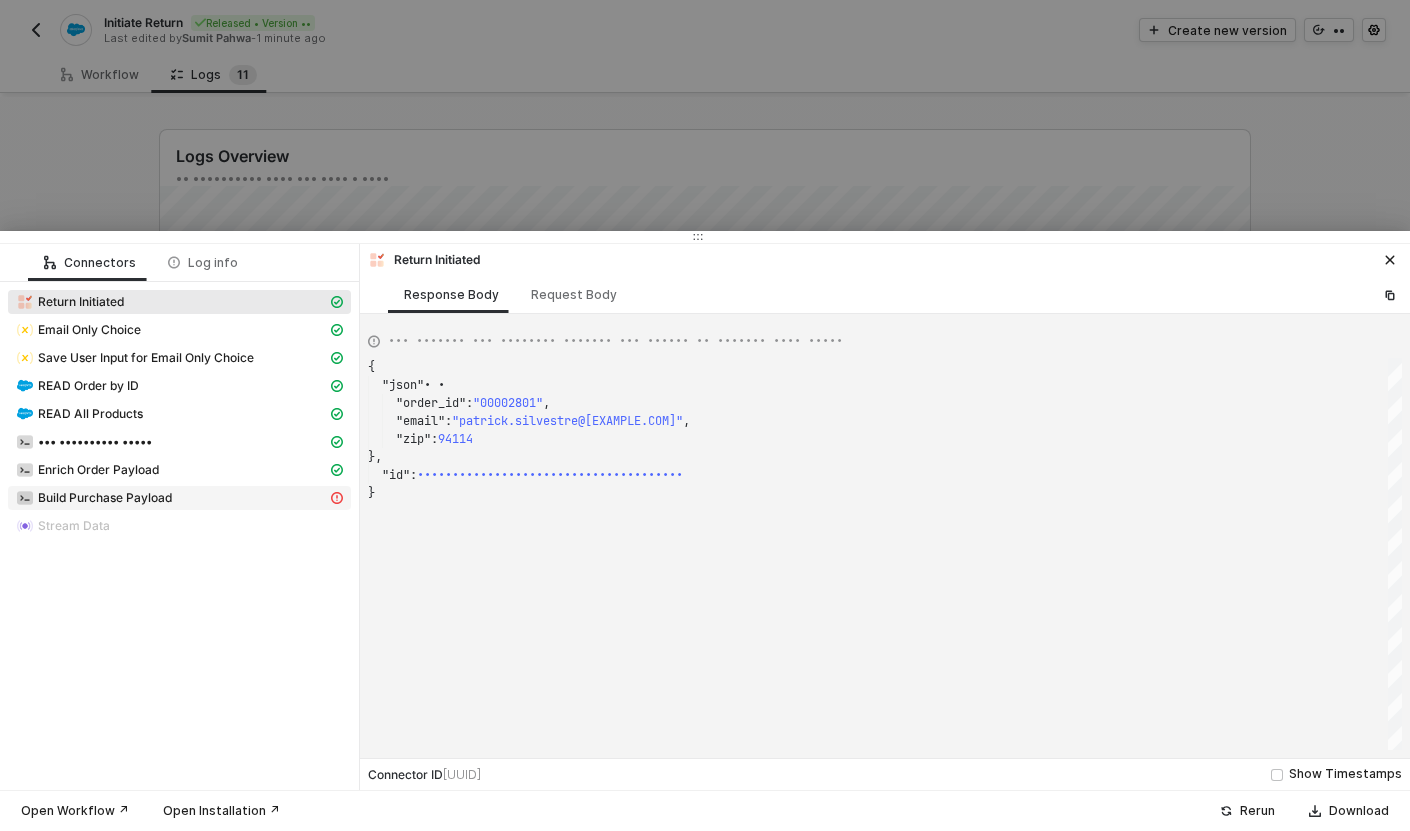 click on "Build Purchase Payload" at bounding box center (81, 302) 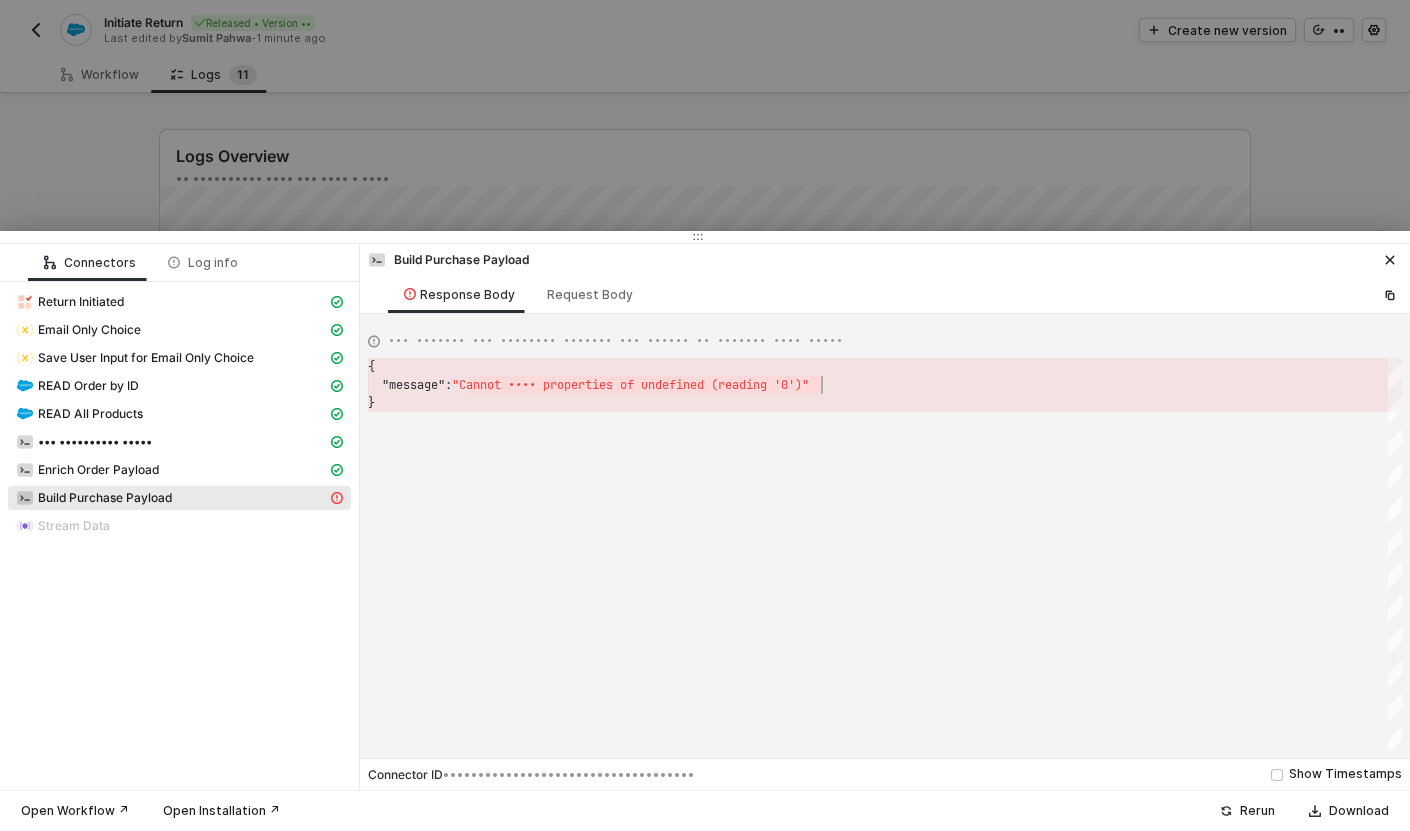 scroll, scrollTop: 18, scrollLeft: 454, axis: both 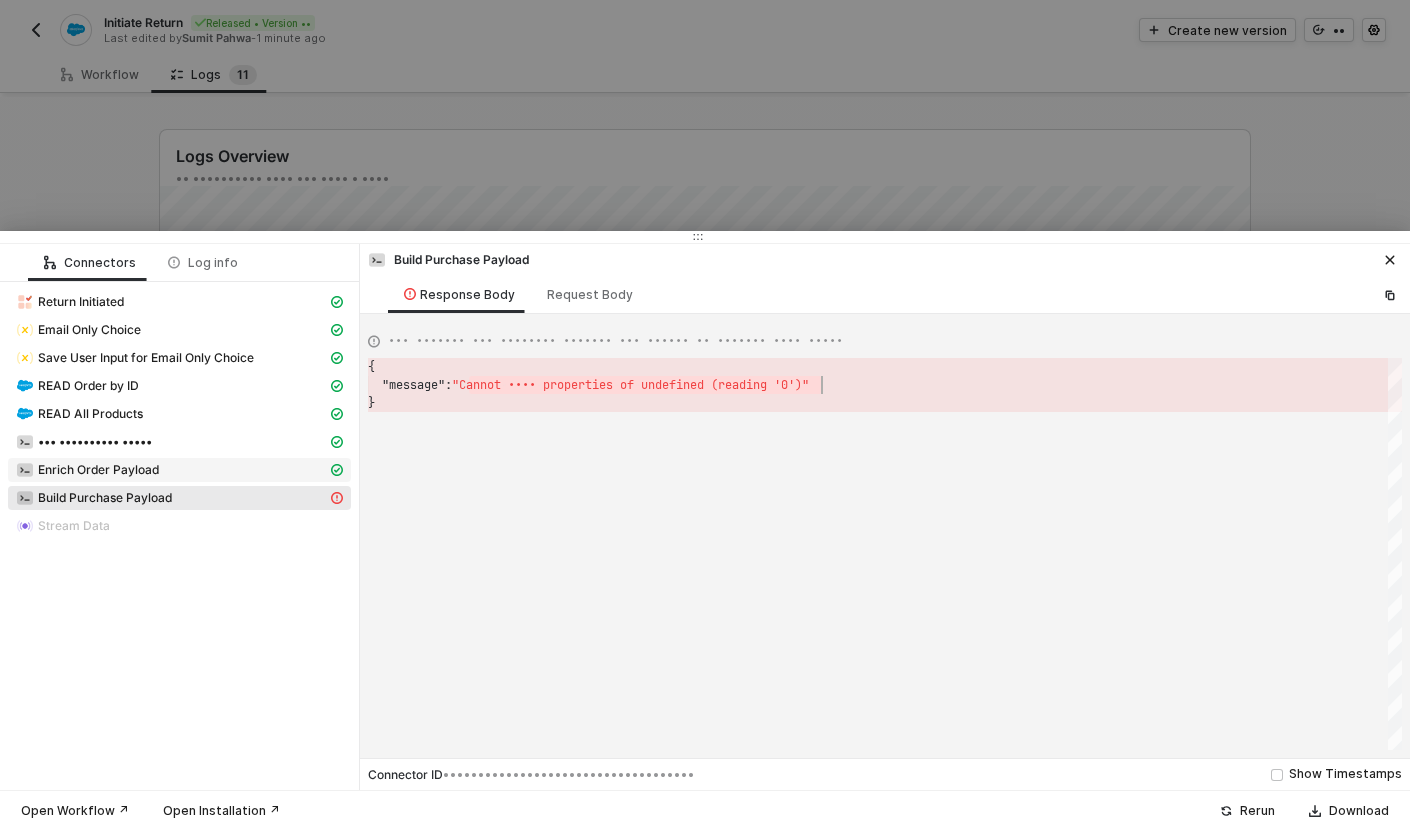 click on "Enrich Order Payload" at bounding box center (81, 302) 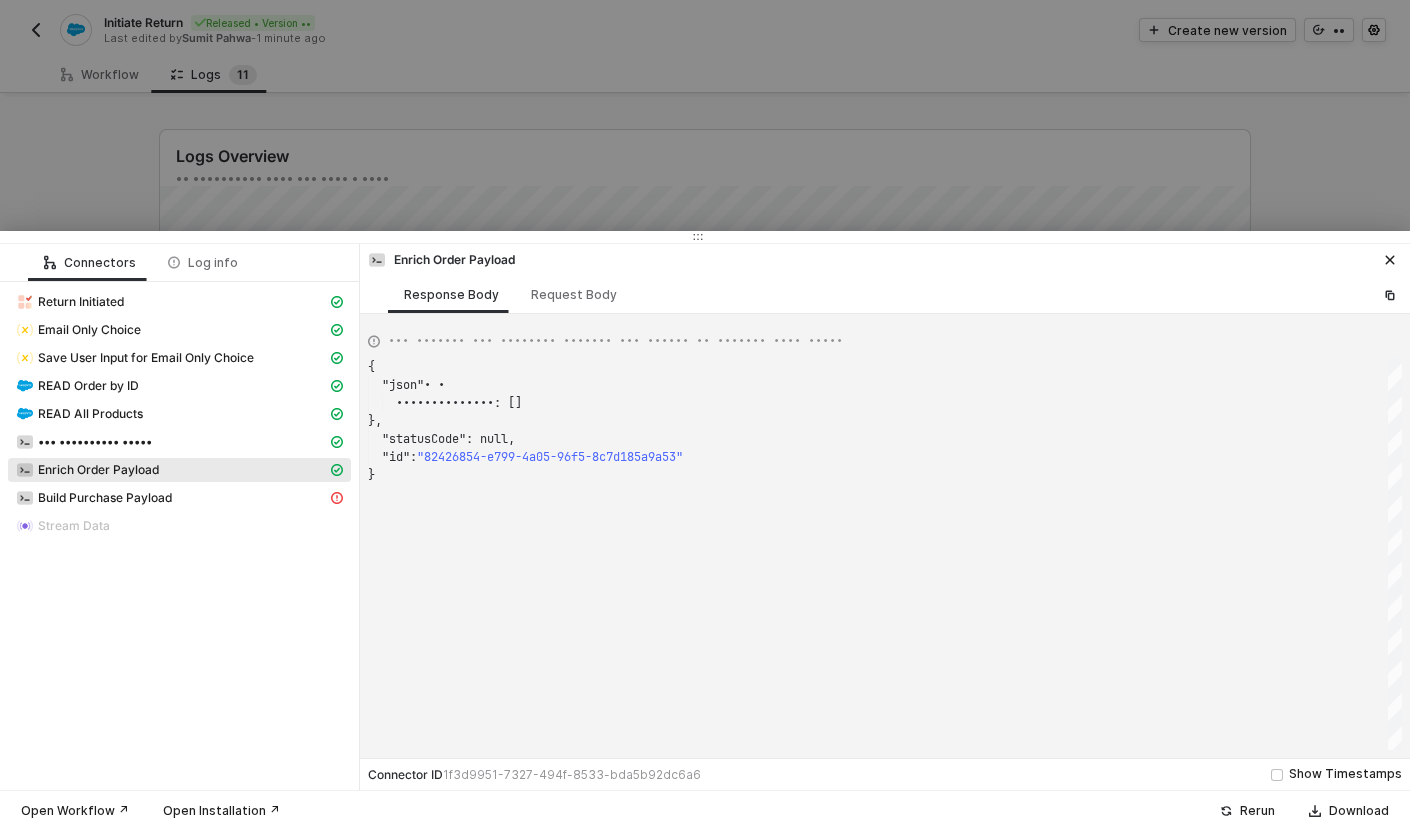 scroll, scrollTop: 0, scrollLeft: 0, axis: both 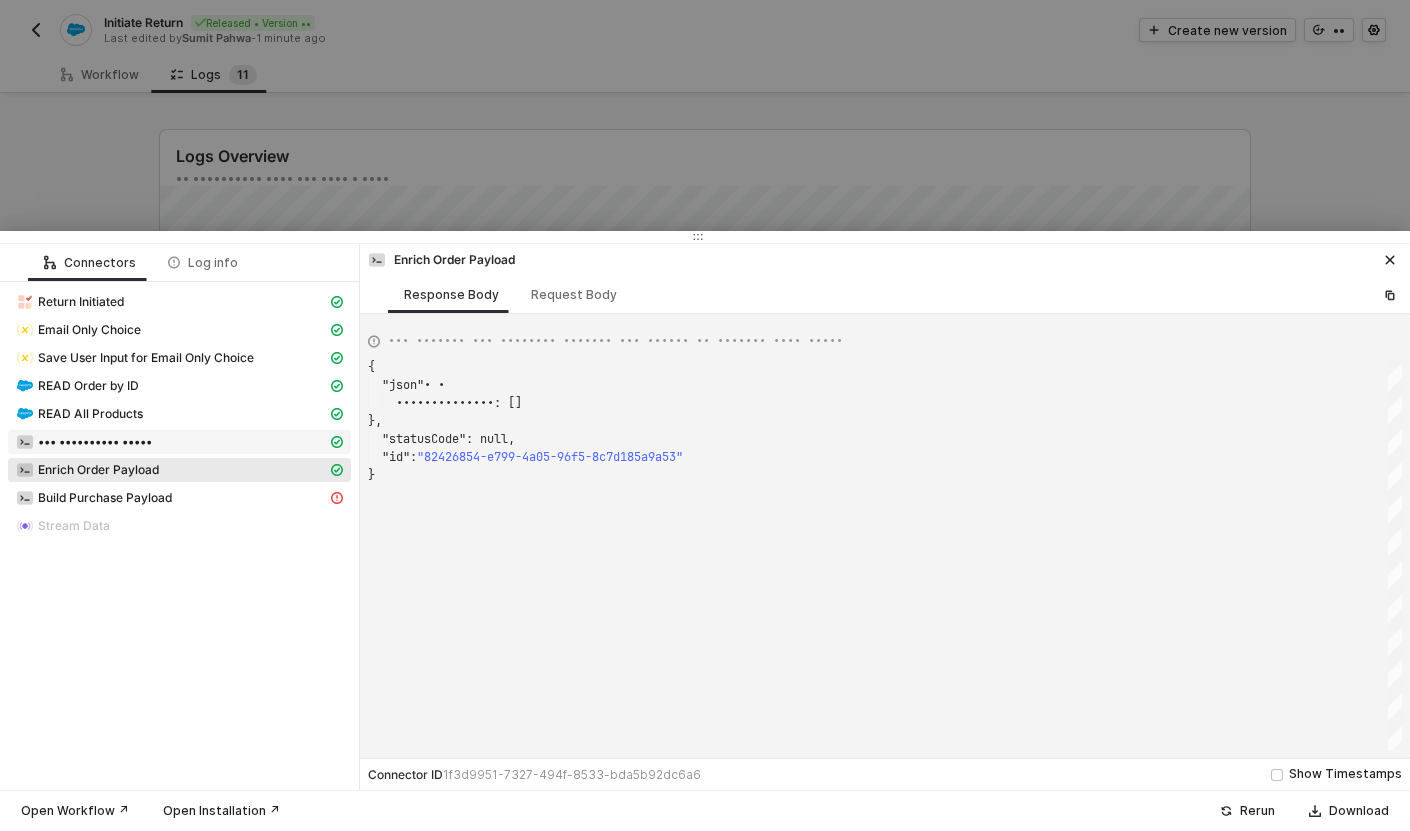 click on "••• •••••••••• •••••" at bounding box center [171, 302] 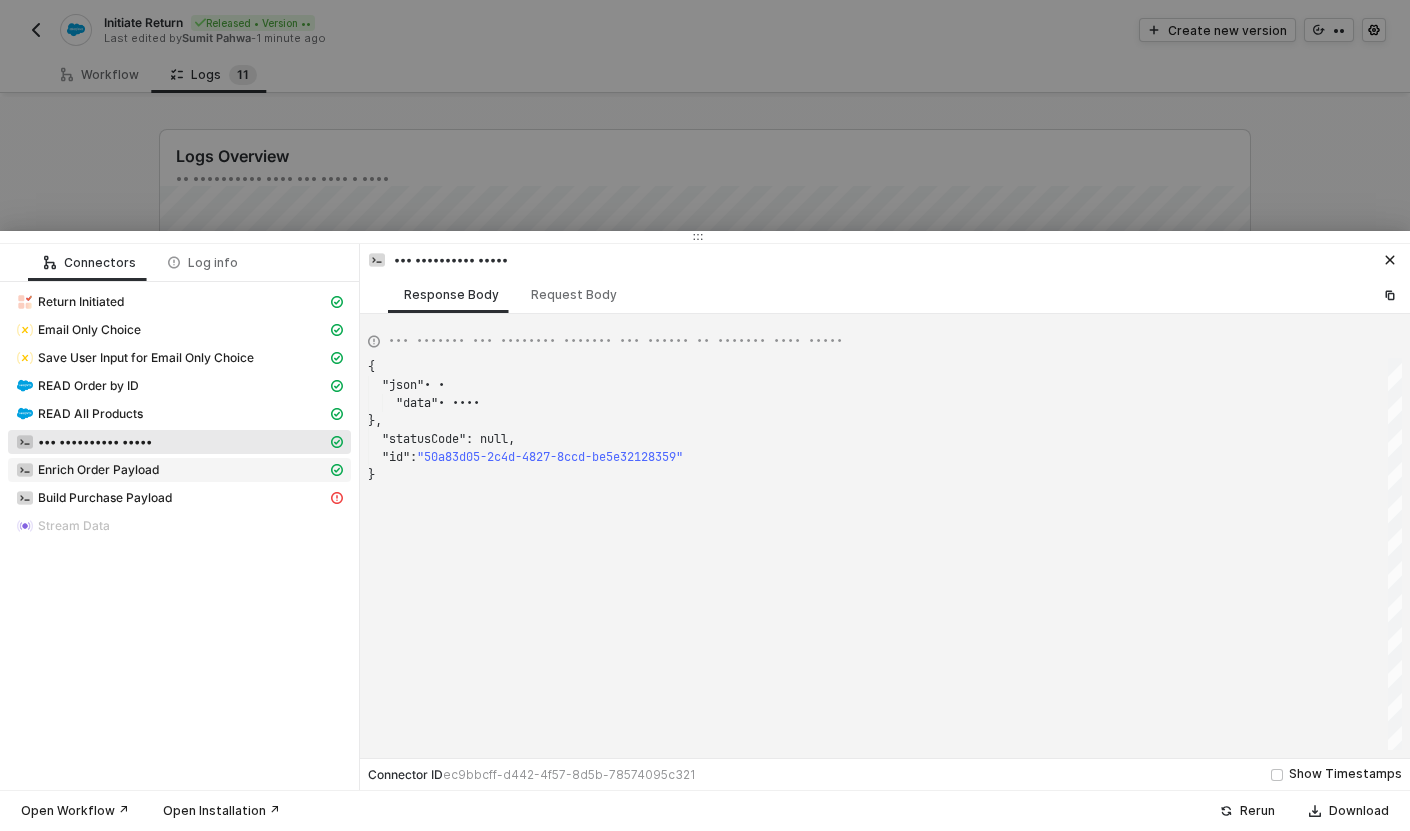 click on "Enrich Order Payload" at bounding box center [171, 302] 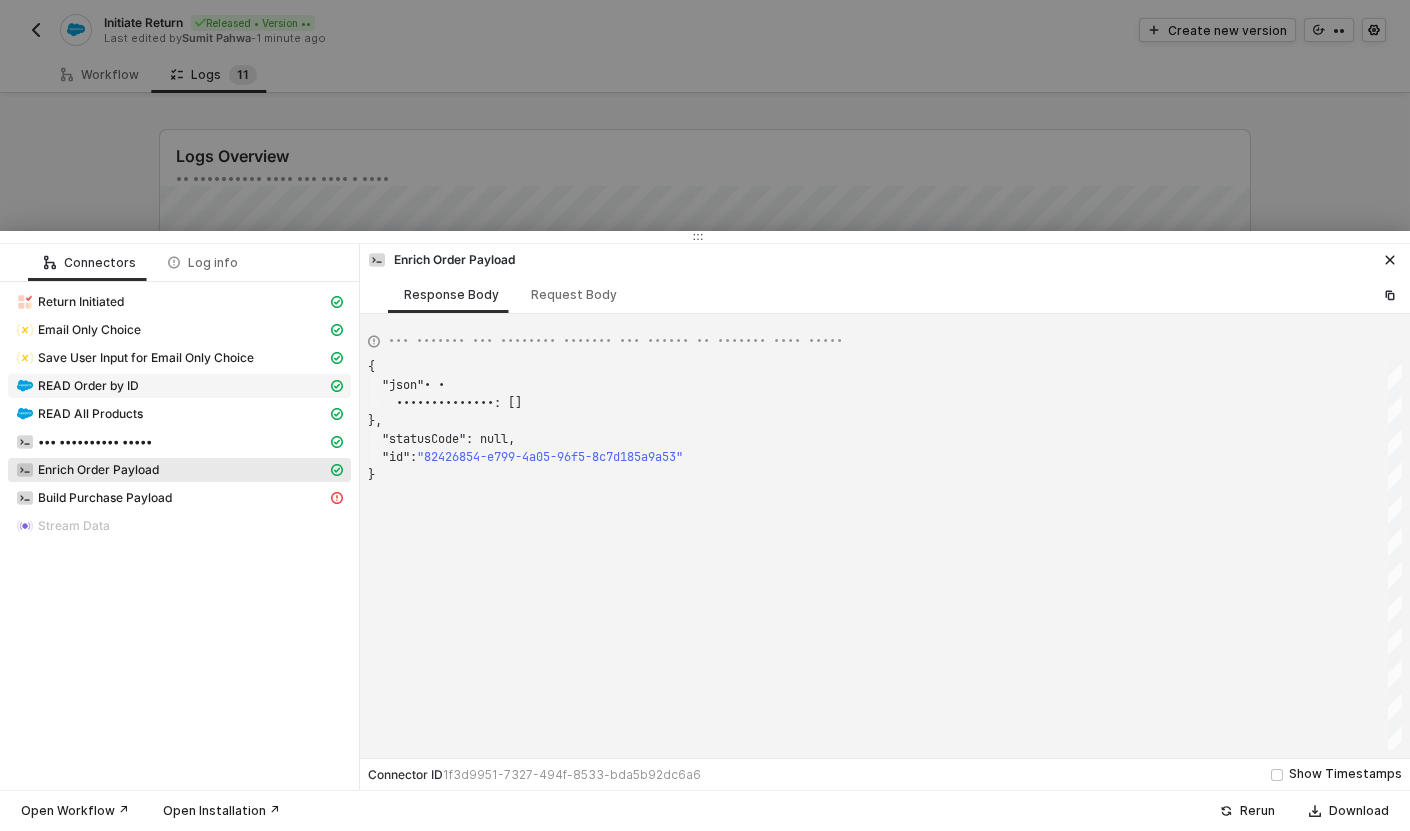 click on "READ Order by ID" at bounding box center (171, 302) 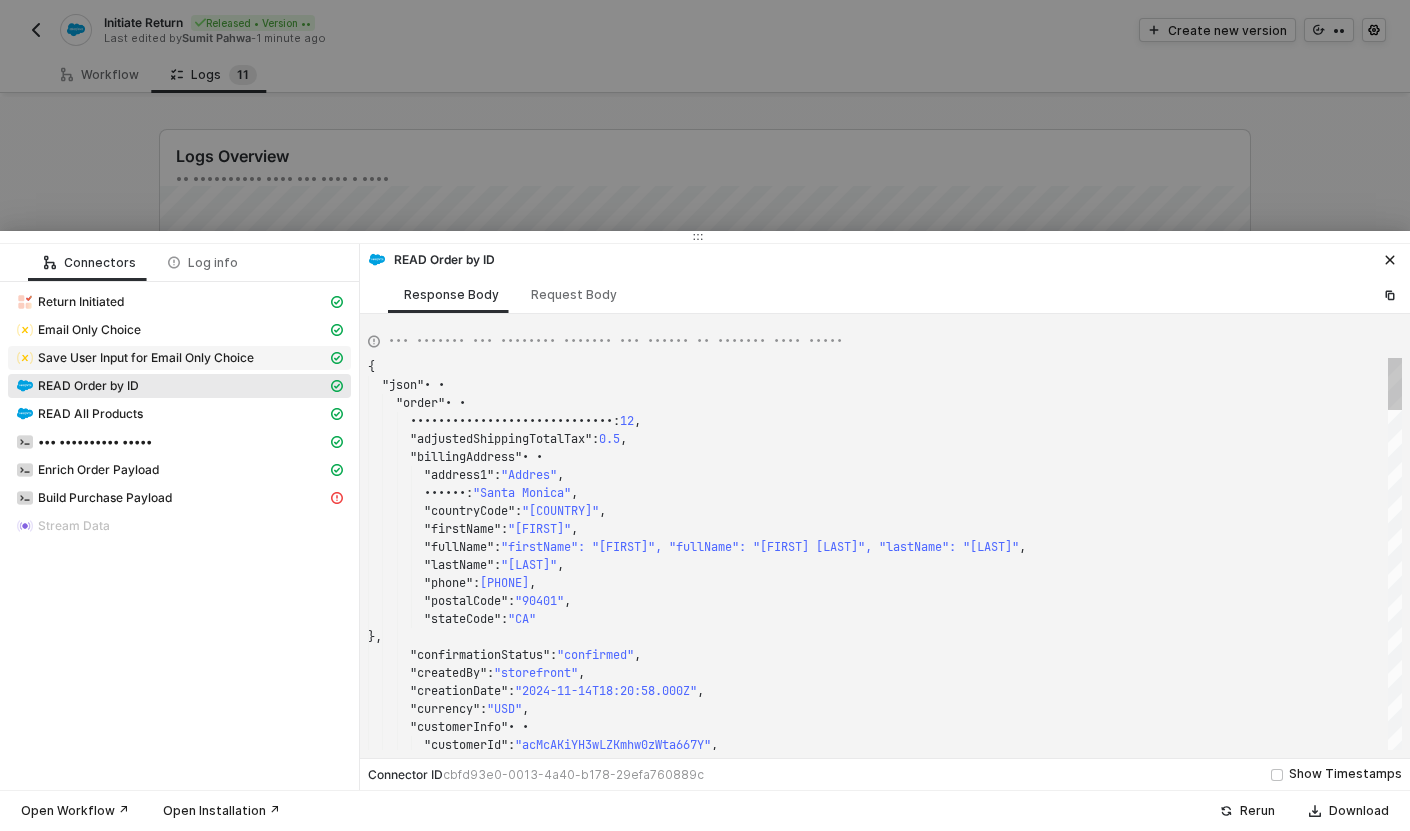 click on "Save User Input for Email Only Choice" at bounding box center (81, 302) 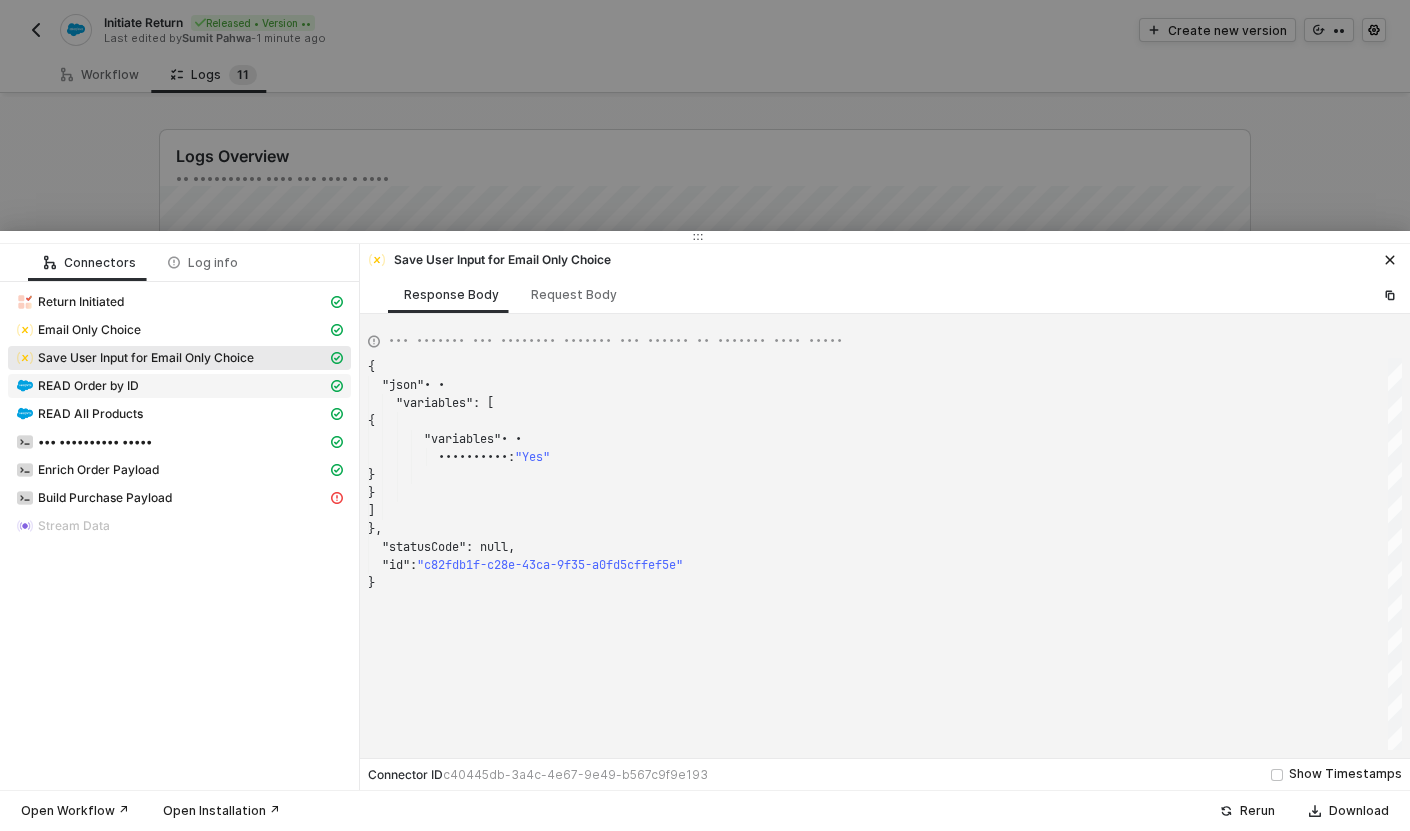click on "READ Order by ID" at bounding box center [81, 302] 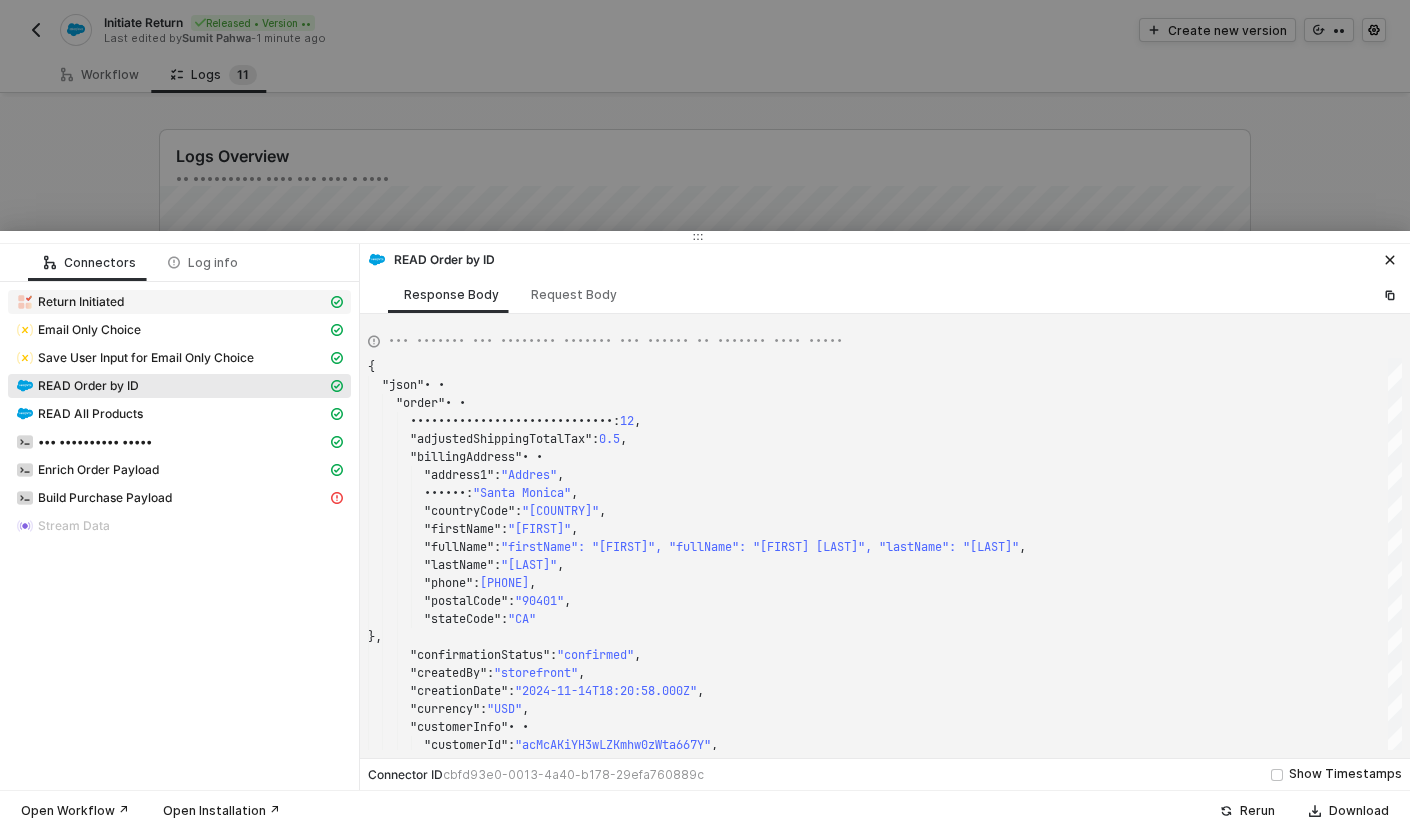 click on "Return Initiated" at bounding box center [171, 302] 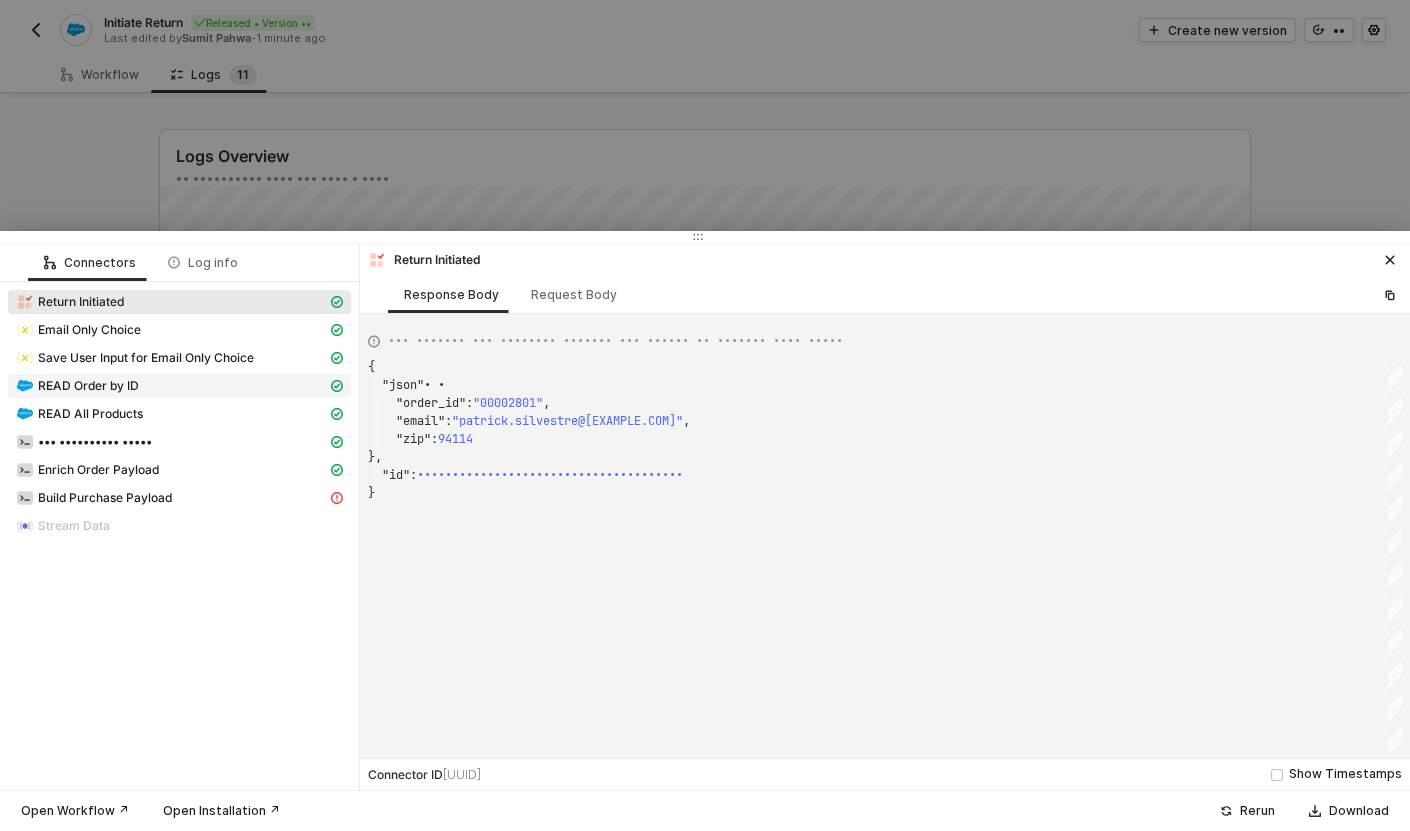 click on "READ Order by ID" at bounding box center (81, 302) 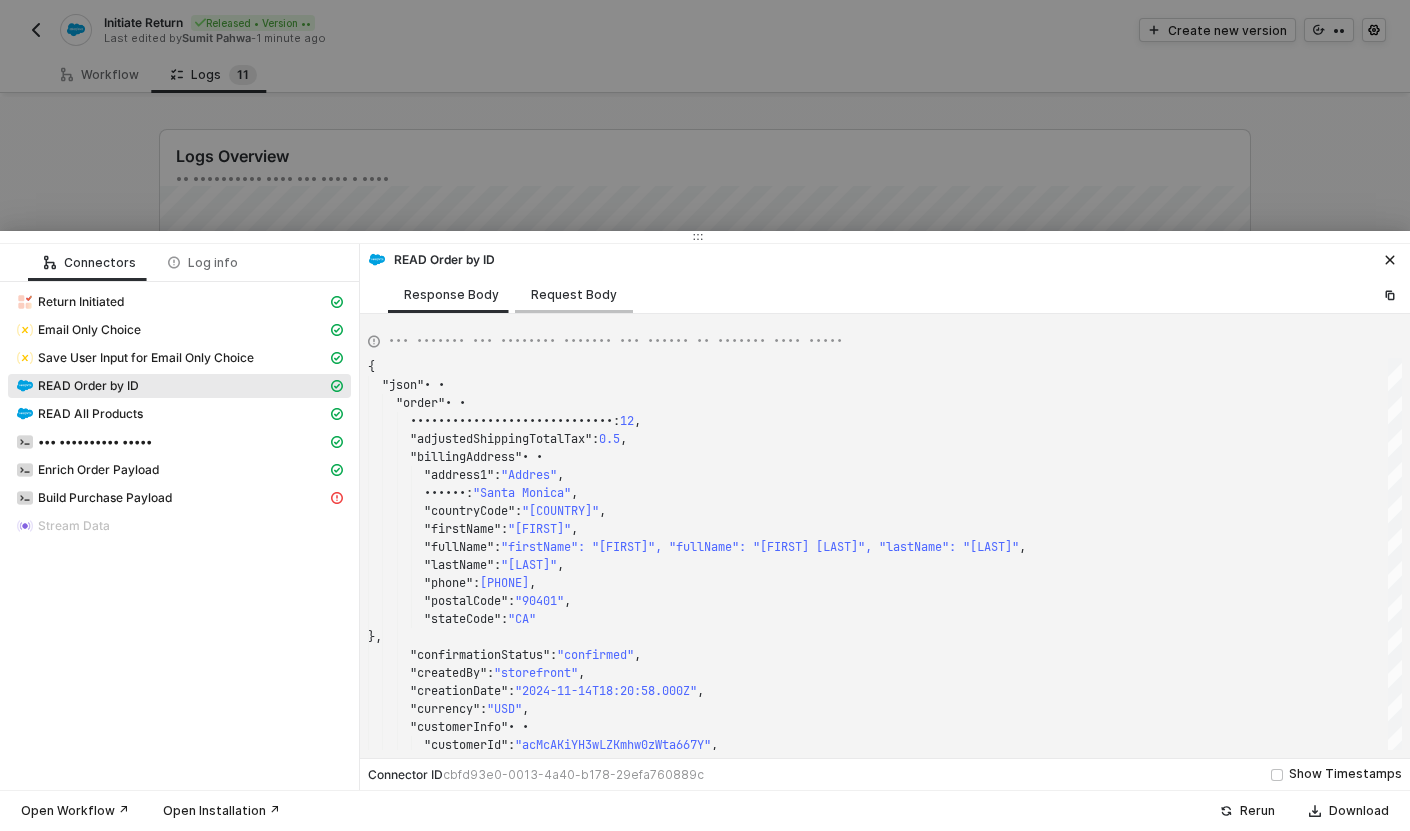 click on "Request Body" at bounding box center [574, 294] 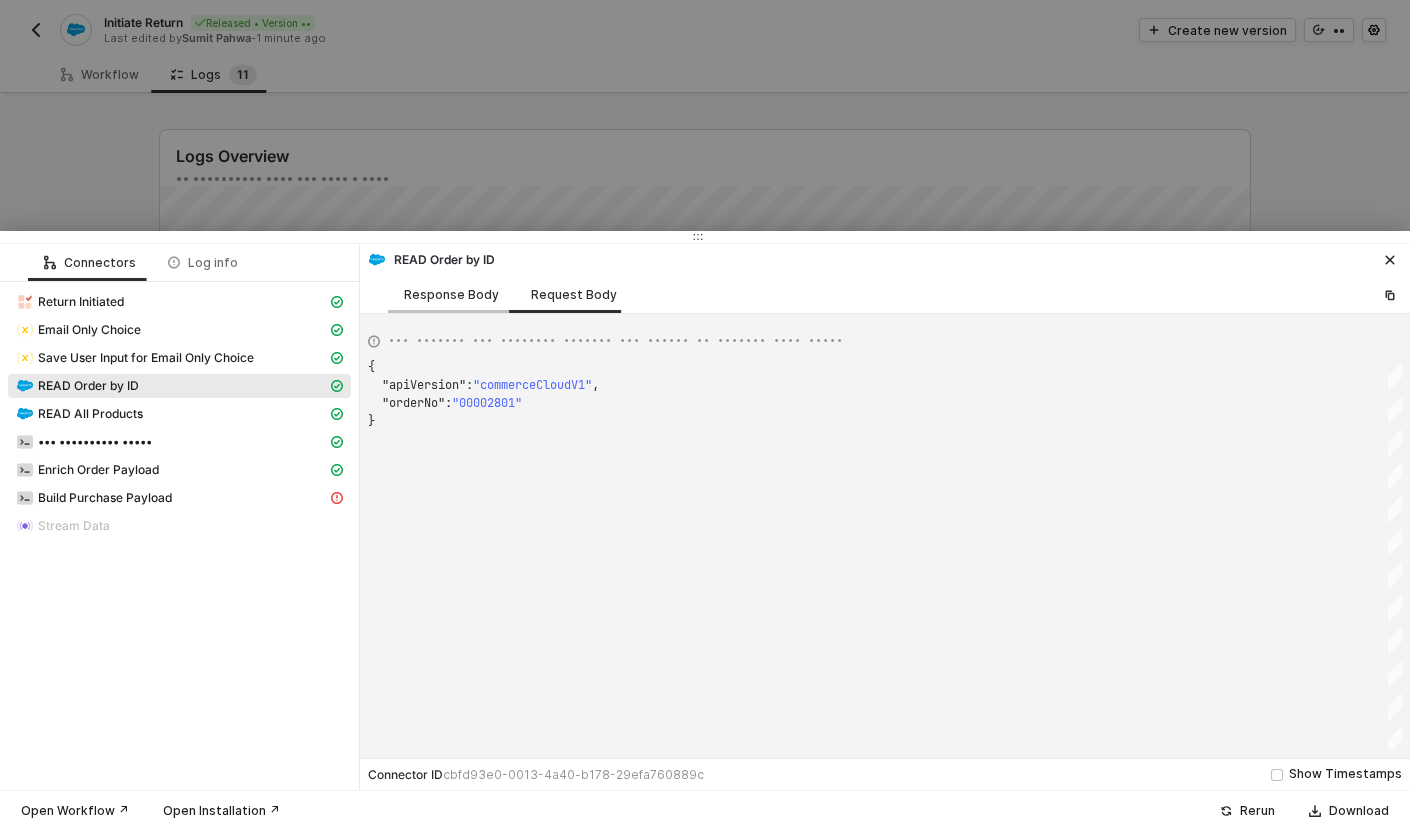 click on "Response Body" at bounding box center (451, 295) 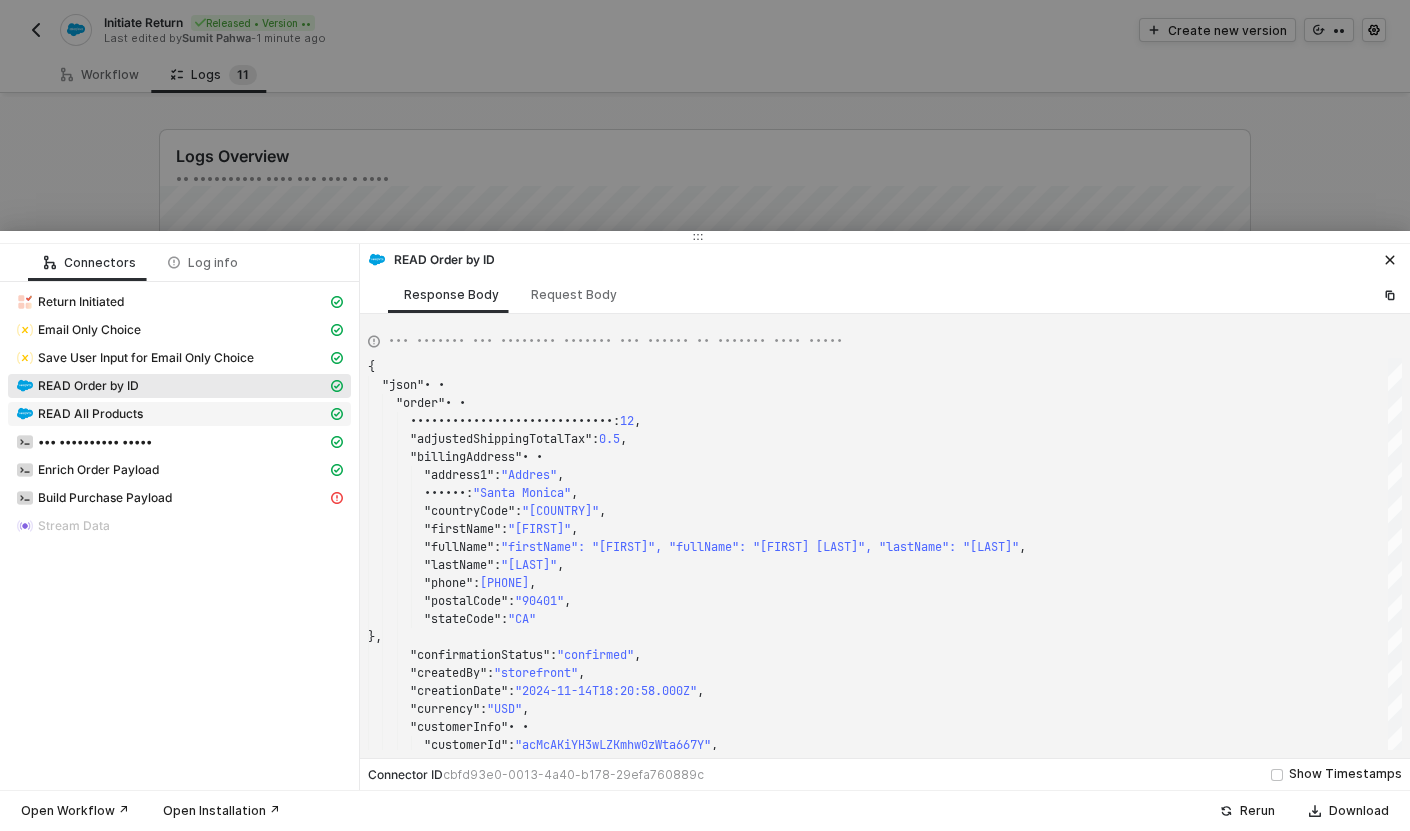 click on "READ All Products" at bounding box center [171, 302] 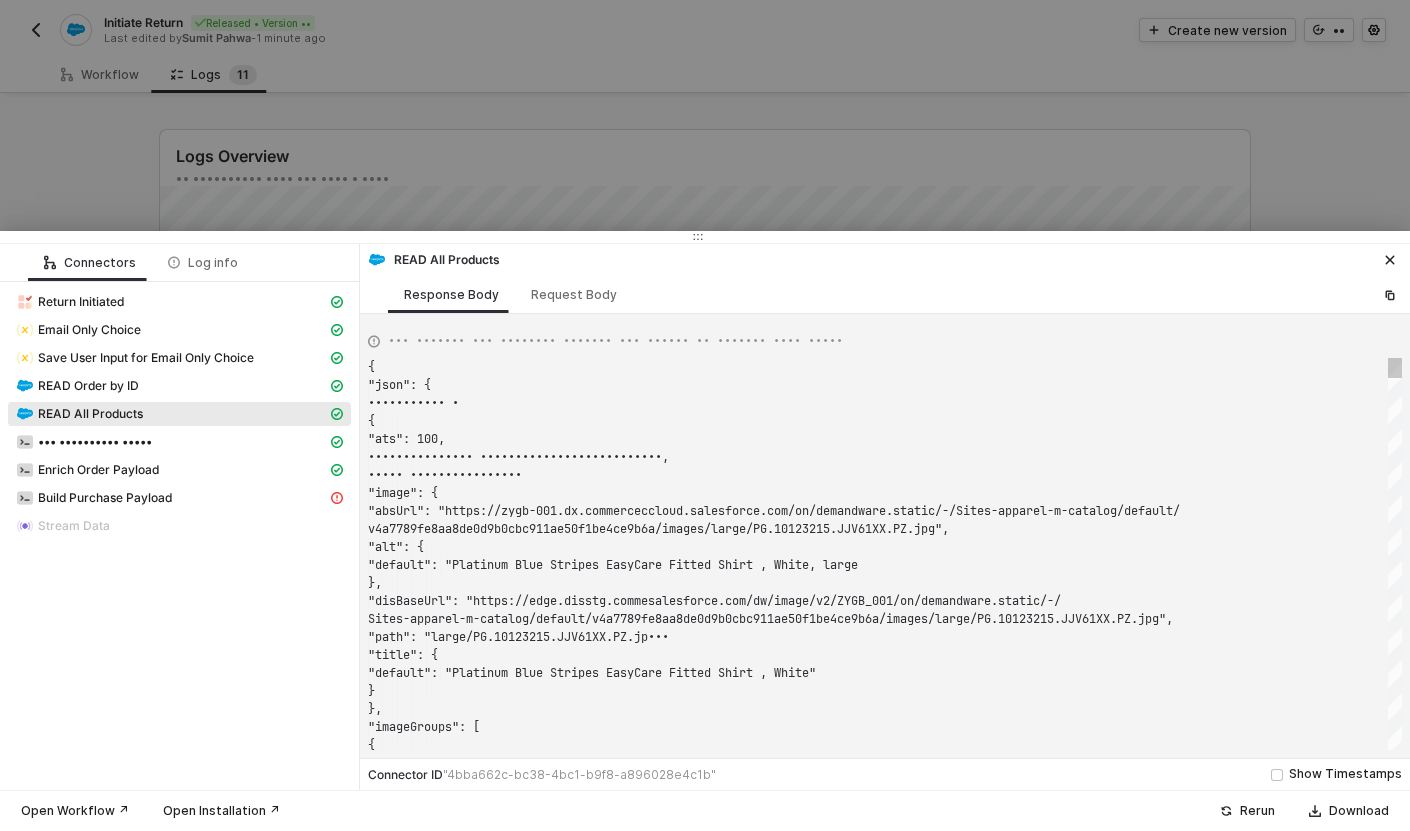 scroll, scrollTop: 162, scrollLeft: 0, axis: vertical 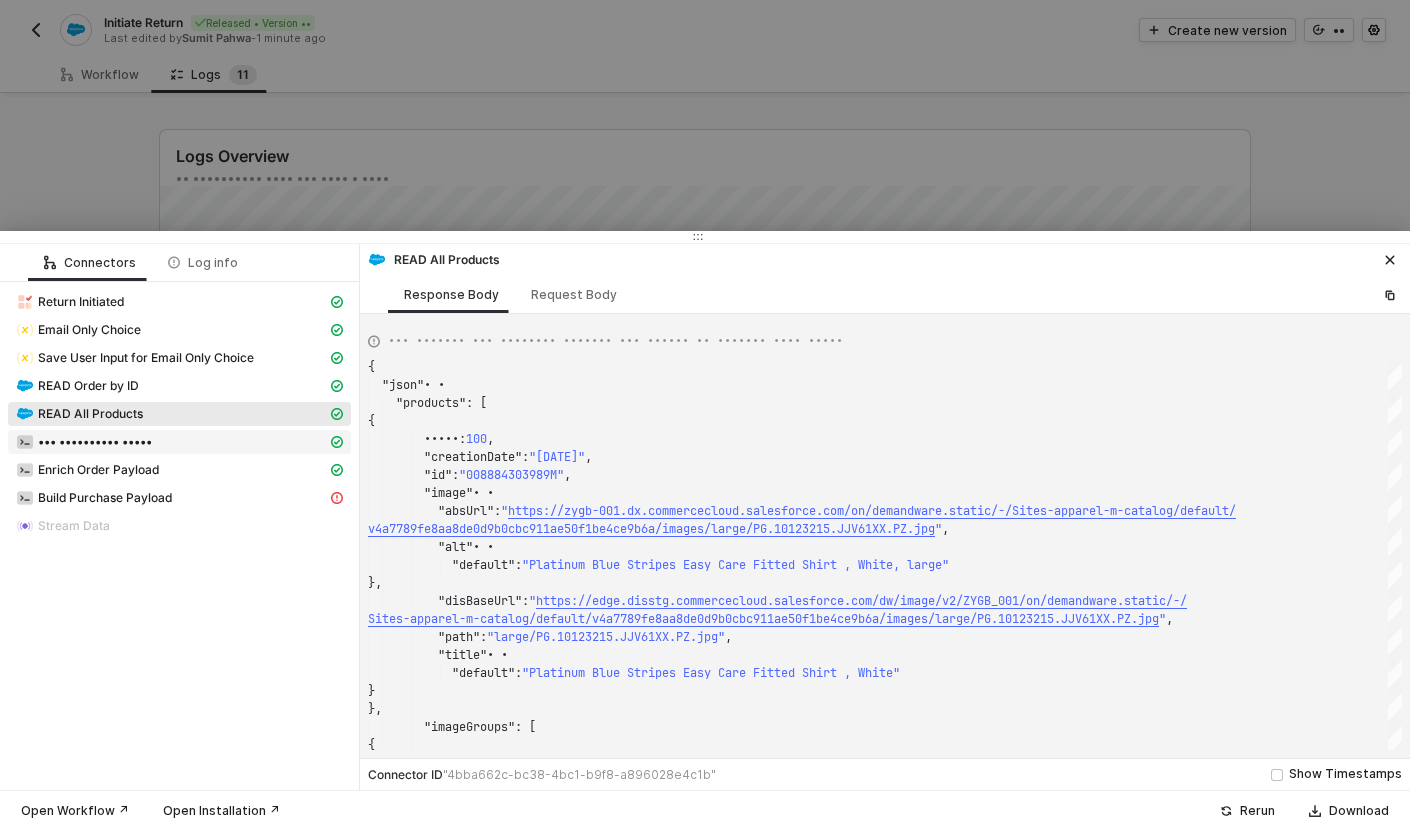 click on "••• •••••••••• •••••" at bounding box center [81, 302] 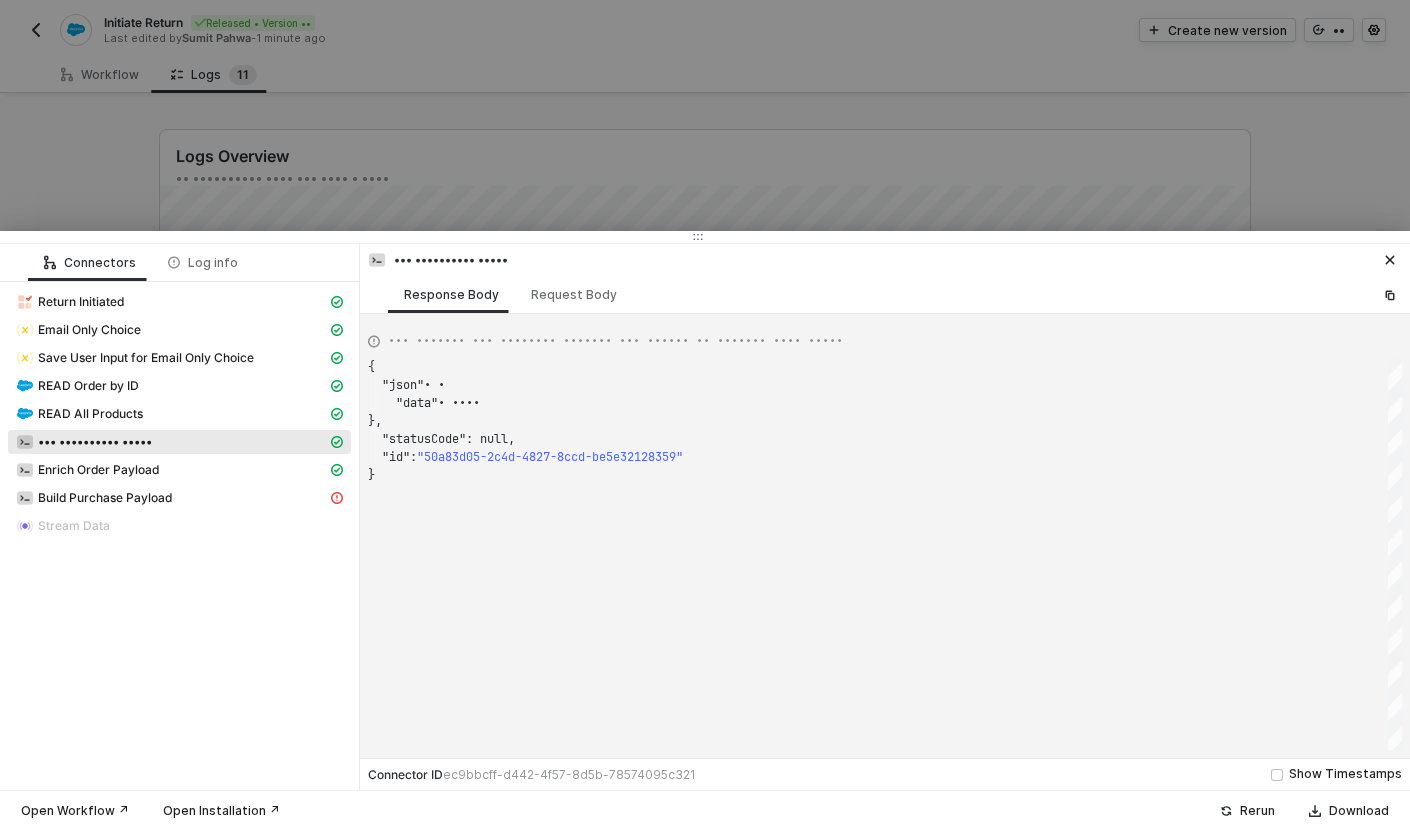 scroll, scrollTop: 108, scrollLeft: 0, axis: vertical 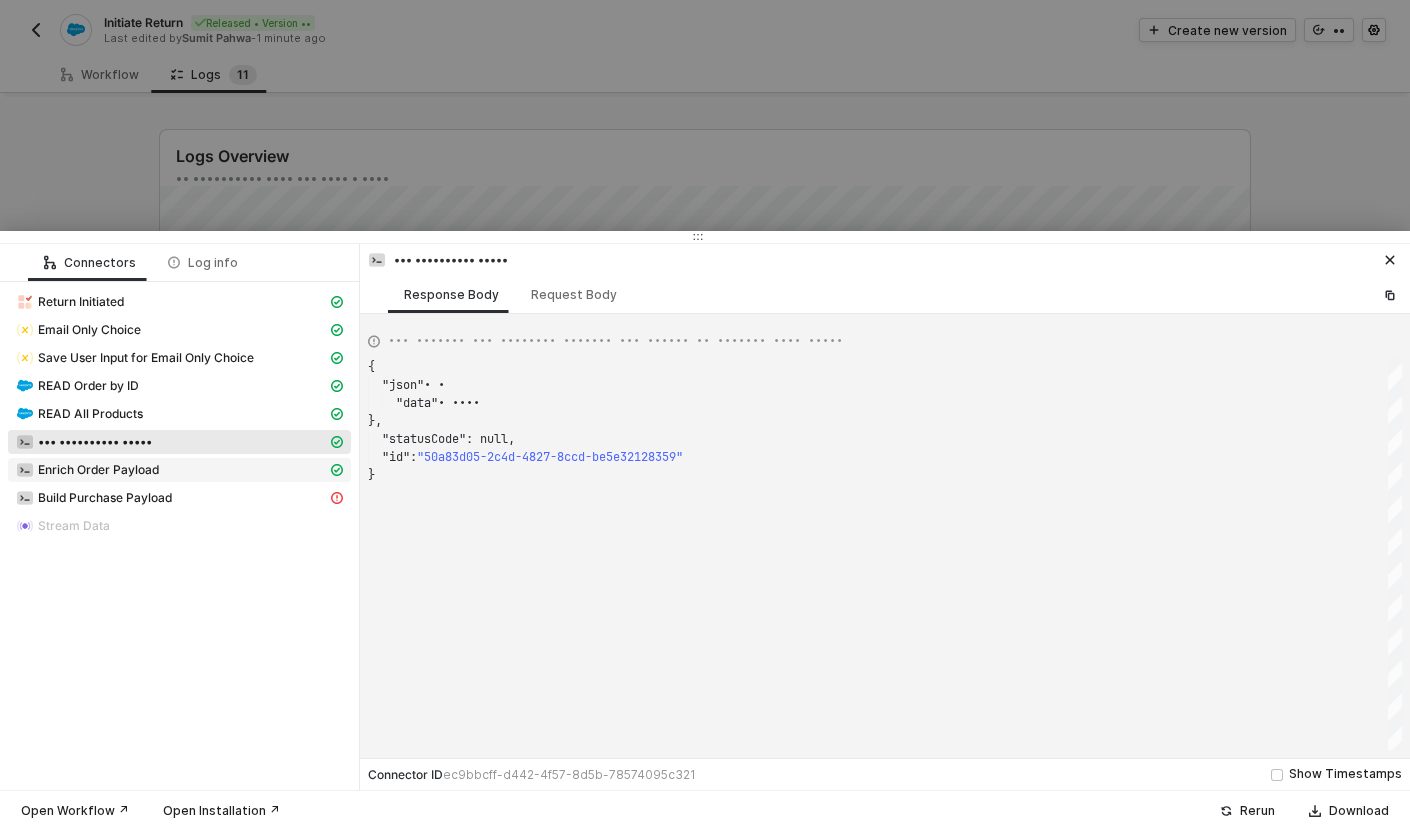 click on "Enrich Order Payload" at bounding box center (81, 302) 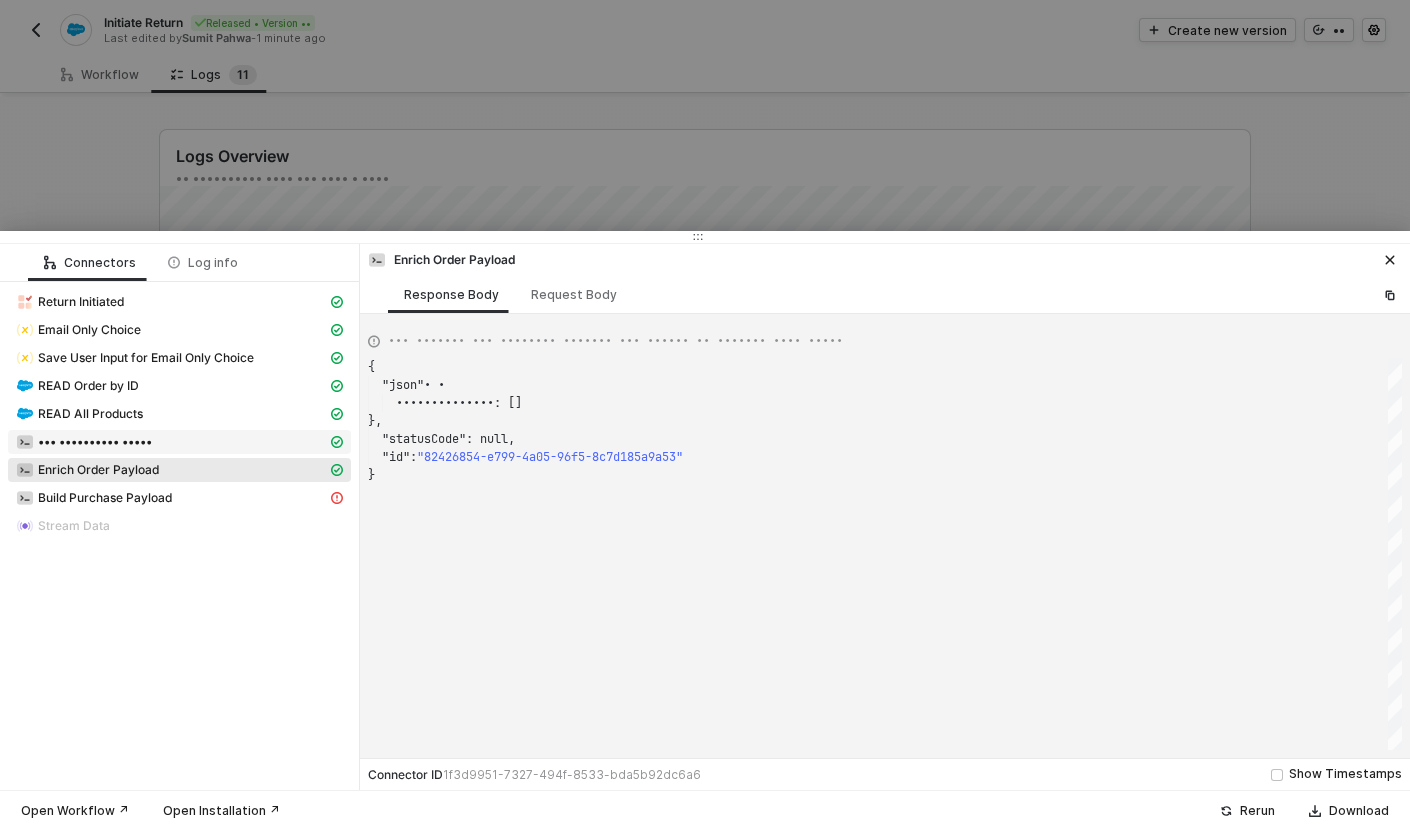 click on "••• •••••••••• •••••" at bounding box center [81, 302] 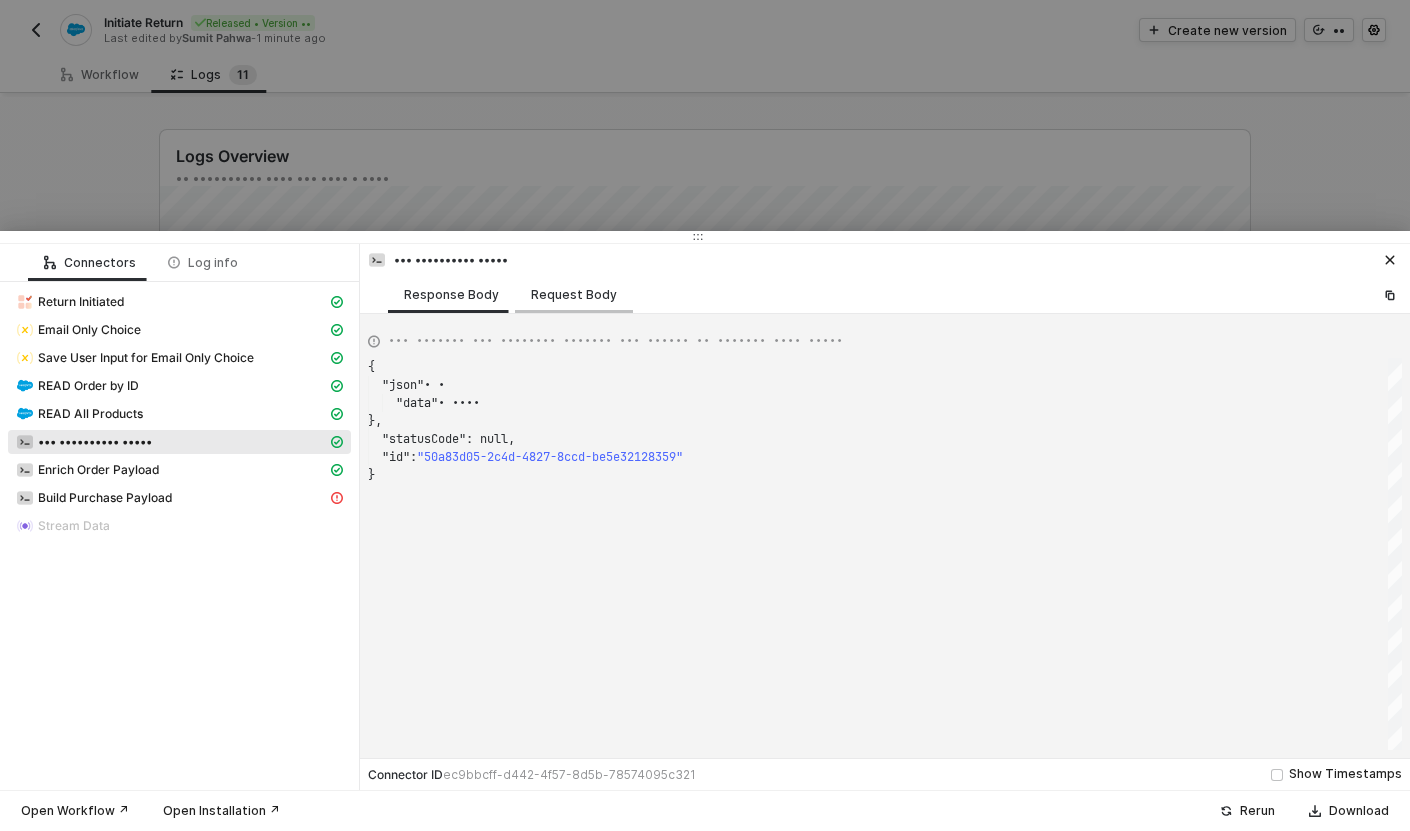 click on "Request Body" at bounding box center [574, 294] 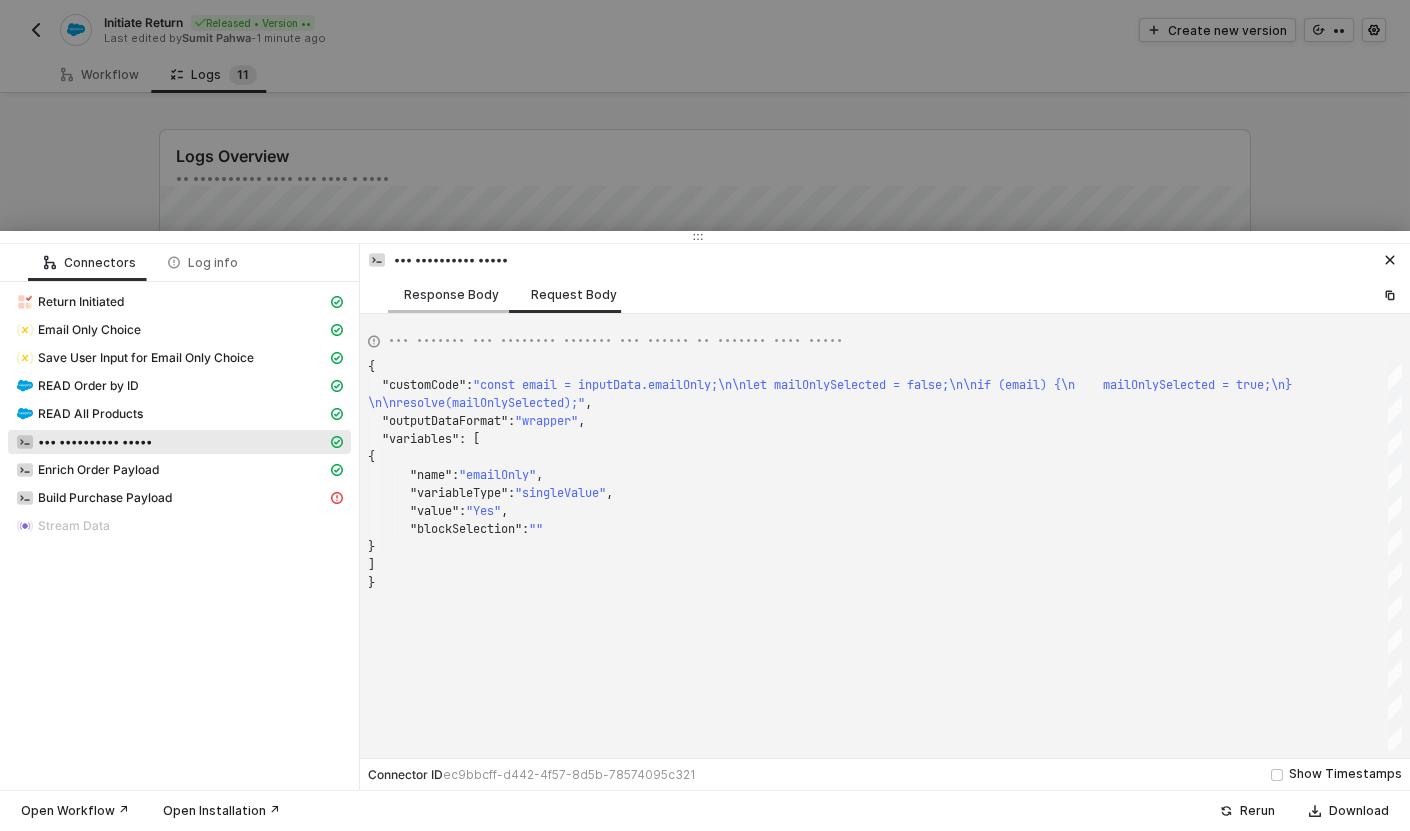 click on "Response Body" at bounding box center [451, 294] 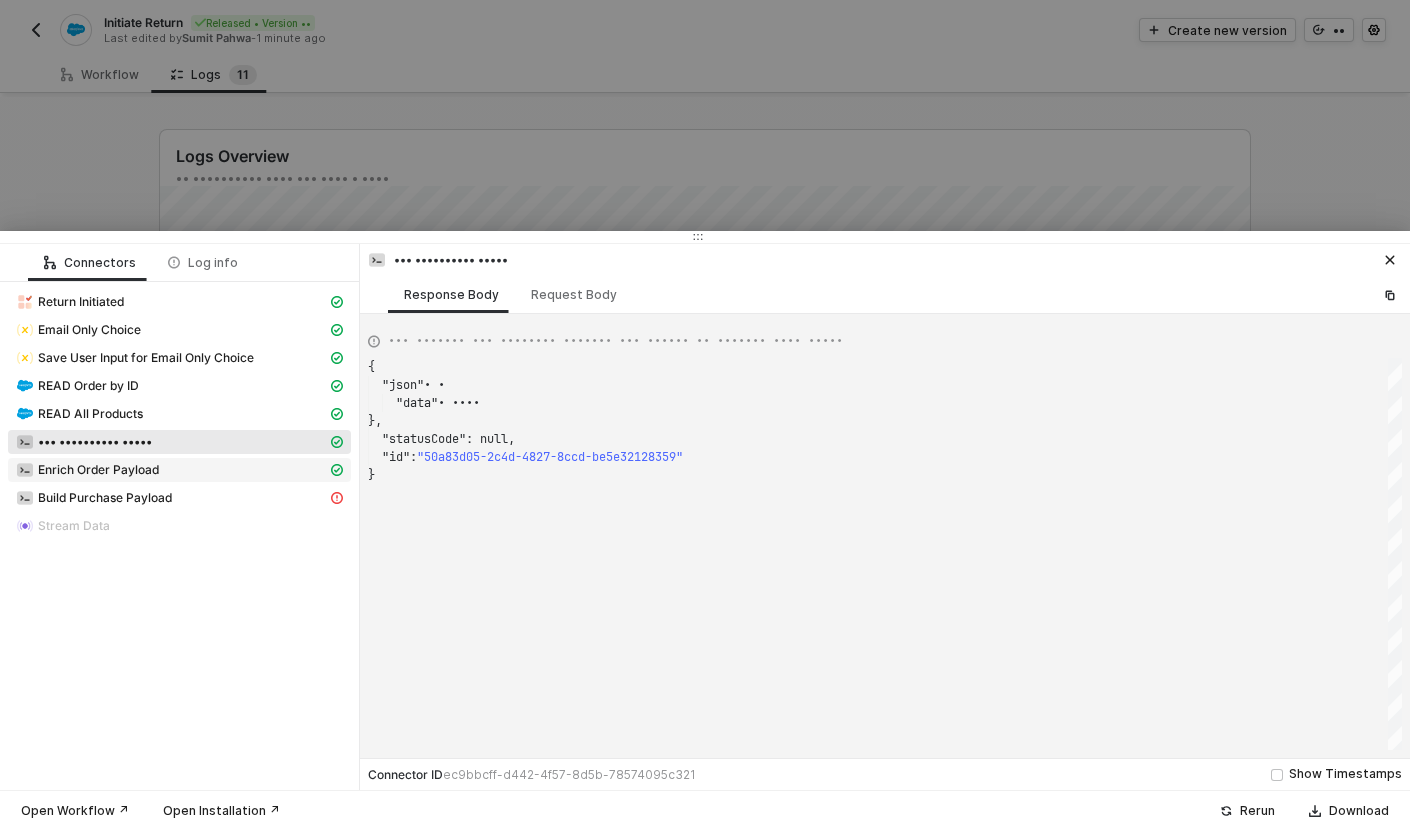 click on "Enrich Order Payload" at bounding box center [171, 302] 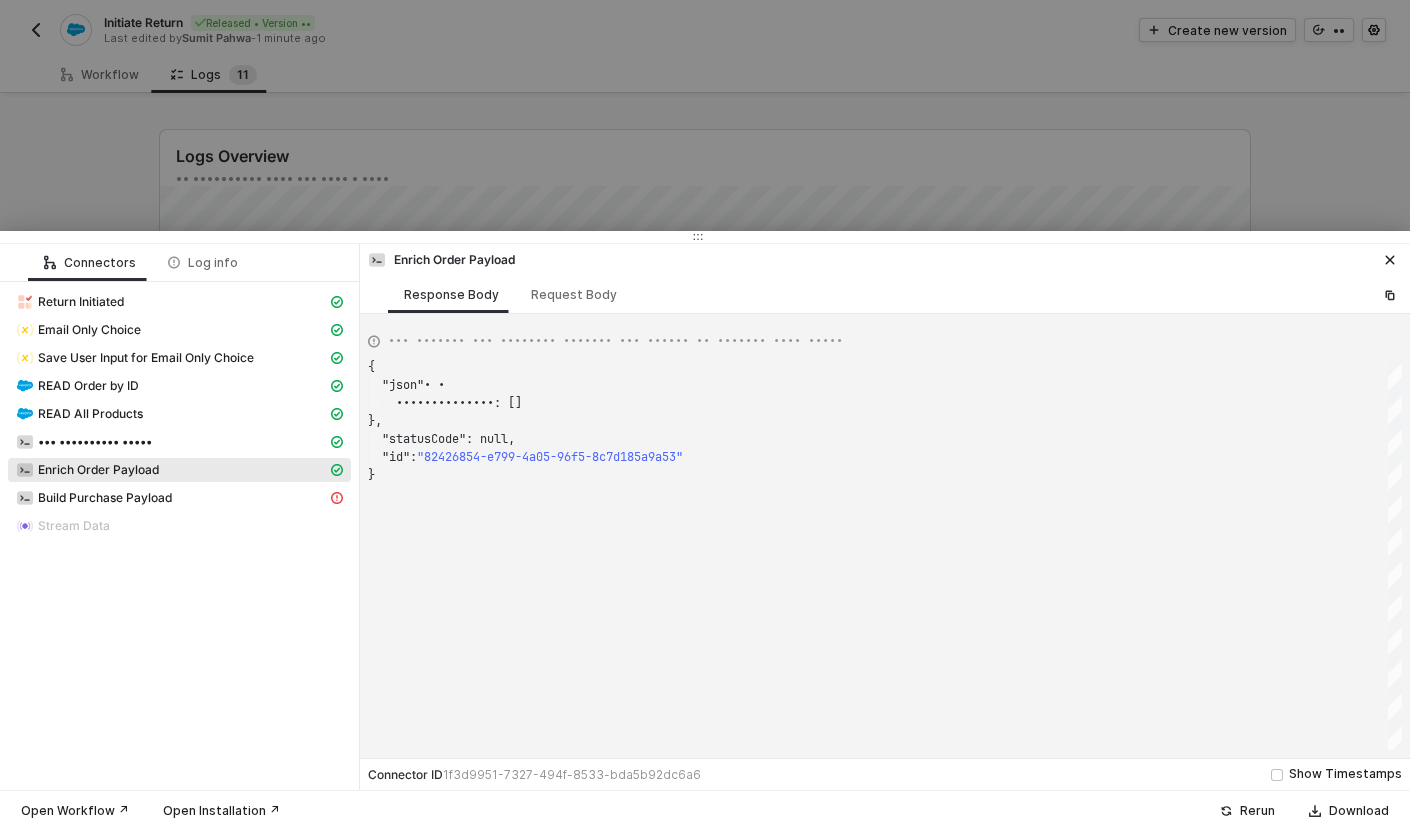 click on "READ All Products" at bounding box center [179, 416] 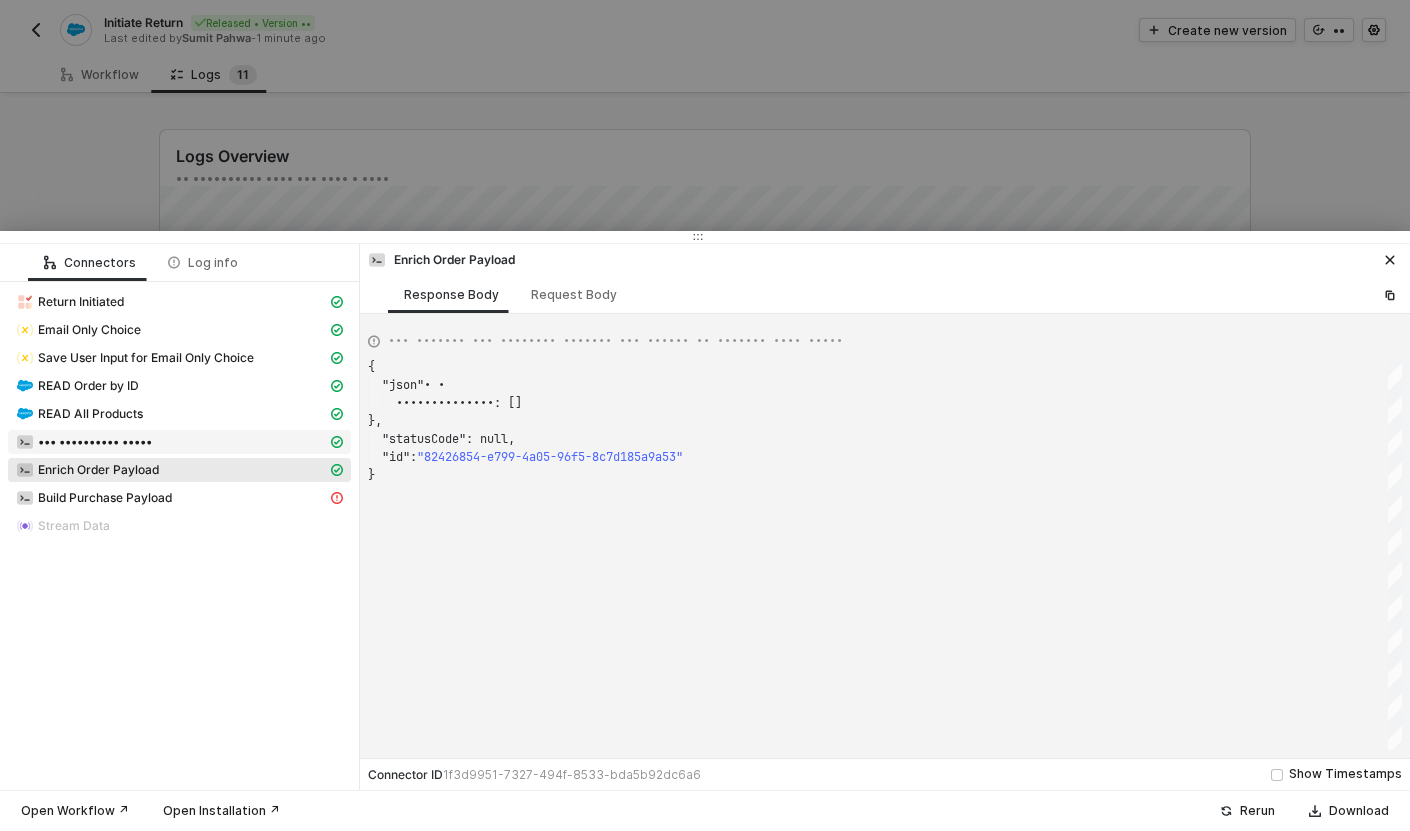 click on "••• •••••••••• •••••" at bounding box center [171, 302] 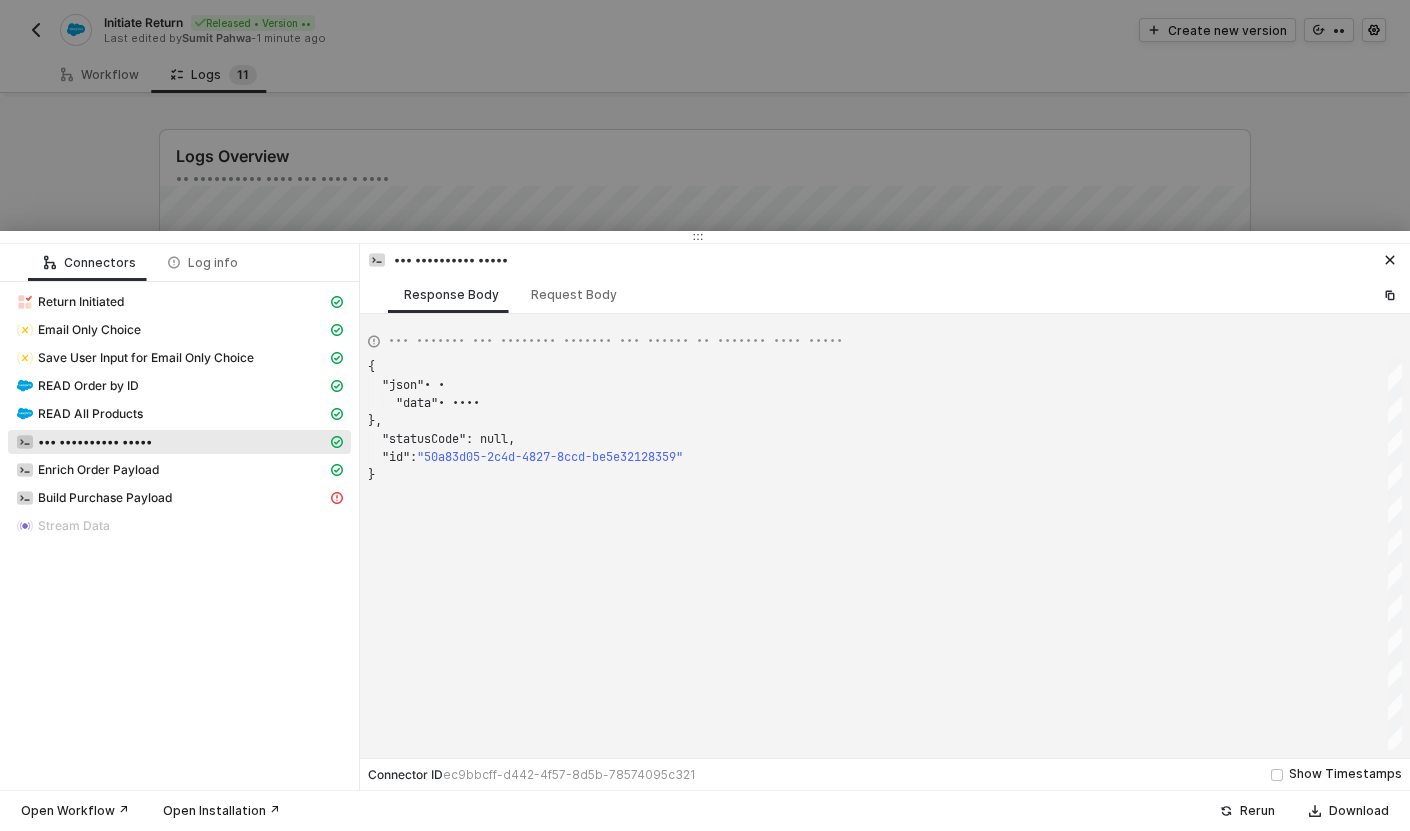 click at bounding box center [705, 415] 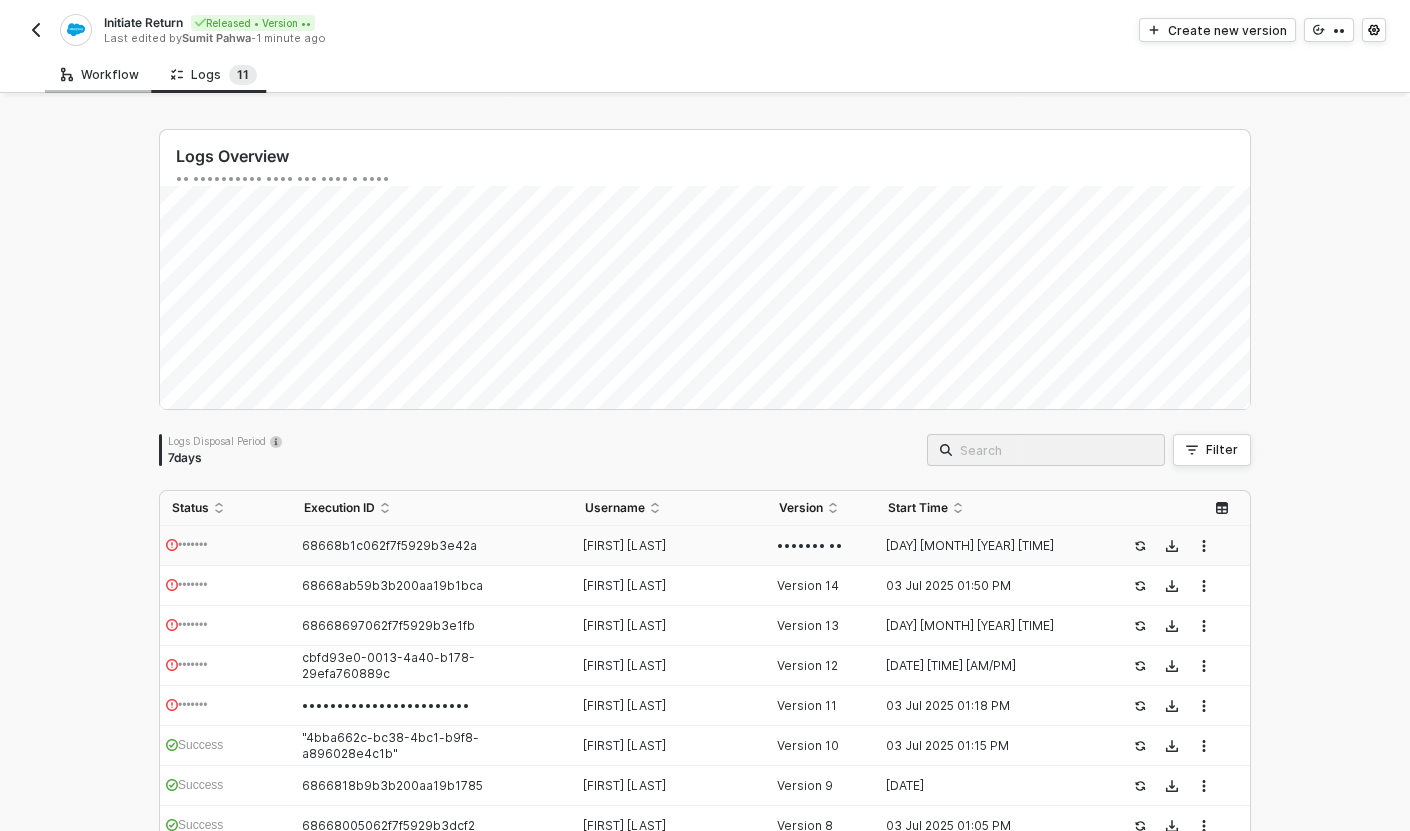 click on "Workflow" at bounding box center [100, 75] 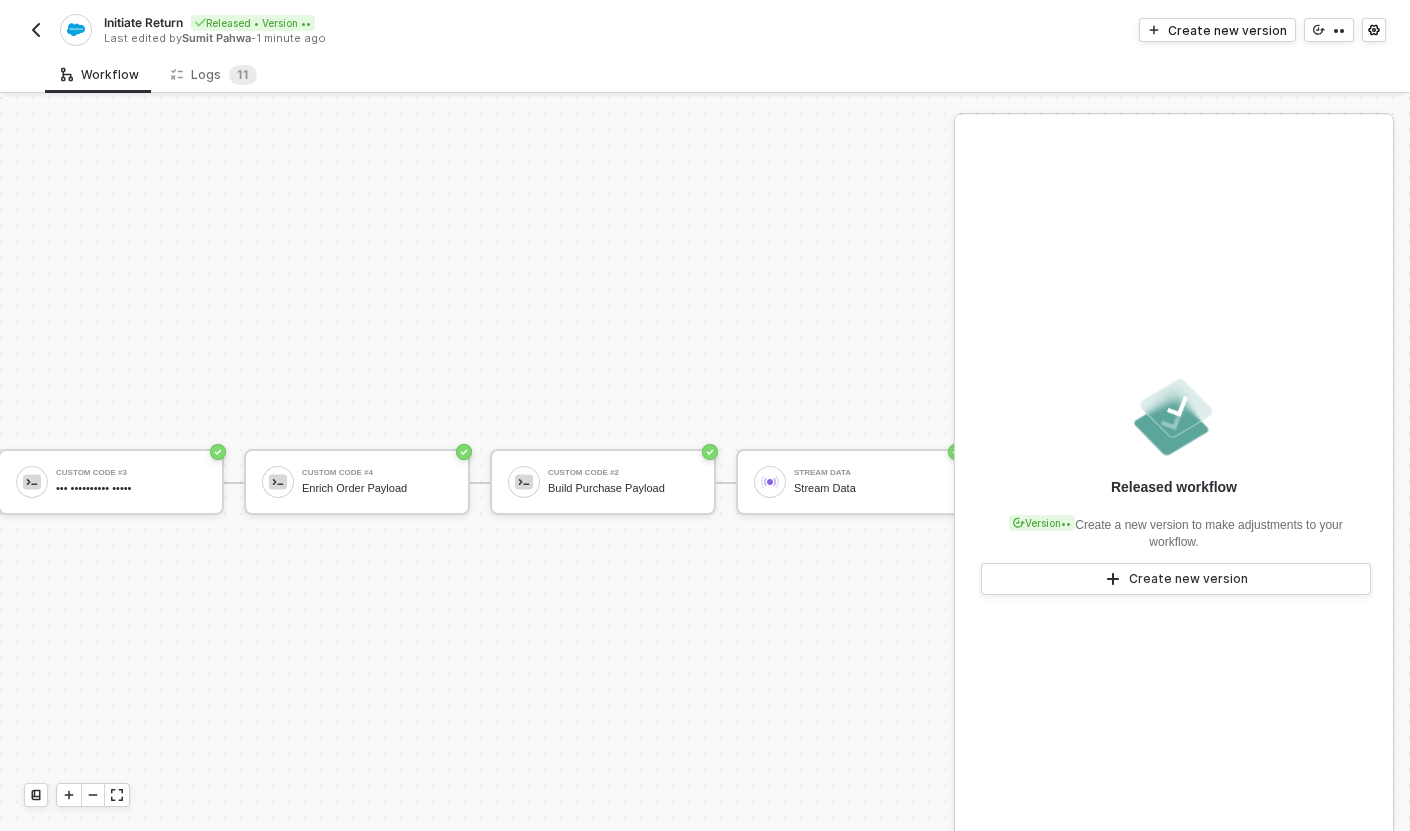 scroll, scrollTop: 33, scrollLeft: 1260, axis: both 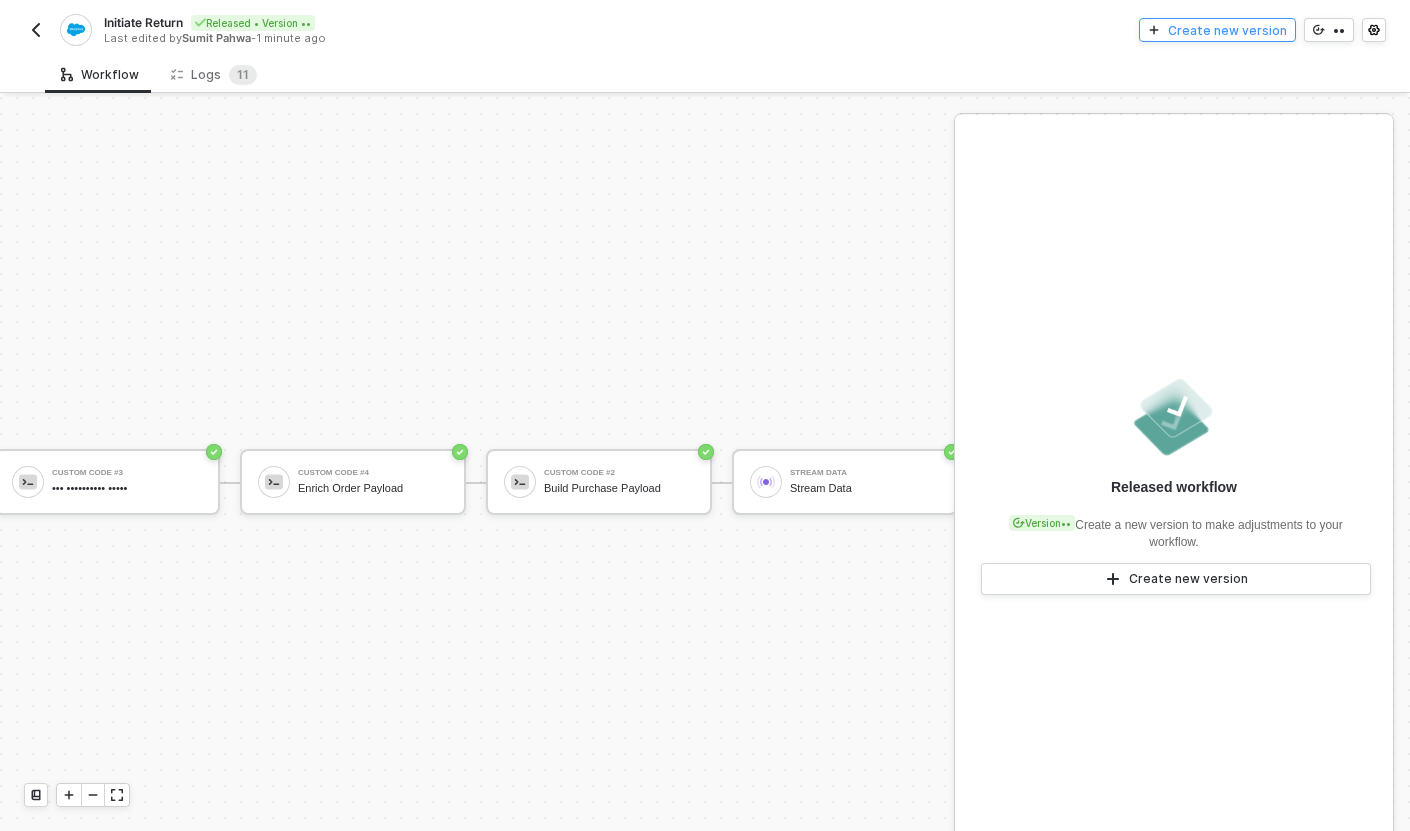 click at bounding box center [1154, 30] 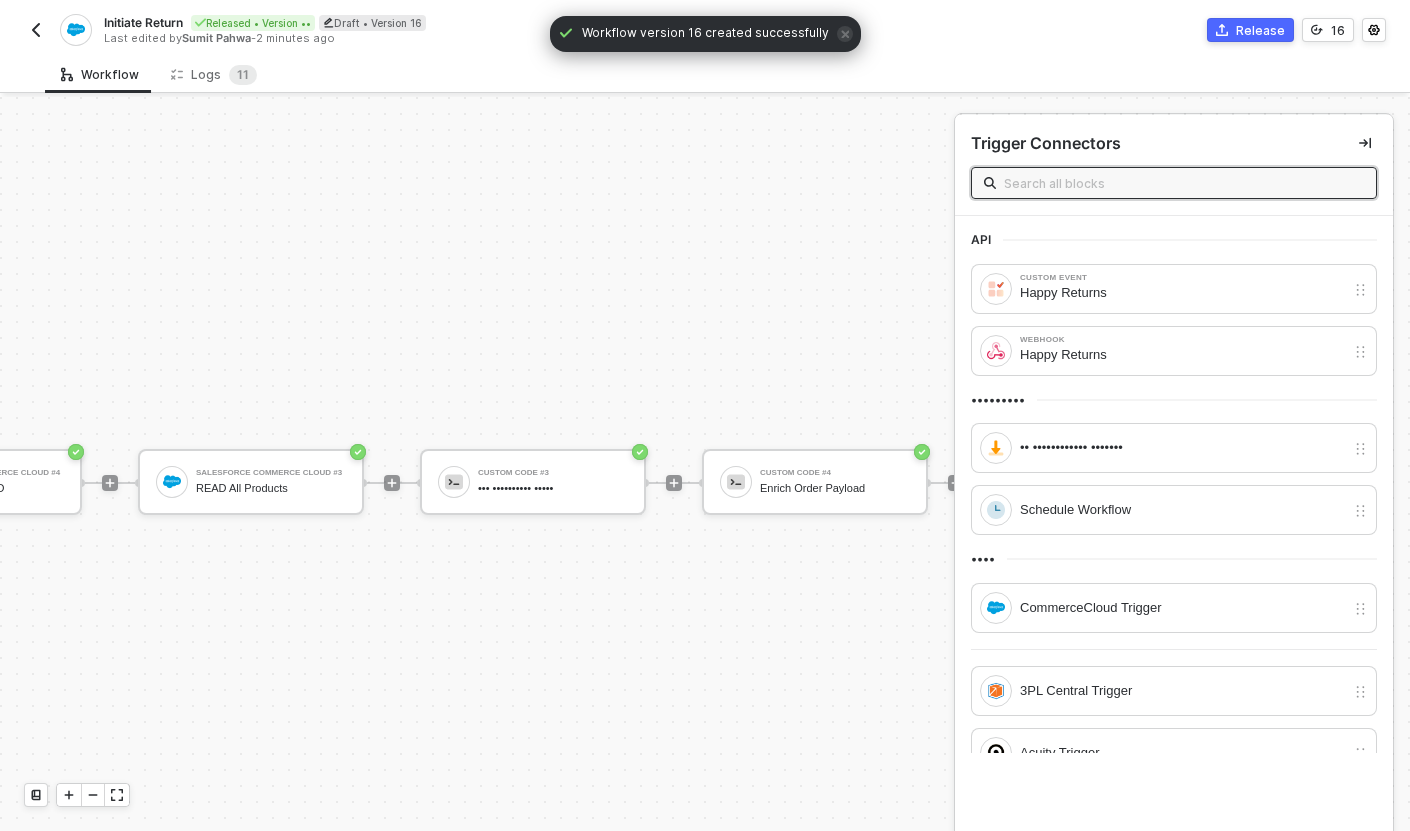 scroll, scrollTop: 33, scrollLeft: 1351, axis: both 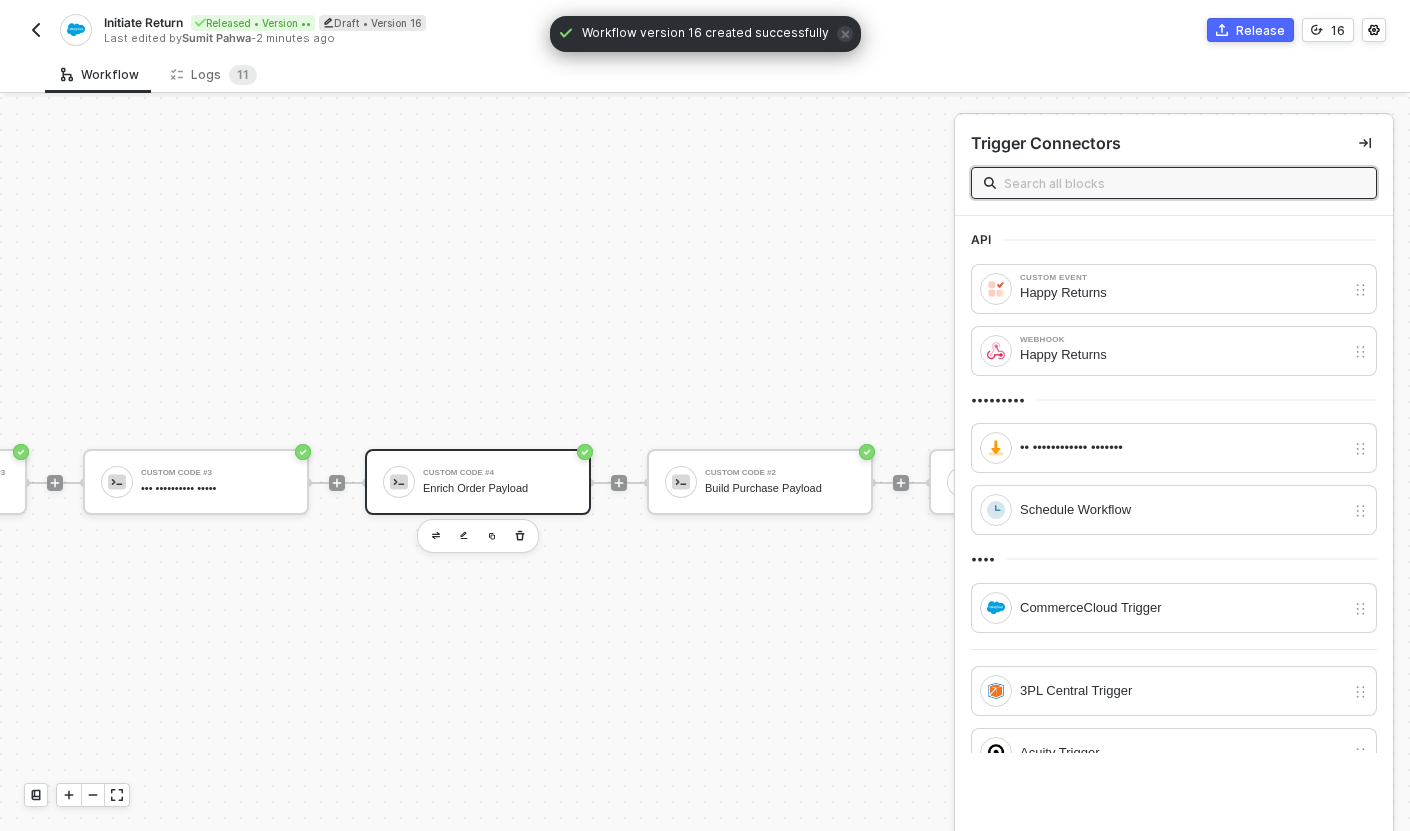 click on "•••••• •••• •• •••••• ••••• •••••••" at bounding box center (498, 482) 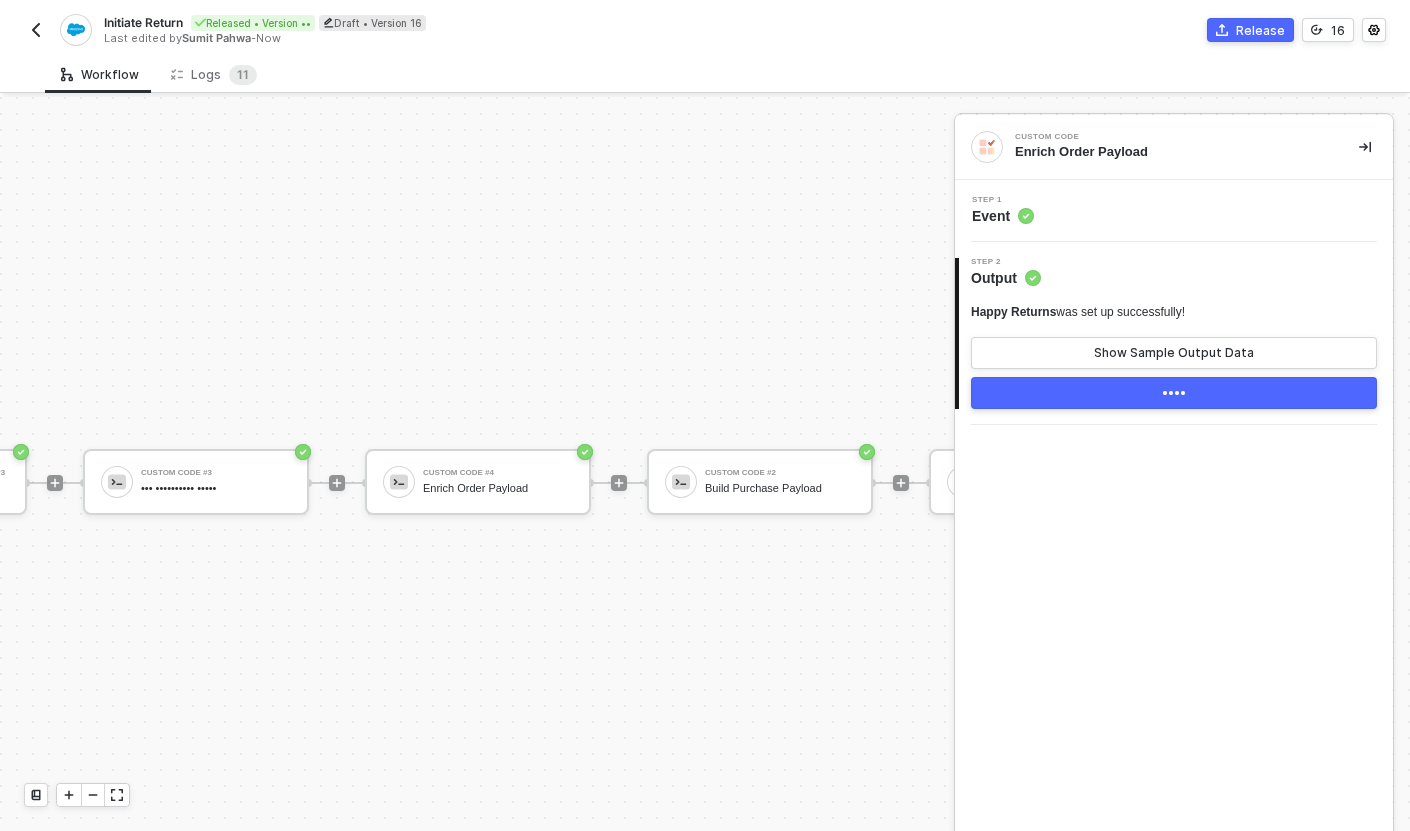 click on "Step 1 Event" at bounding box center [1176, 211] 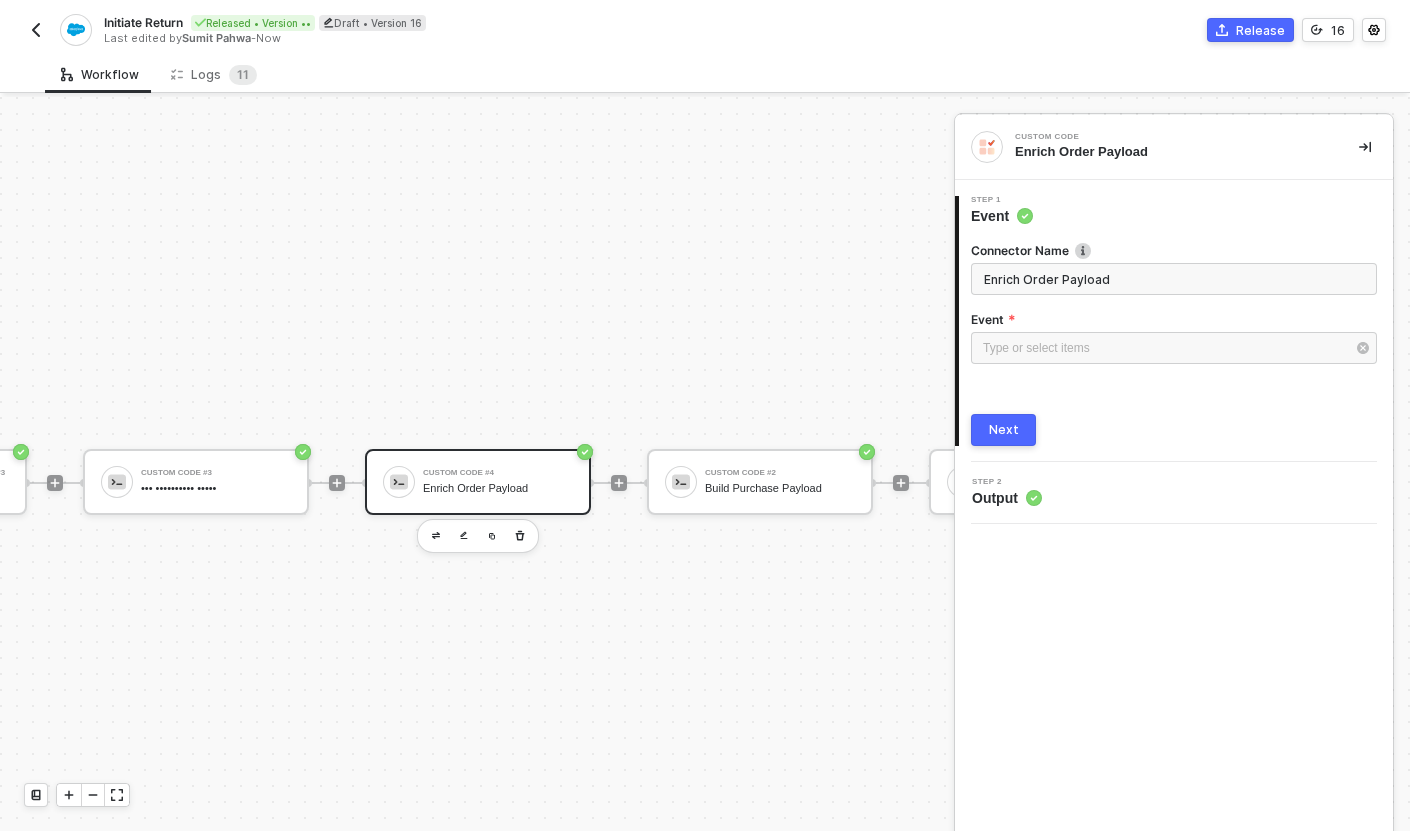 click on "Enrich Order Payload" at bounding box center [498, 488] 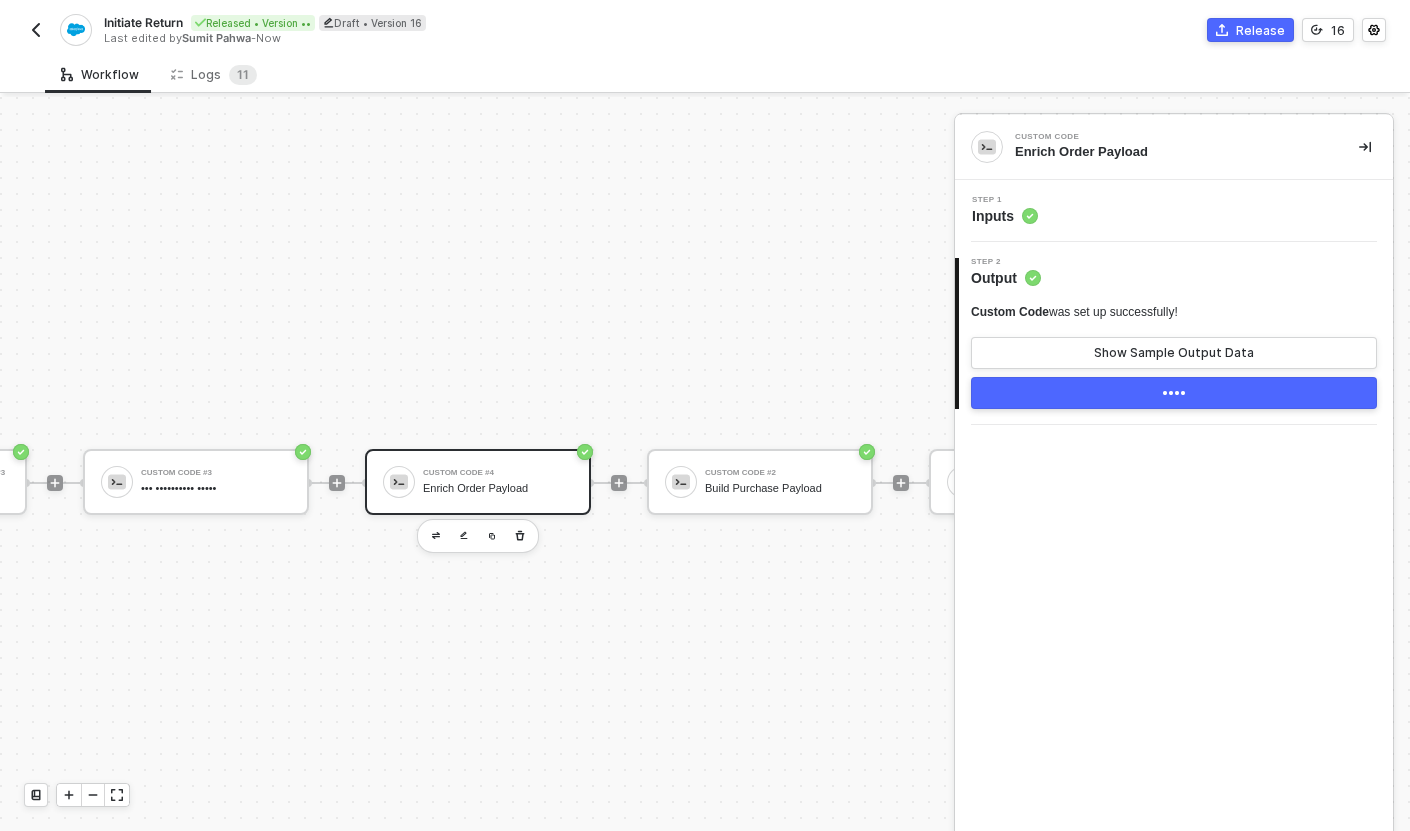 click on "Step 1 Inputs" at bounding box center (1176, 211) 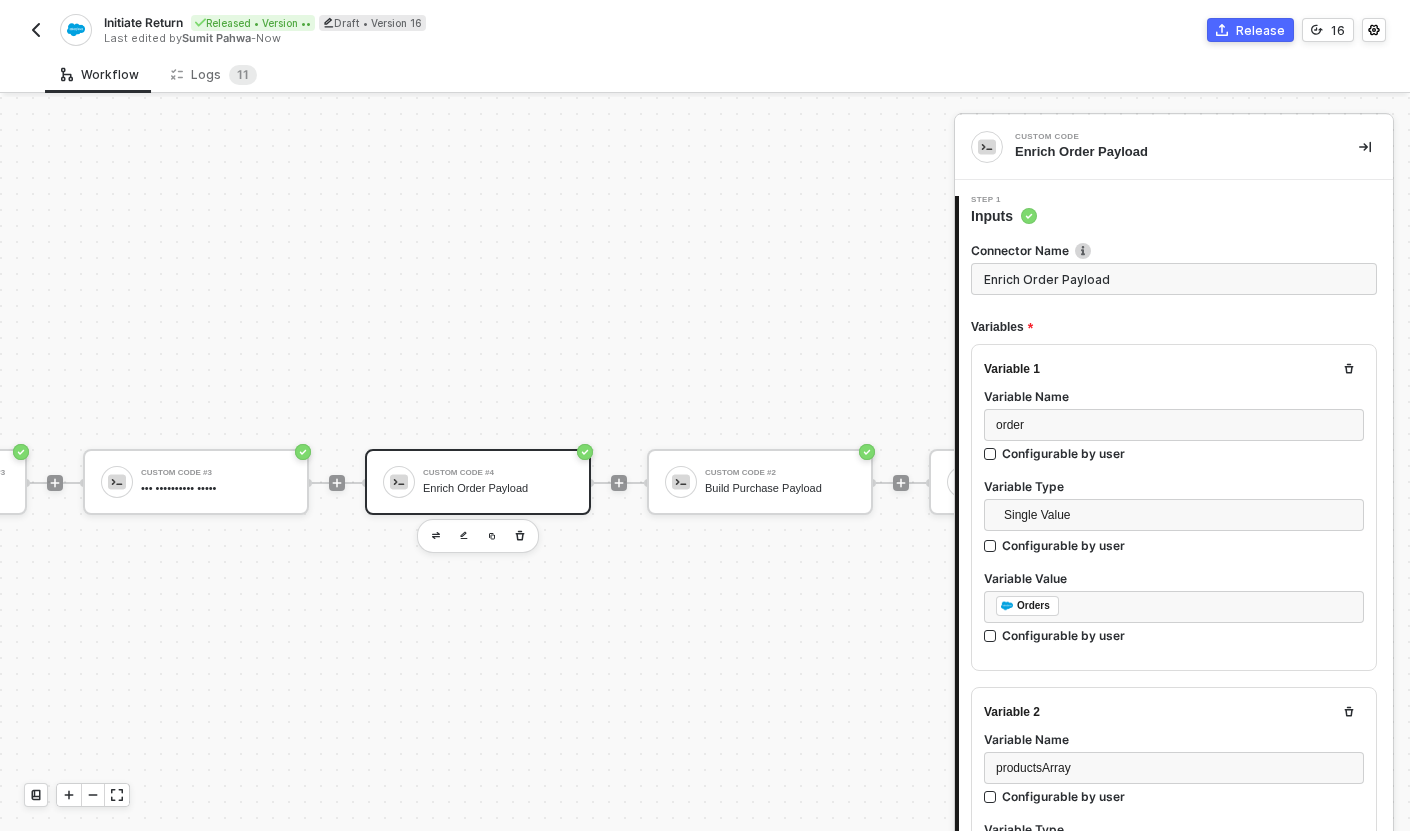 scroll, scrollTop: 147, scrollLeft: 0, axis: vertical 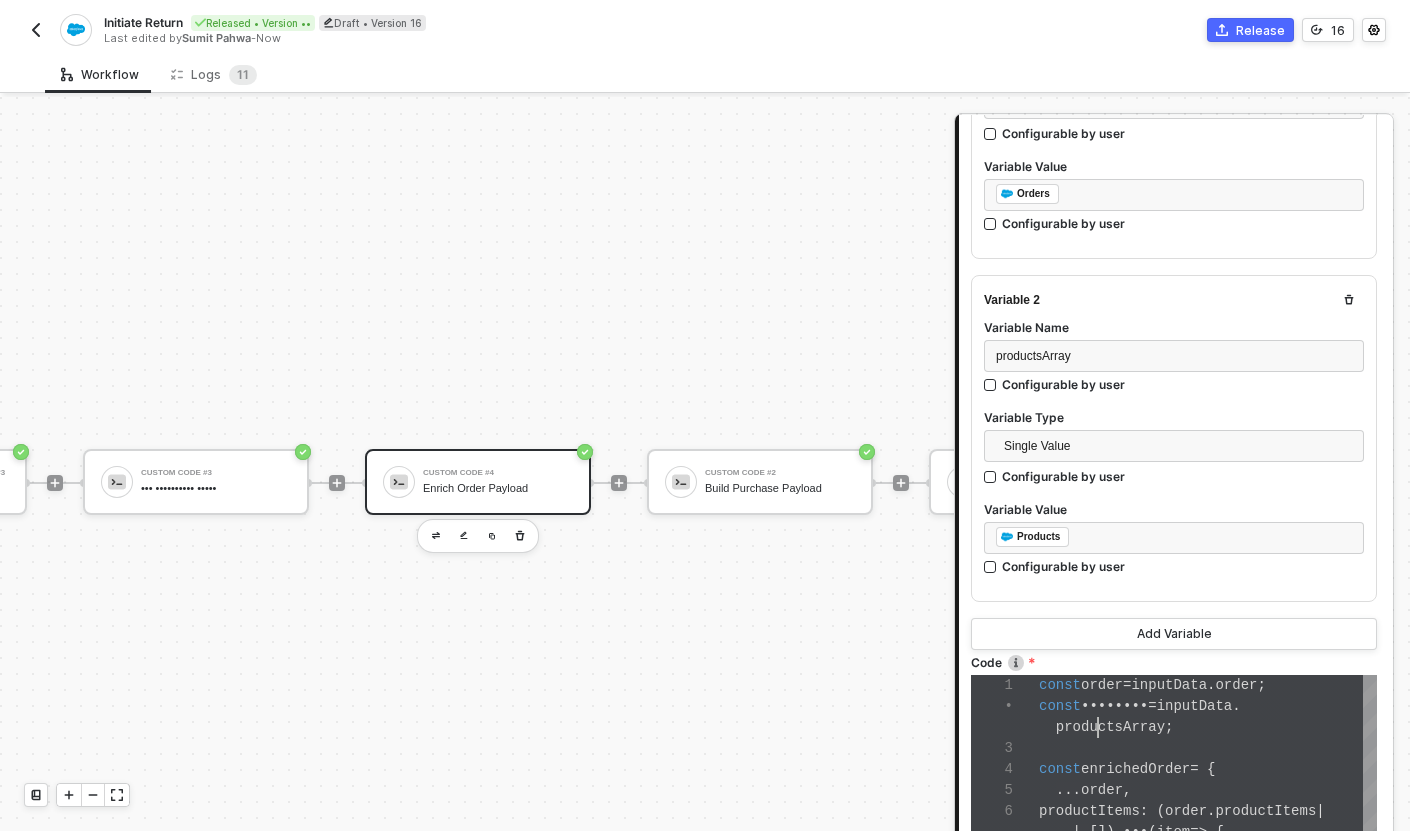 click on "1 2 3 4 5 6 7 8 9 10 const  order  =  inputData . order ; const  products  =  inputData .    productsArray ; const  enrichedOrder  =   {    ... order ,   productItems :   ( order . productItems  |      |   []). map ( item  =>   {      const  prod  =  products . find ( p  =>  p .        id  ===  item . productId );      return   {        ... item ,       imageUrl :  prod  &&  prod . image  &&   const order = inputData.order;
const products = inputData.productsArray;
const enrichedOrder = {
...order,
productItems: (order.productItems || []).map(item => {
const prod = products.find(p => p.id === item.productId);" at bounding box center (1174, 811) 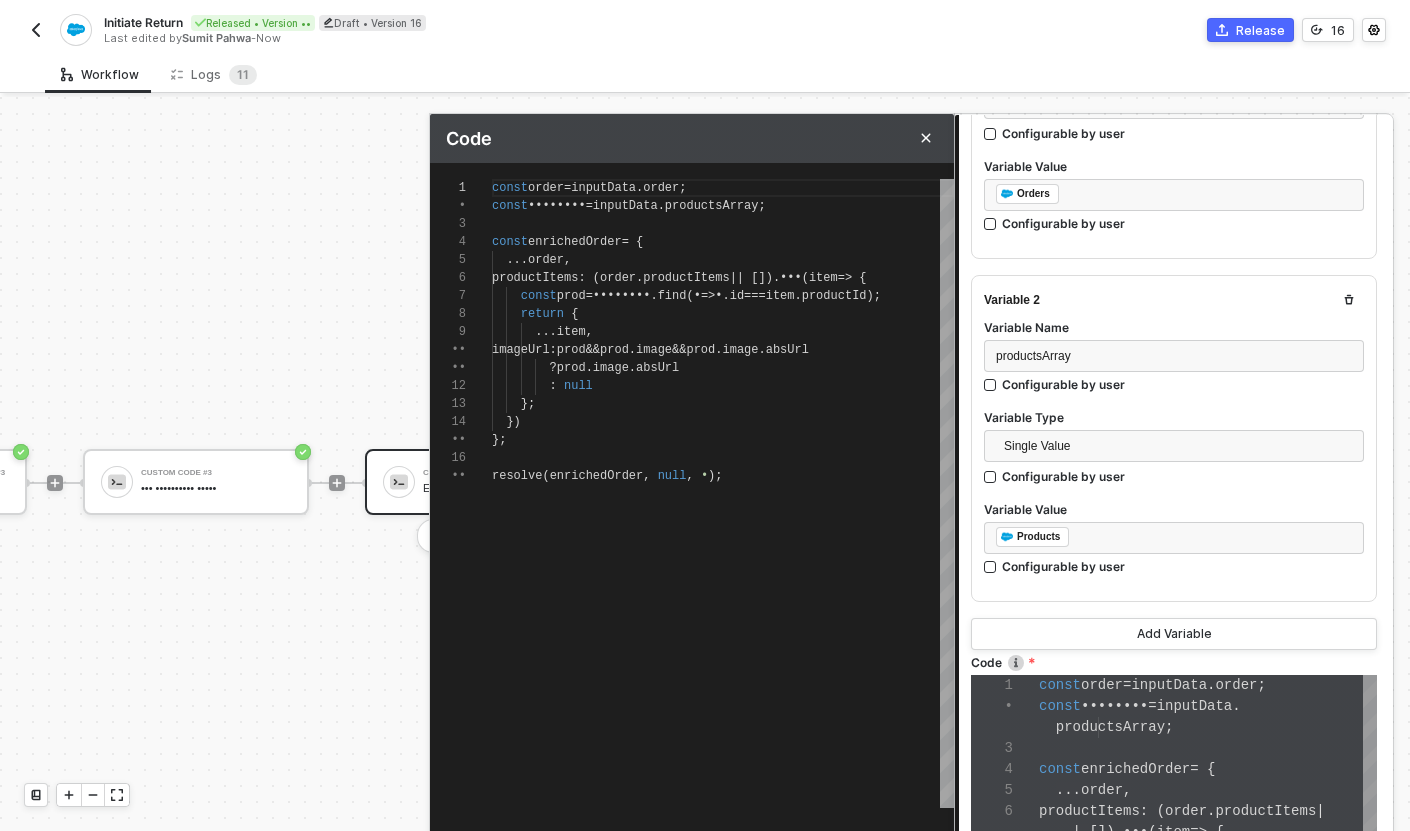 scroll, scrollTop: 180, scrollLeft: 0, axis: vertical 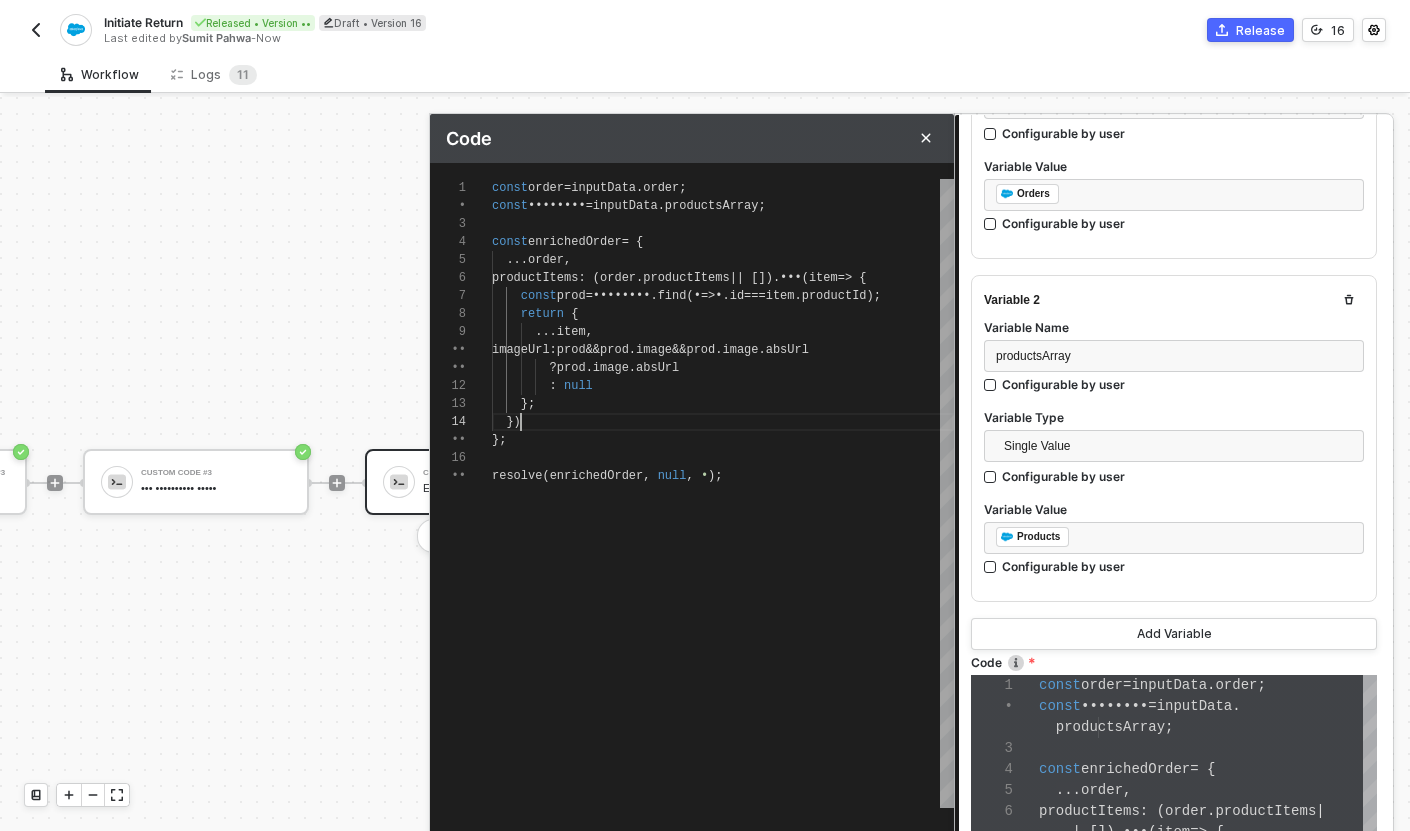 click on "})" at bounding box center (723, 422) 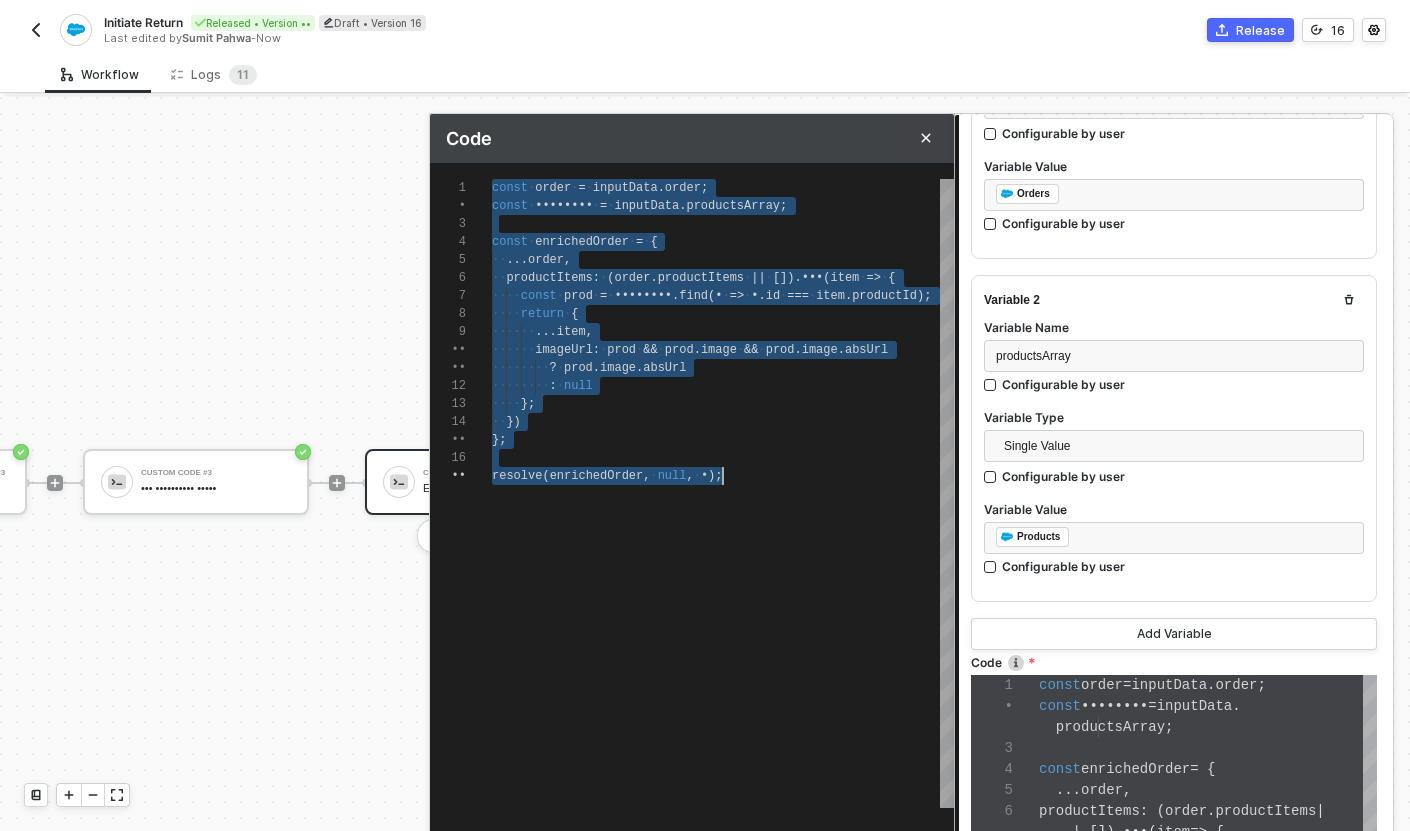 scroll, scrollTop: 0, scrollLeft: 13, axis: horizontal 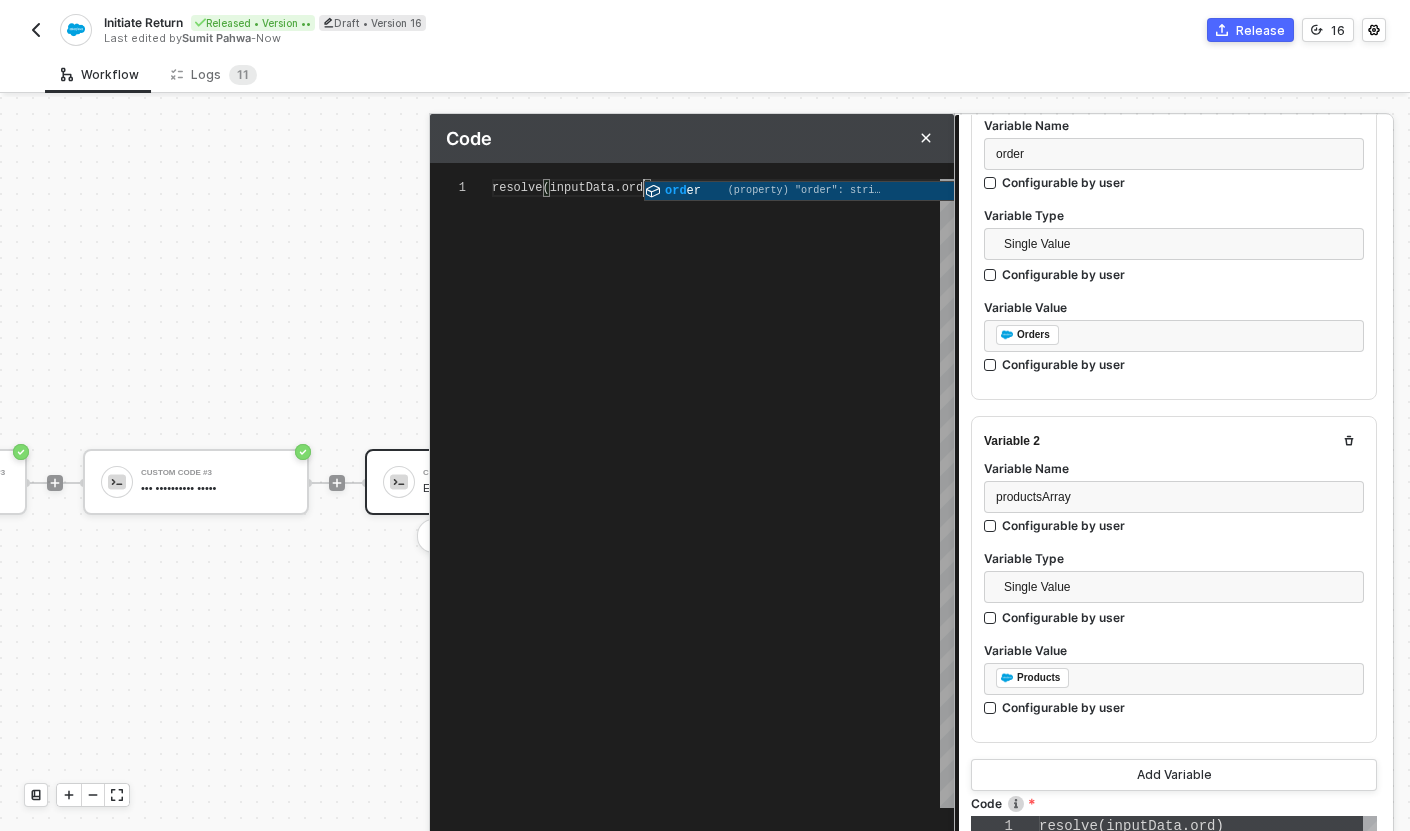 type on "resolve(inputData.orders)" 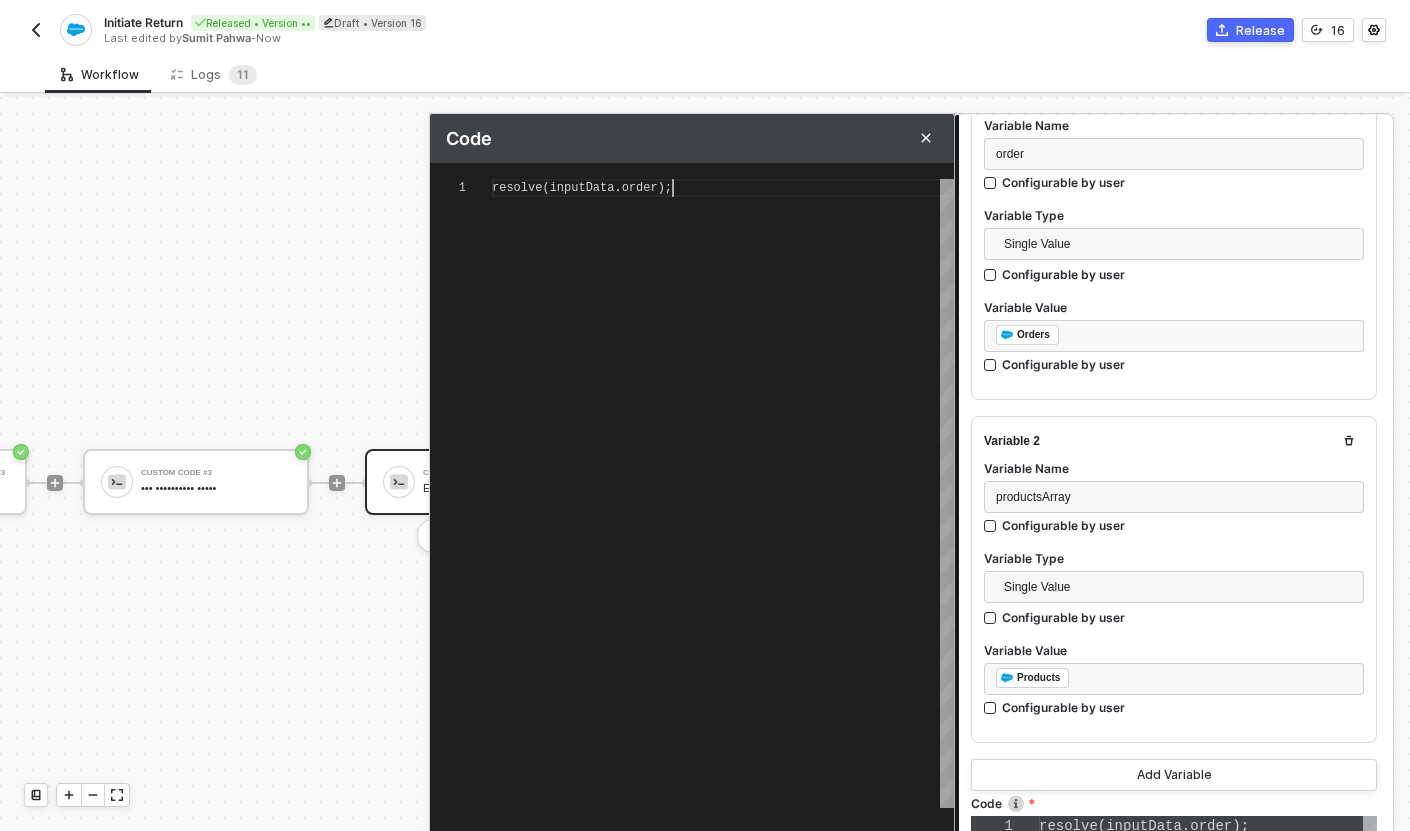 scroll, scrollTop: 0, scrollLeft: 179, axis: horizontal 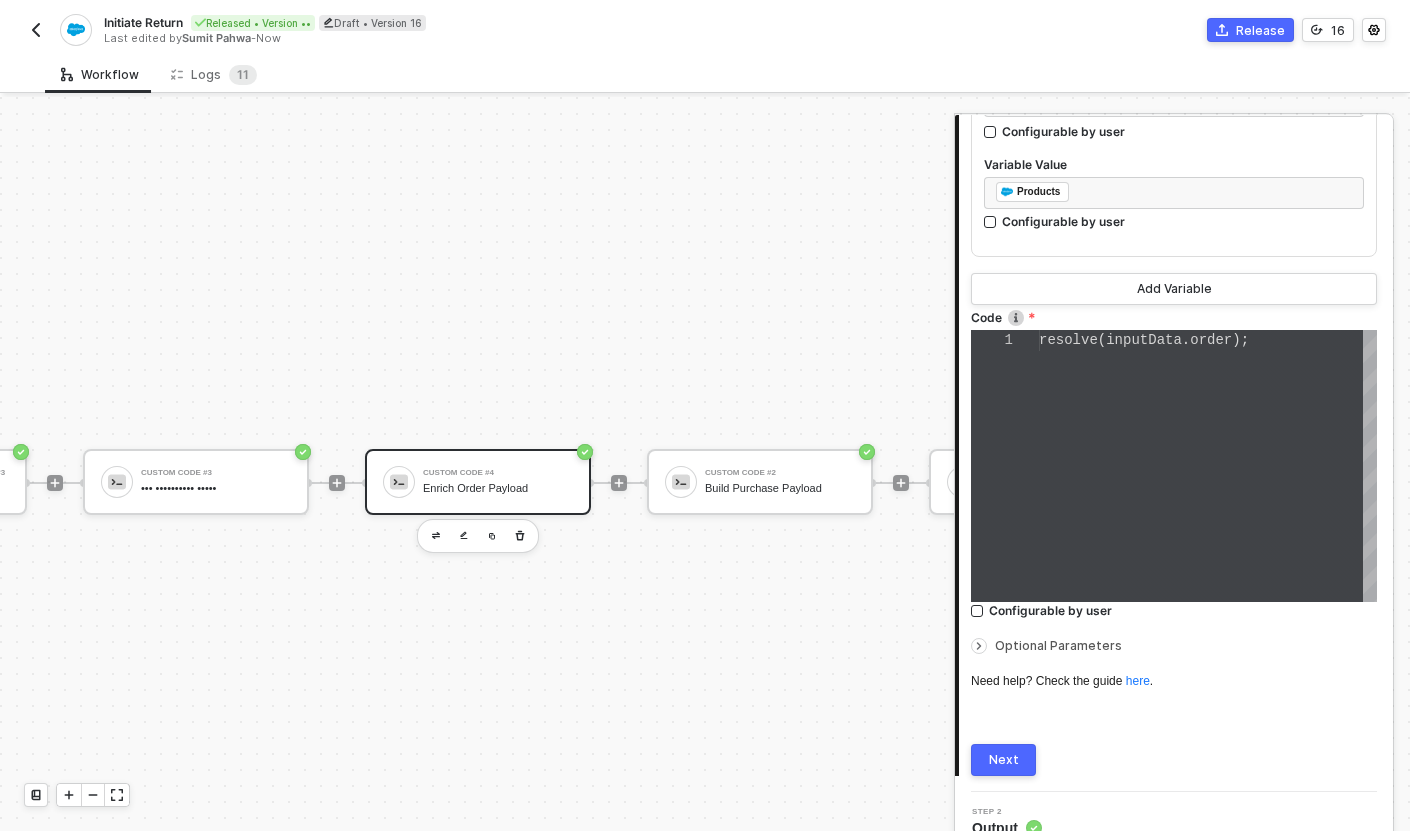 click on "Next" at bounding box center [1004, 760] 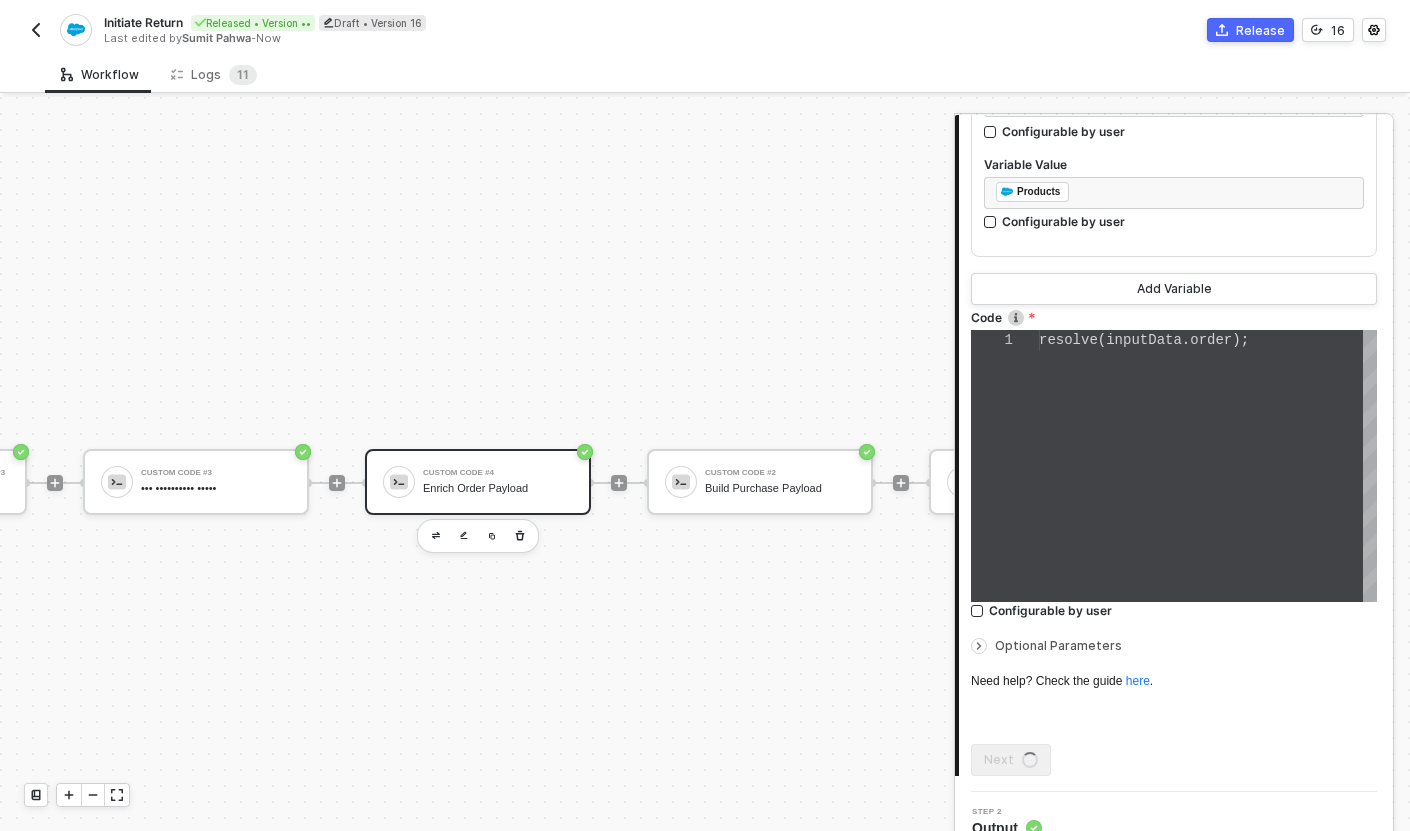 scroll, scrollTop: 0, scrollLeft: 0, axis: both 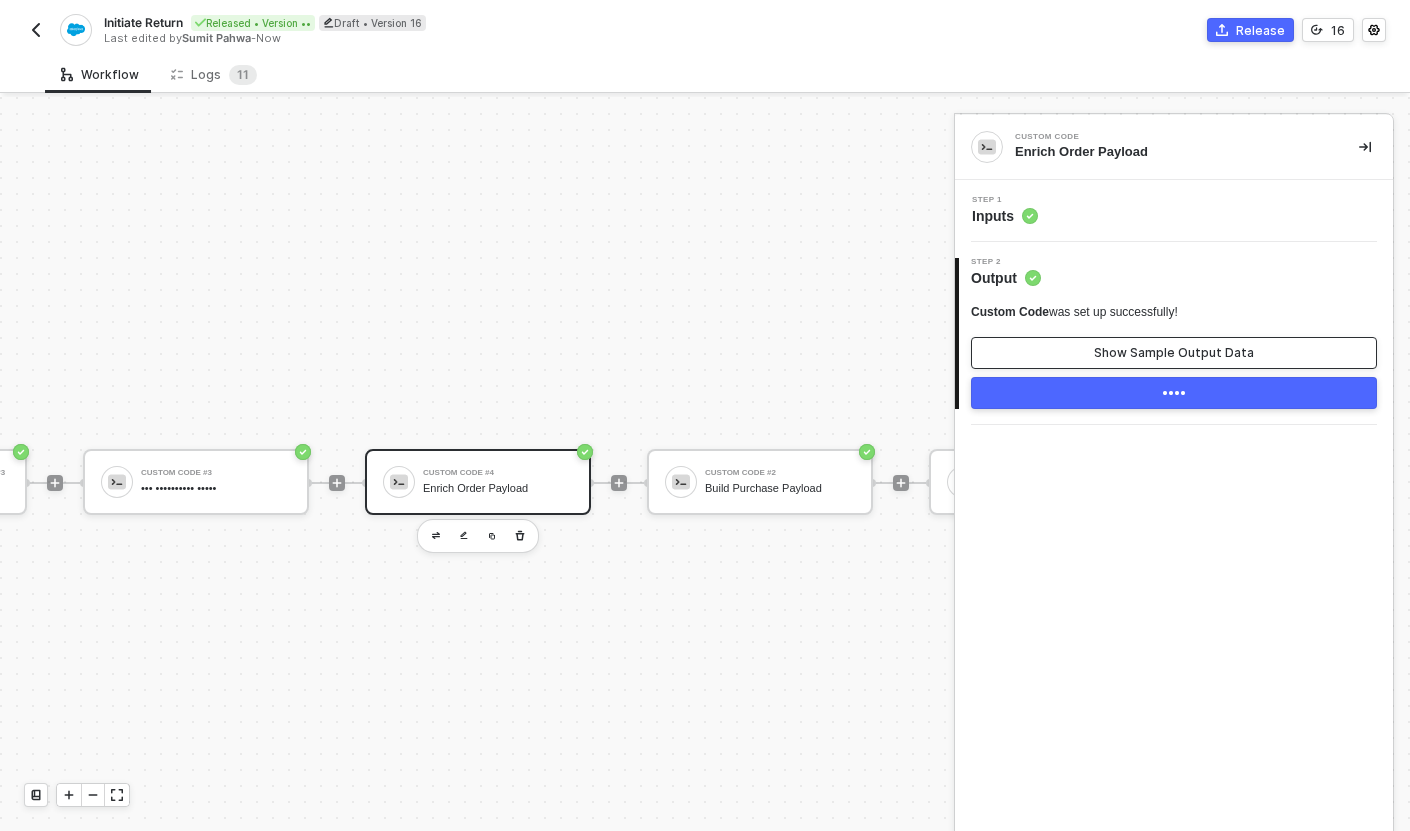 click on "Show Sample Output Data" at bounding box center (1174, 353) 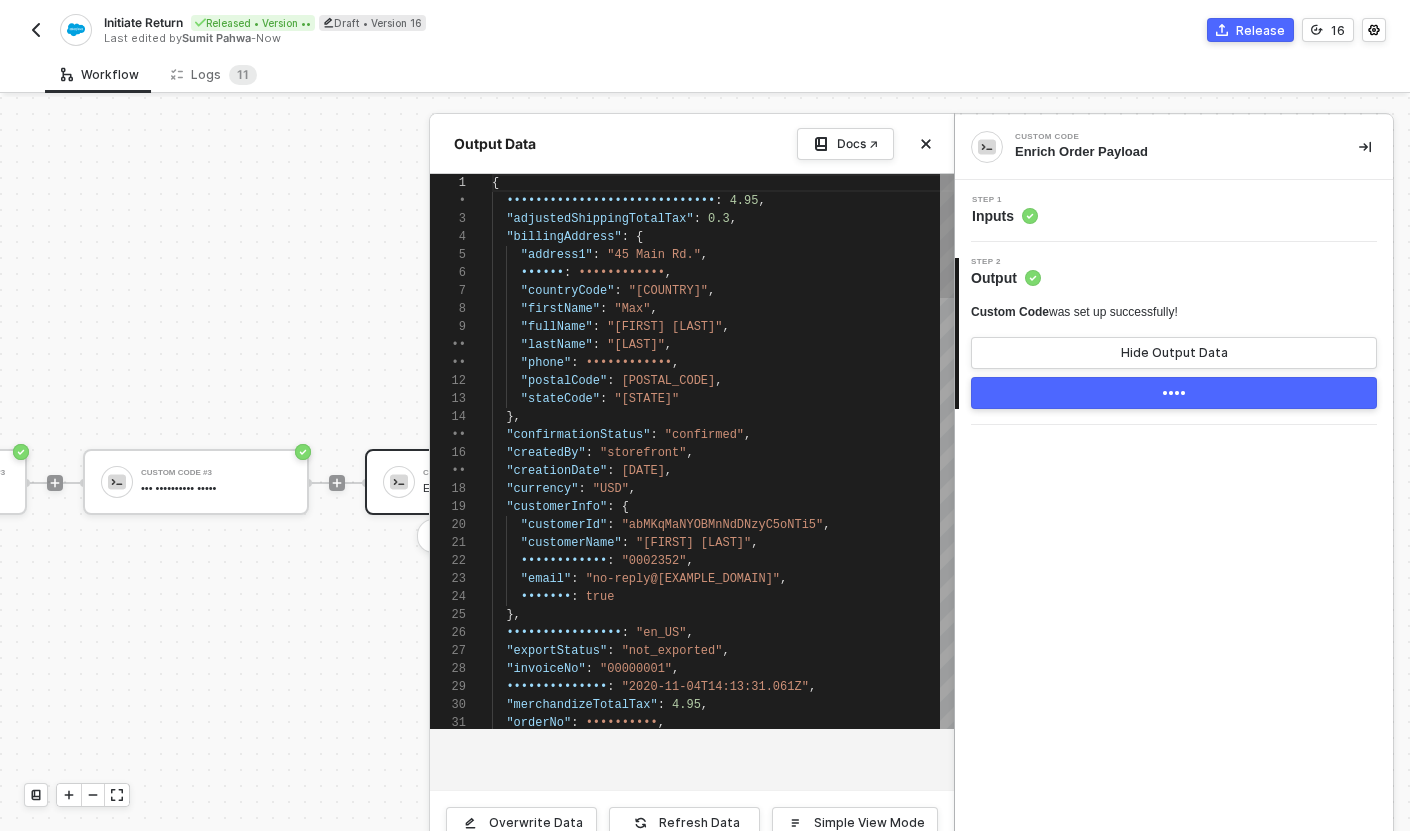 scroll, scrollTop: 180, scrollLeft: 0, axis: vertical 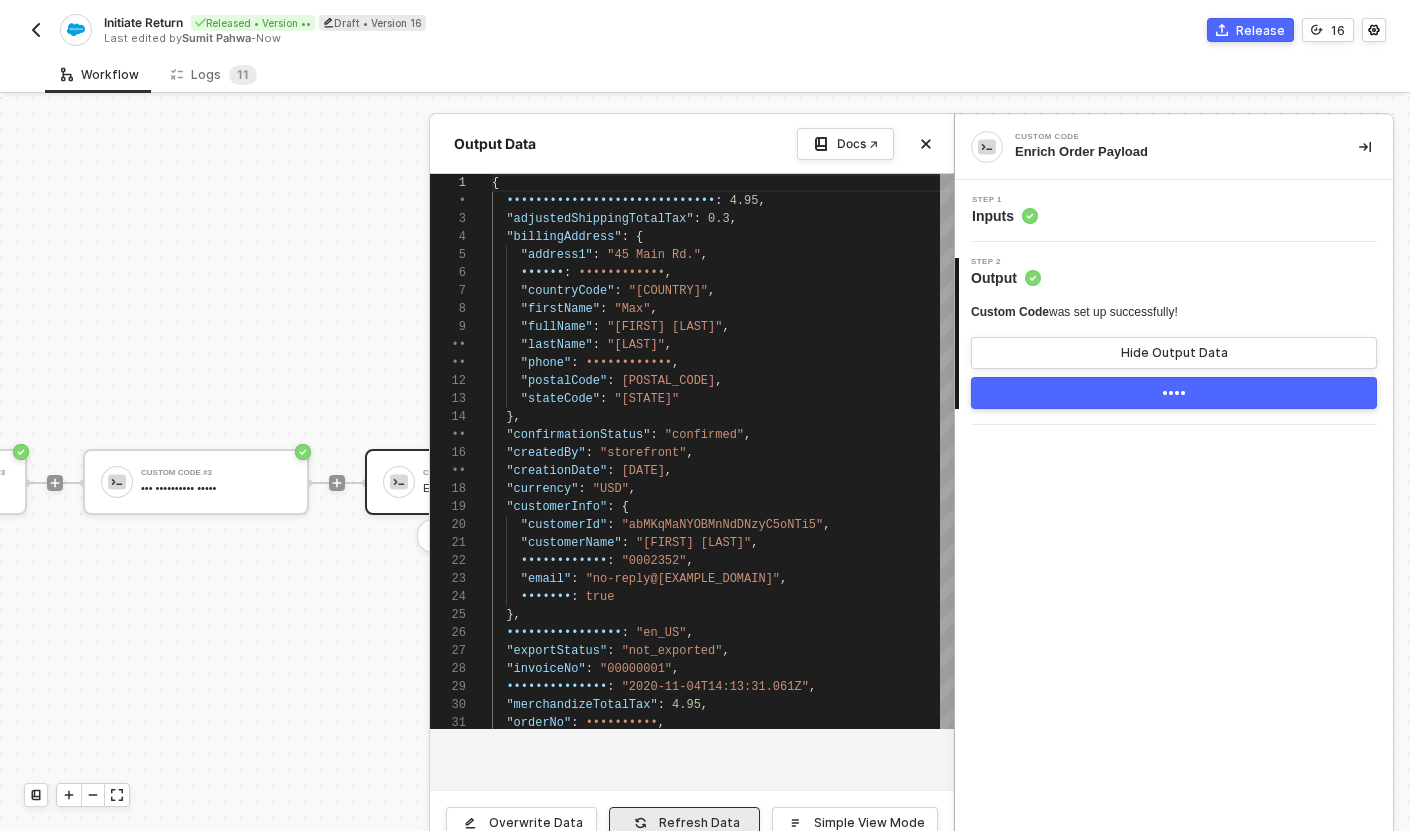 click on "Refresh Data" at bounding box center [536, 823] 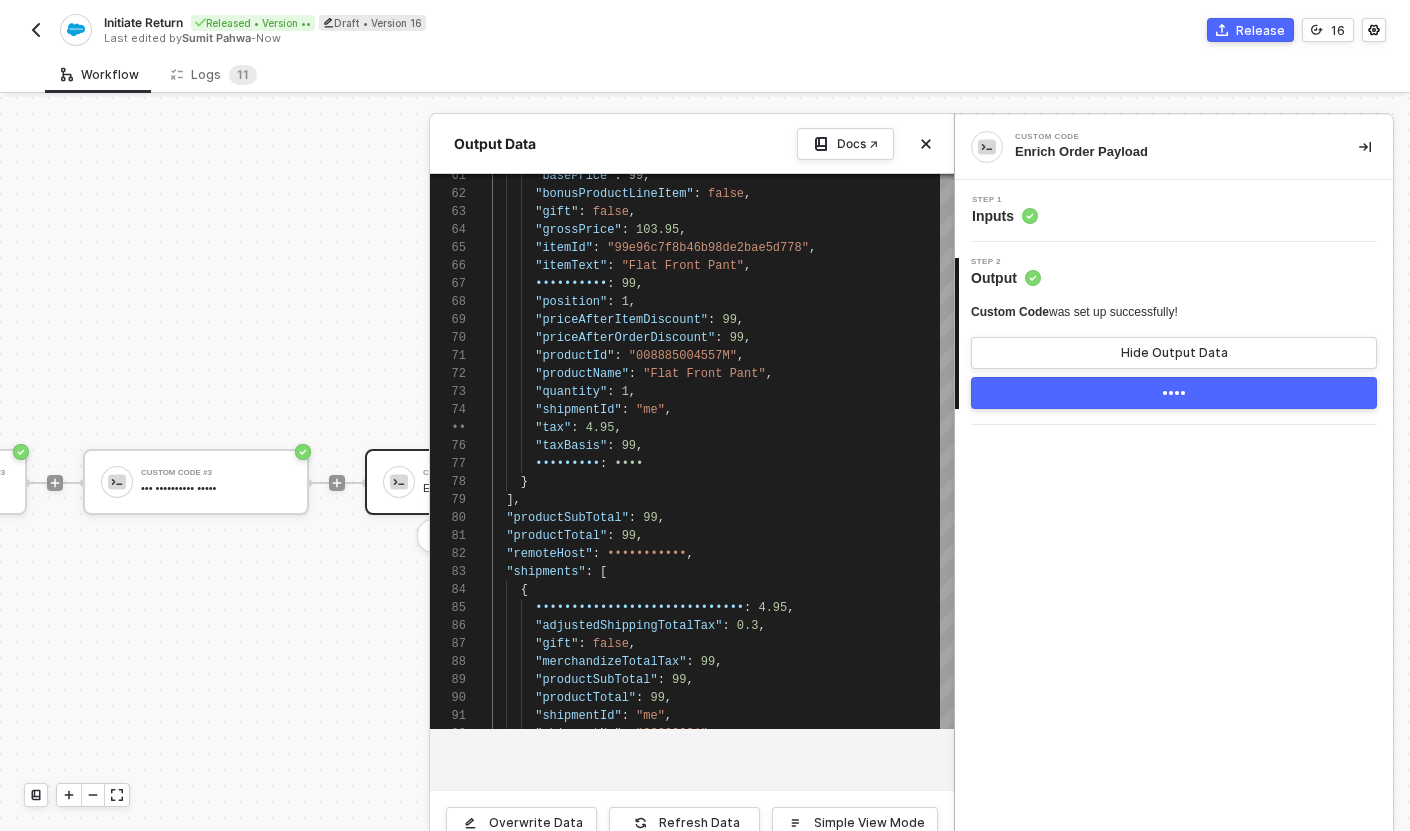click on "••••" at bounding box center [1174, 393] 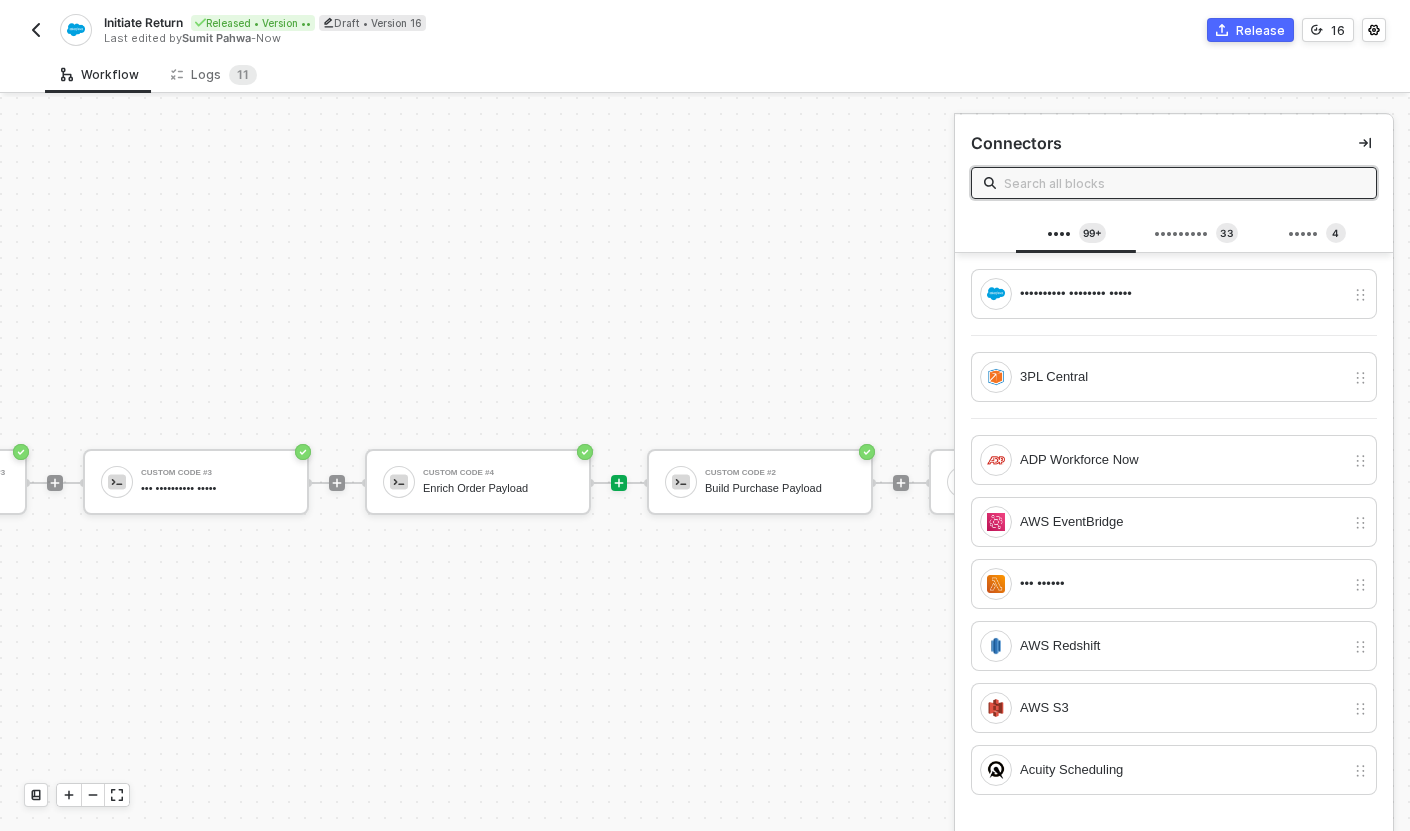 scroll, scrollTop: 33, scrollLeft: 1674, axis: both 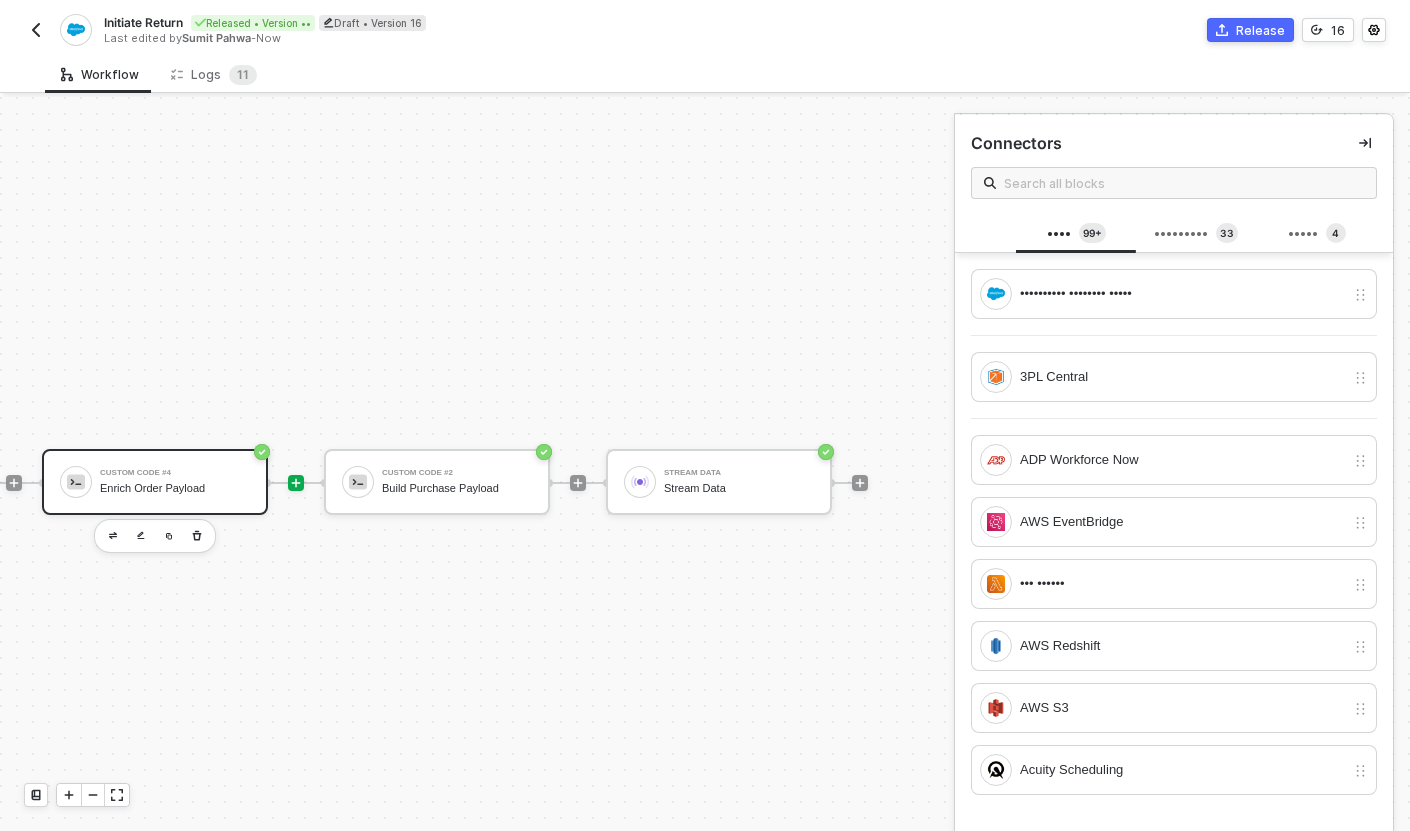 click on "•••••• •••• •• •••••• ••••• •••••••" at bounding box center [175, 482] 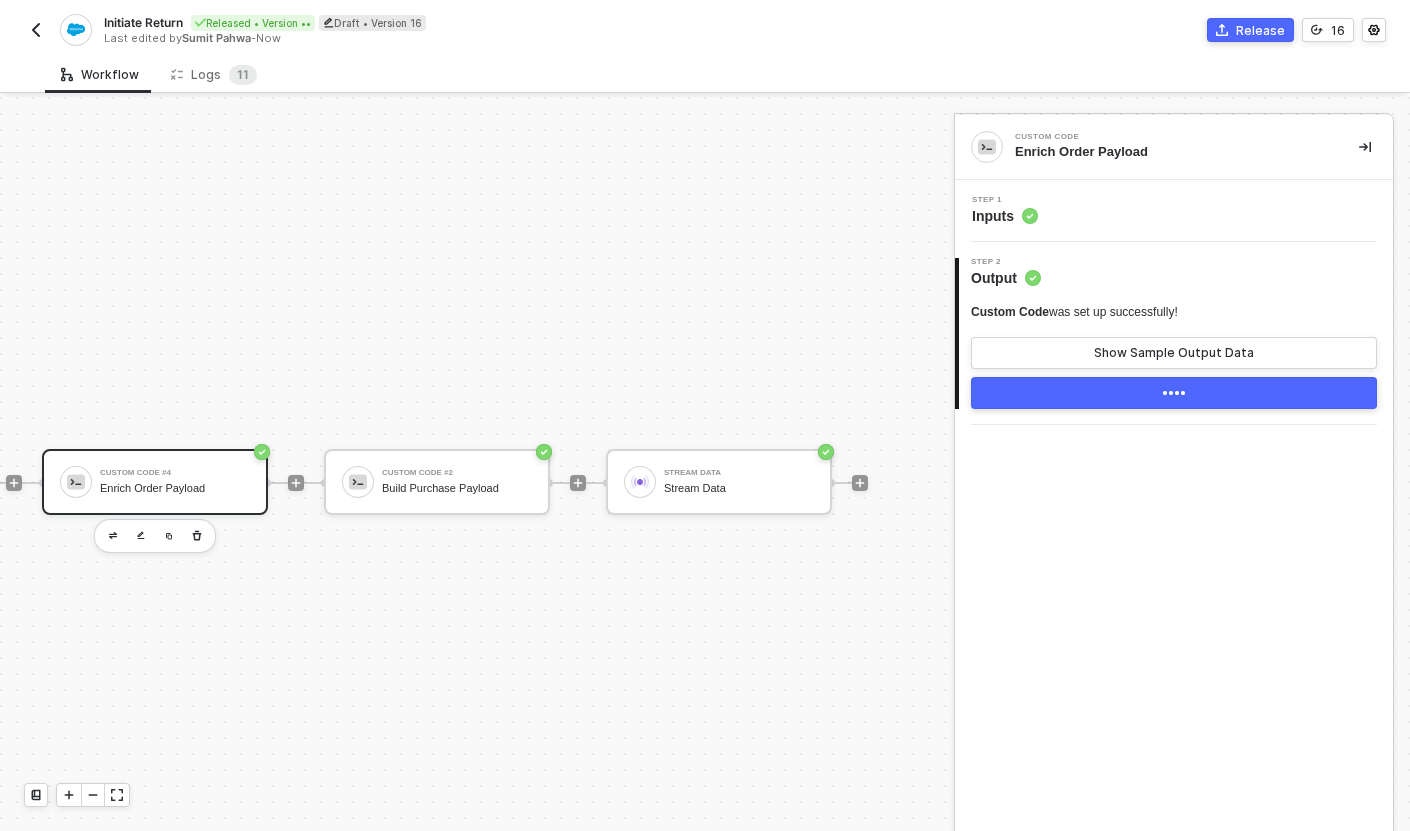 click on "Step 1 Inputs" at bounding box center (1176, 211) 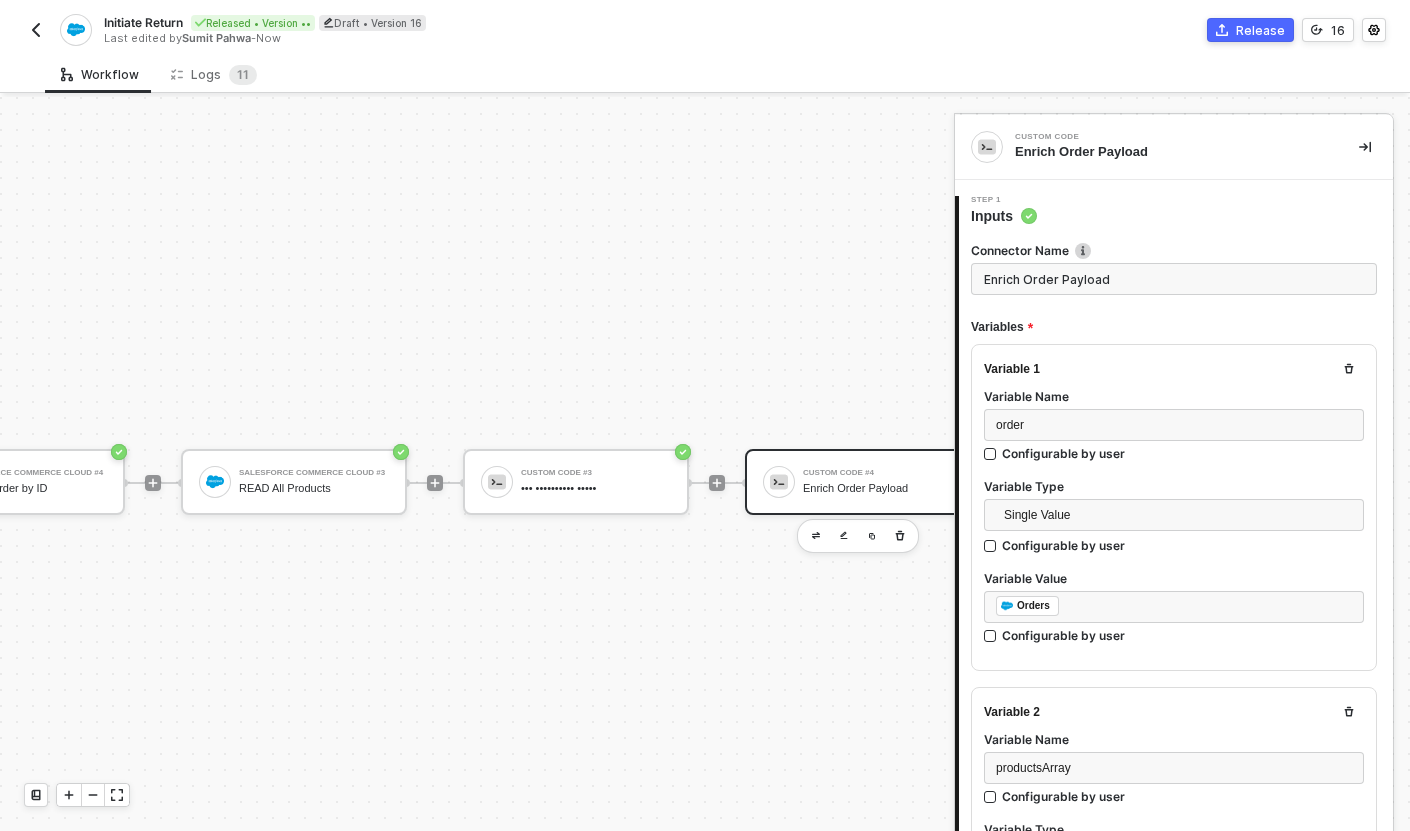 scroll, scrollTop: 33, scrollLeft: 785, axis: both 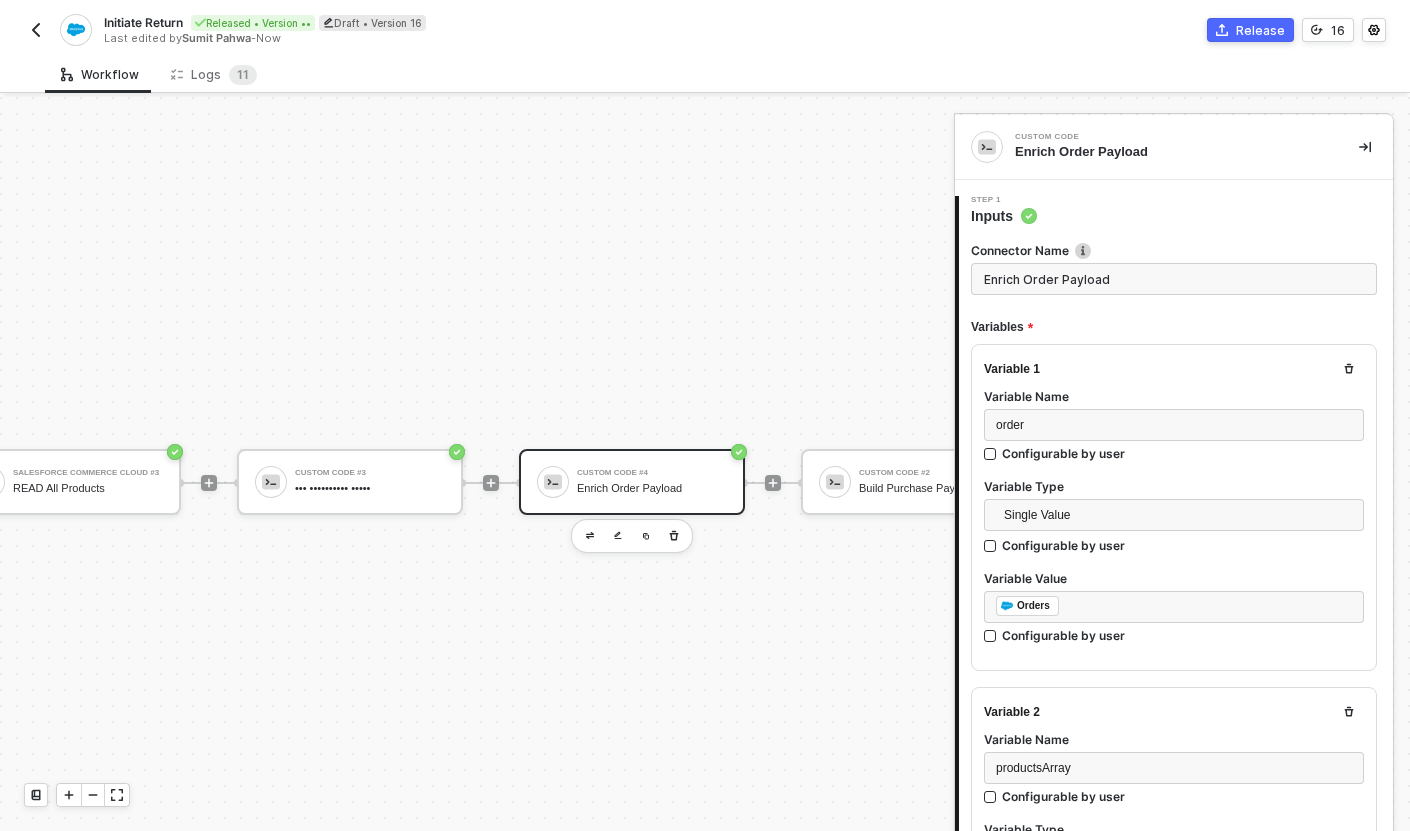 click on "•••••• •••• •• •••••• ••••• •••••••" at bounding box center (652, 482) 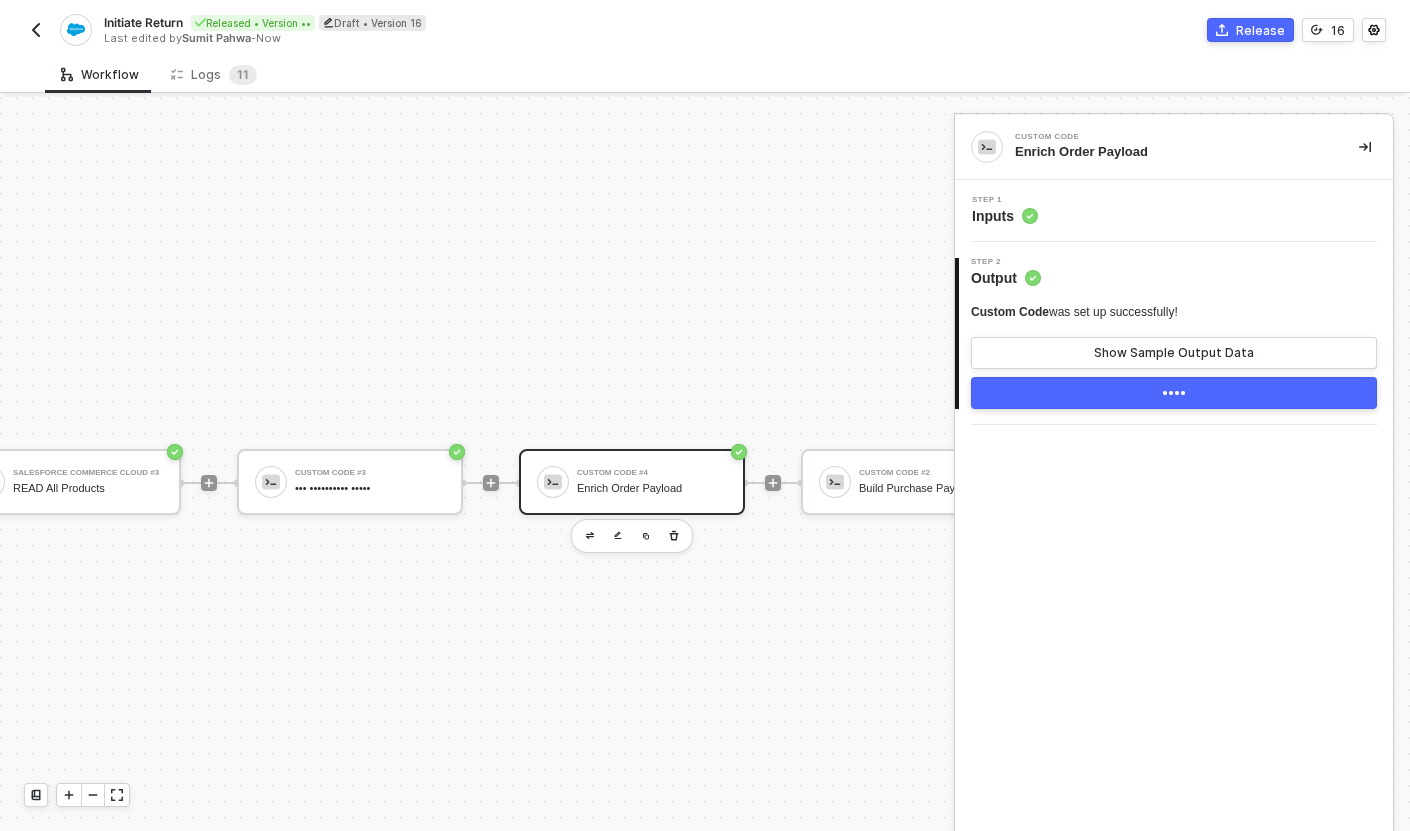 scroll, scrollTop: 33, scrollLeft: 1296, axis: both 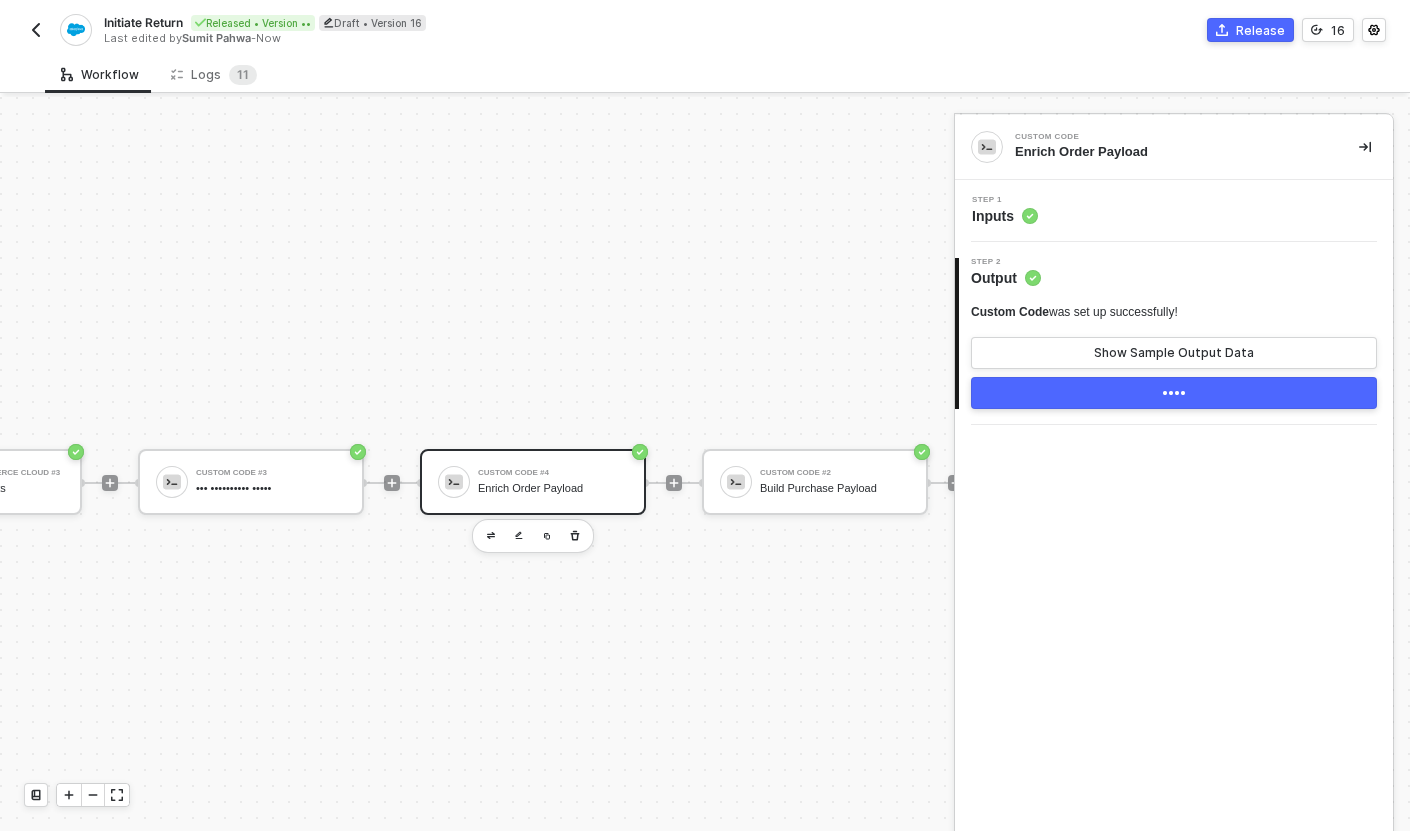 click on "Step 1 Inputs" at bounding box center (1176, 211) 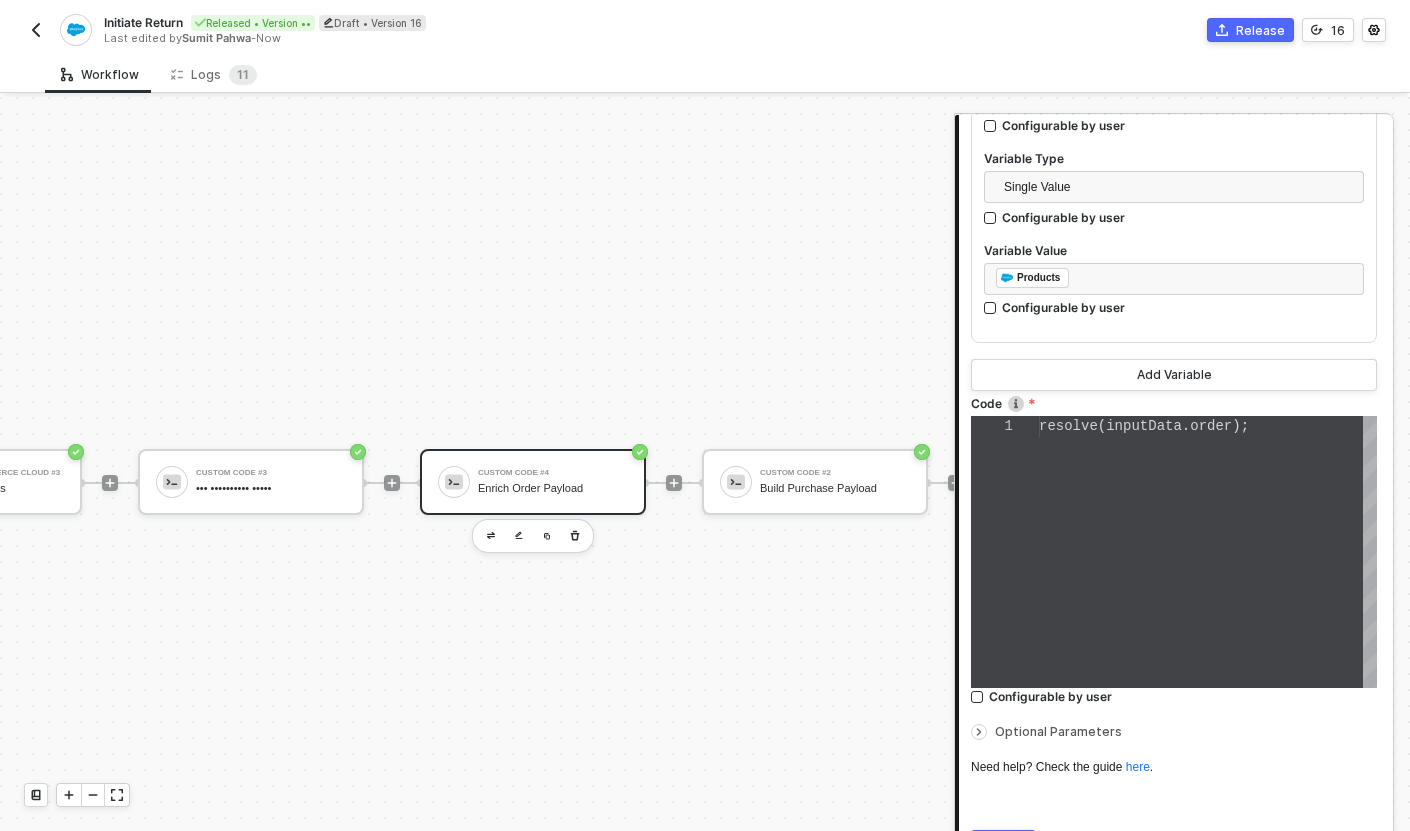 scroll, scrollTop: 671, scrollLeft: 0, axis: vertical 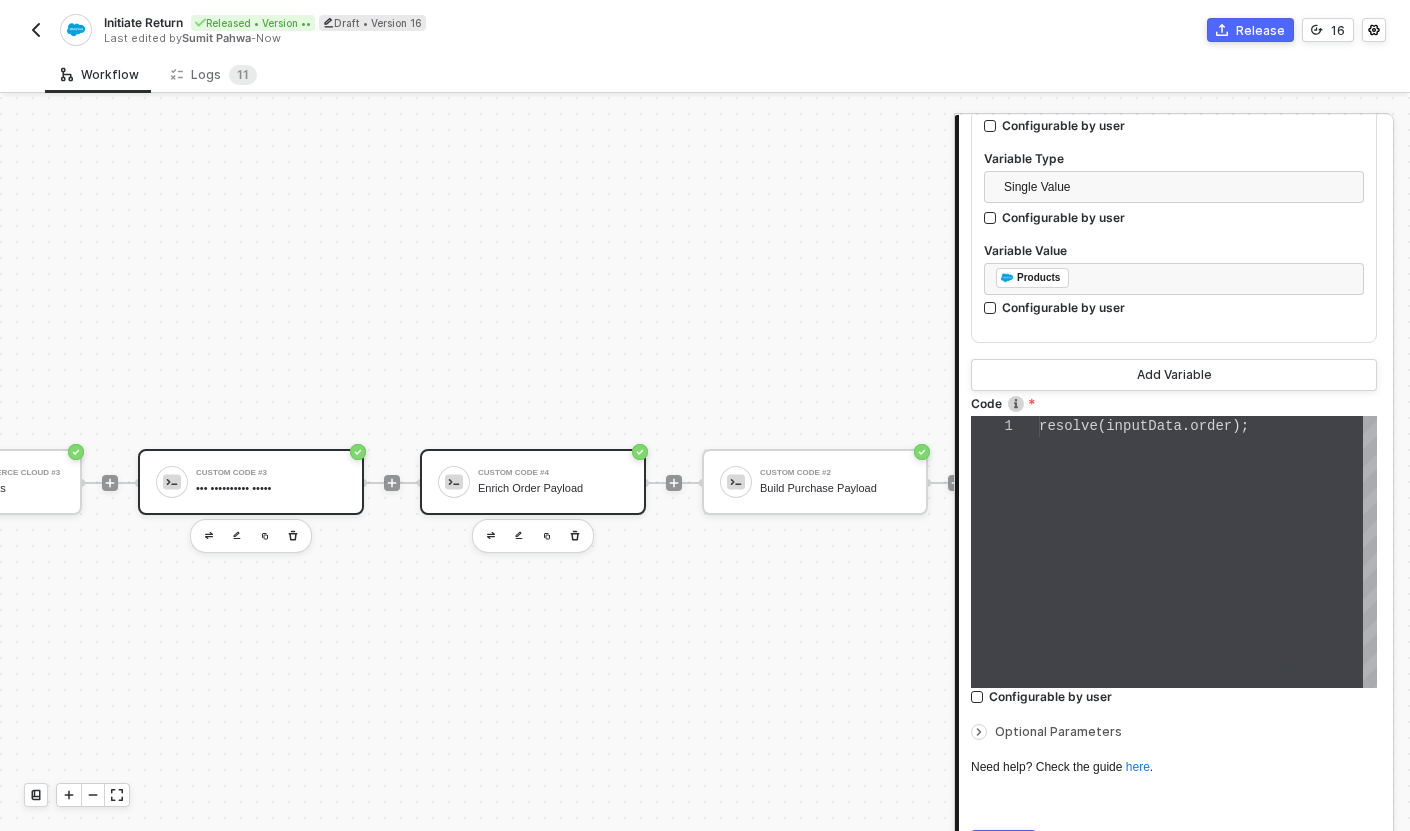 click on "Custom Code #3" at bounding box center (271, 473) 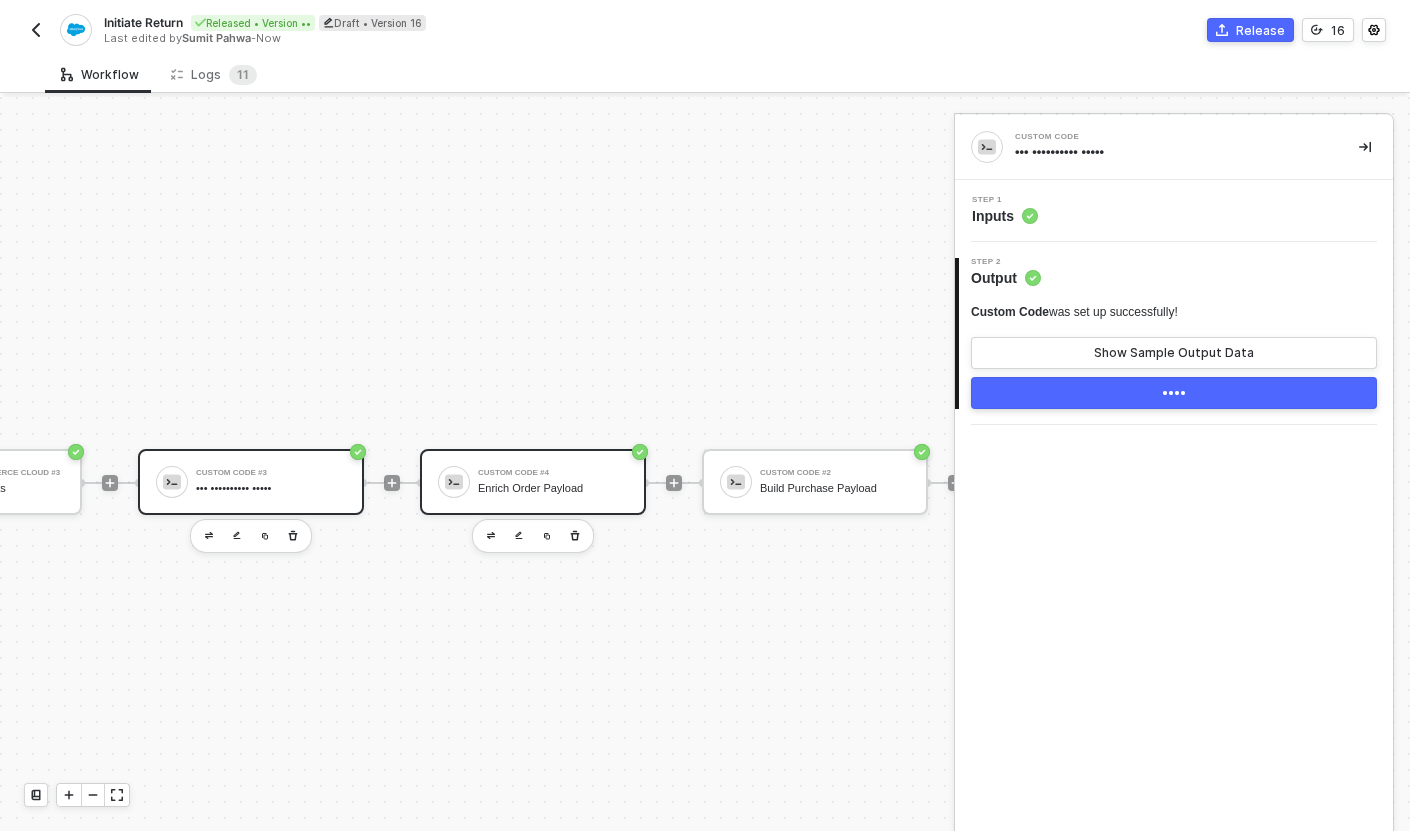 click on "Enrich Order Payload" at bounding box center (553, 488) 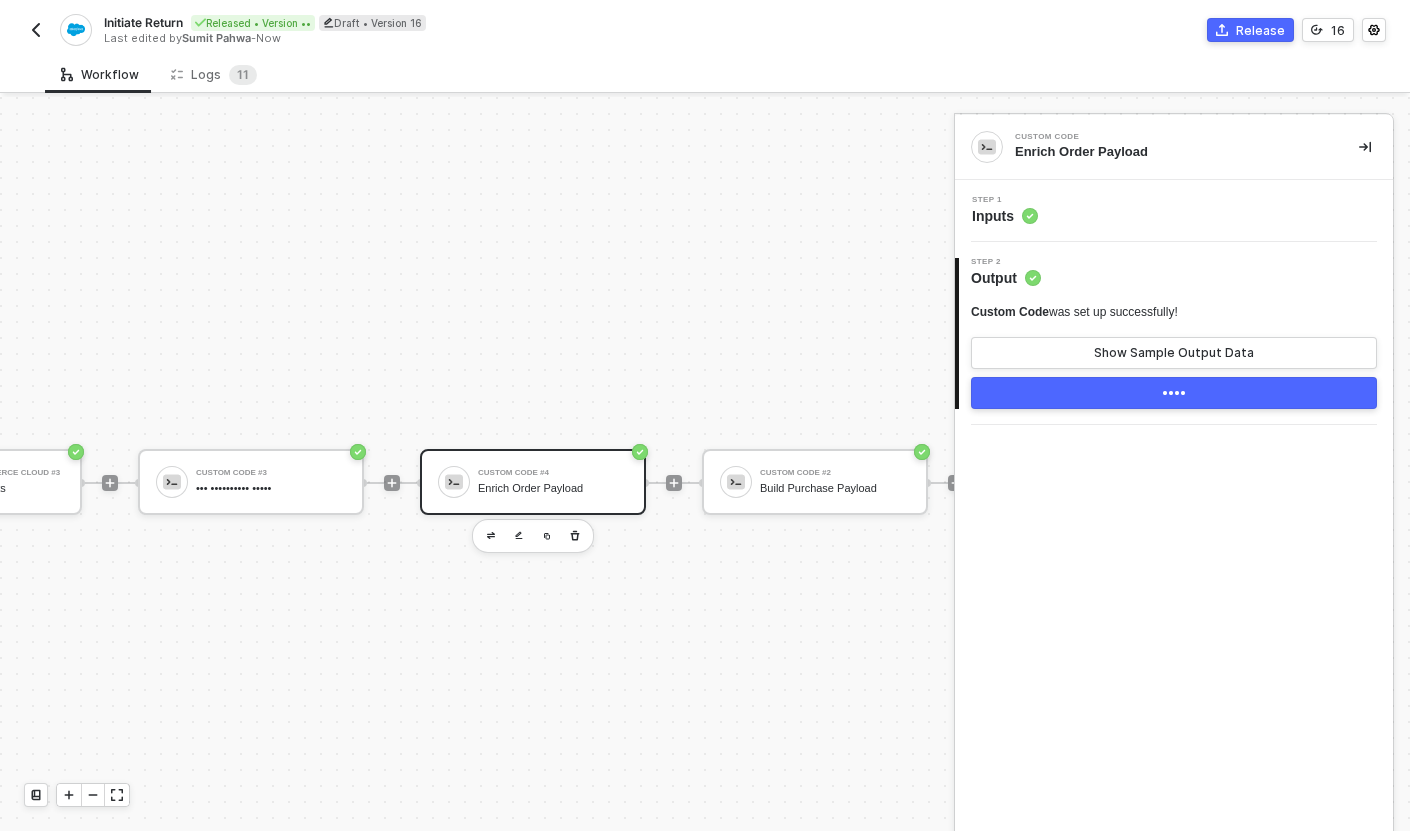 click on "Step 1 Inputs" at bounding box center [1176, 211] 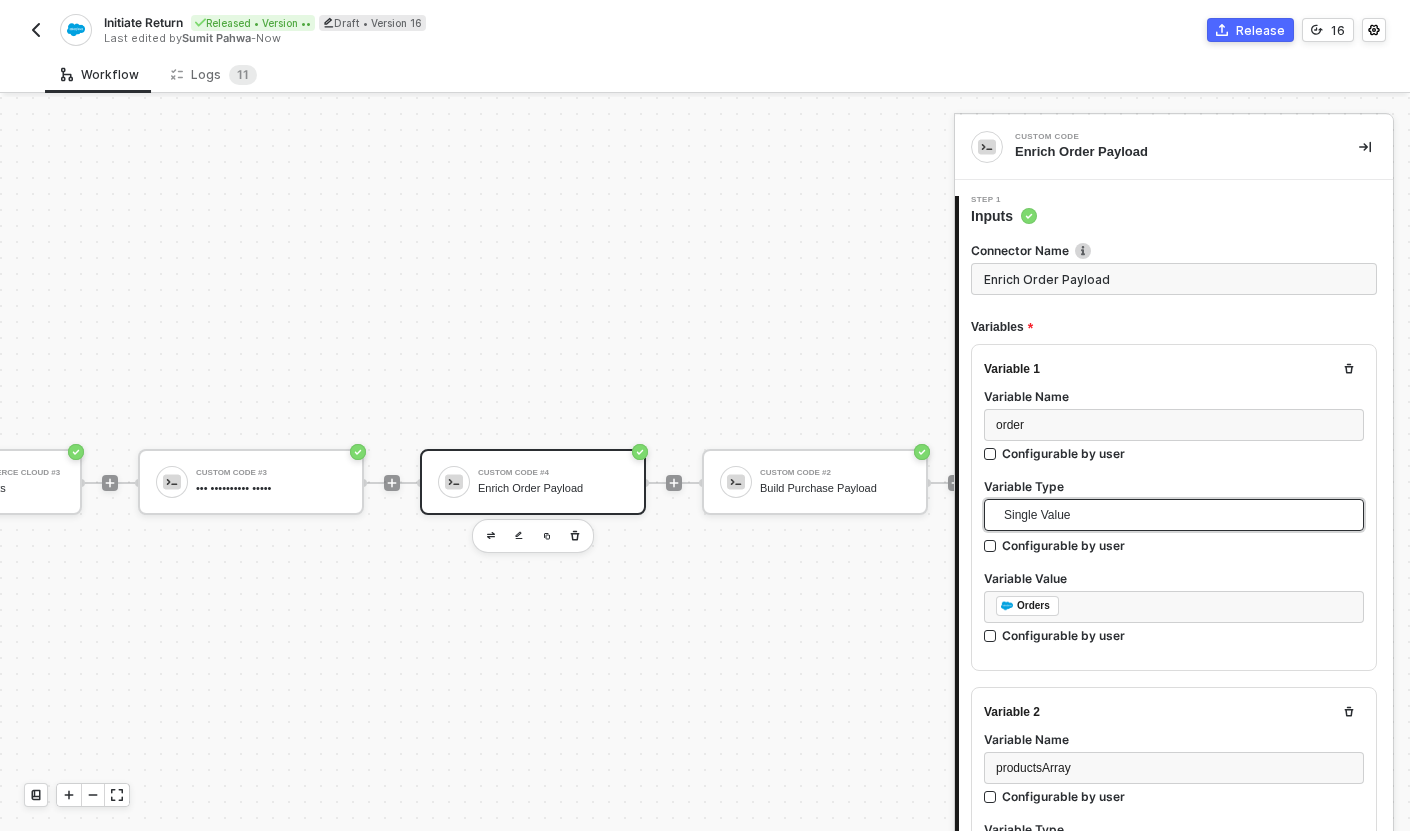 click on "Single Value" at bounding box center (1178, 515) 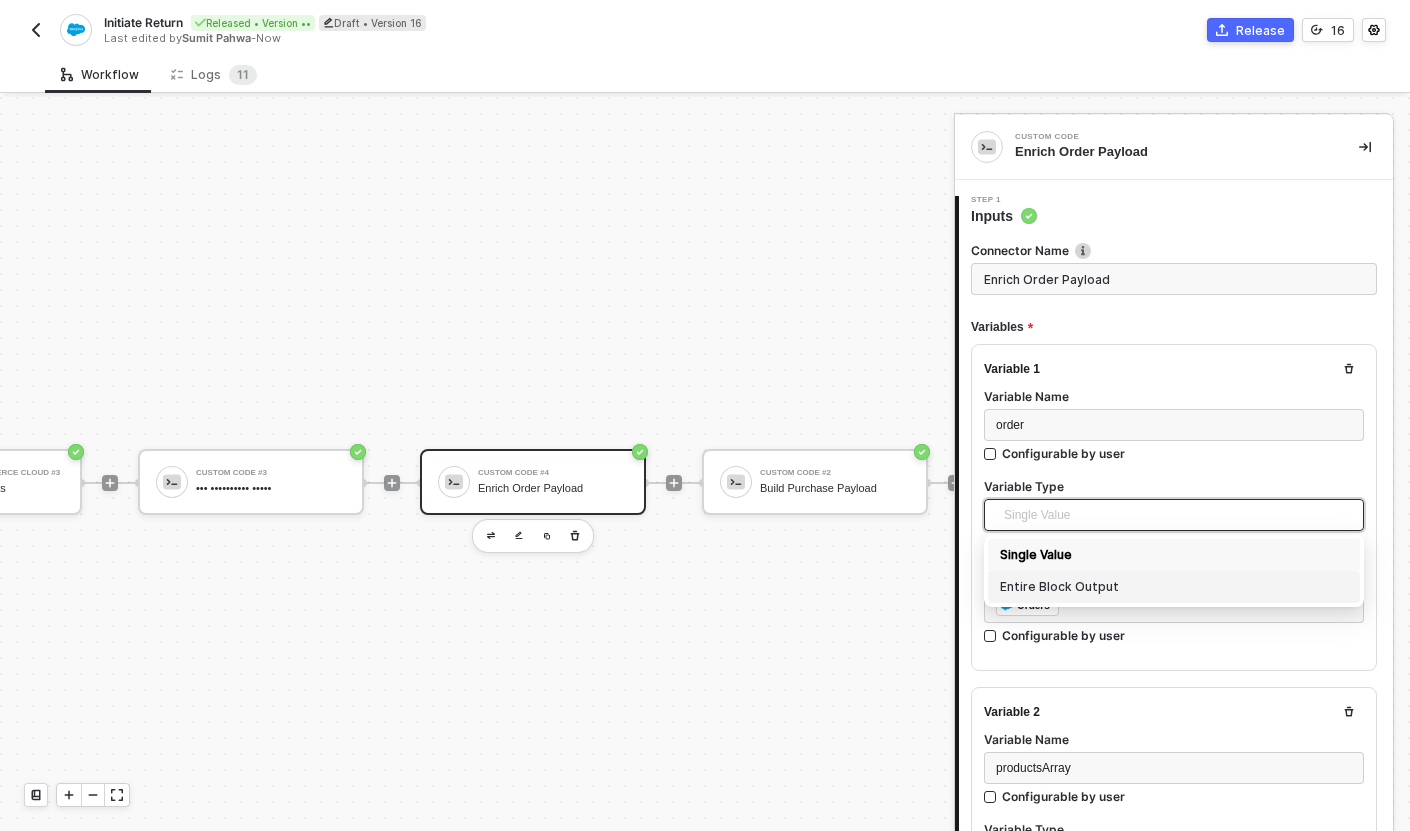 click on "Entire Block Output" at bounding box center (1174, 587) 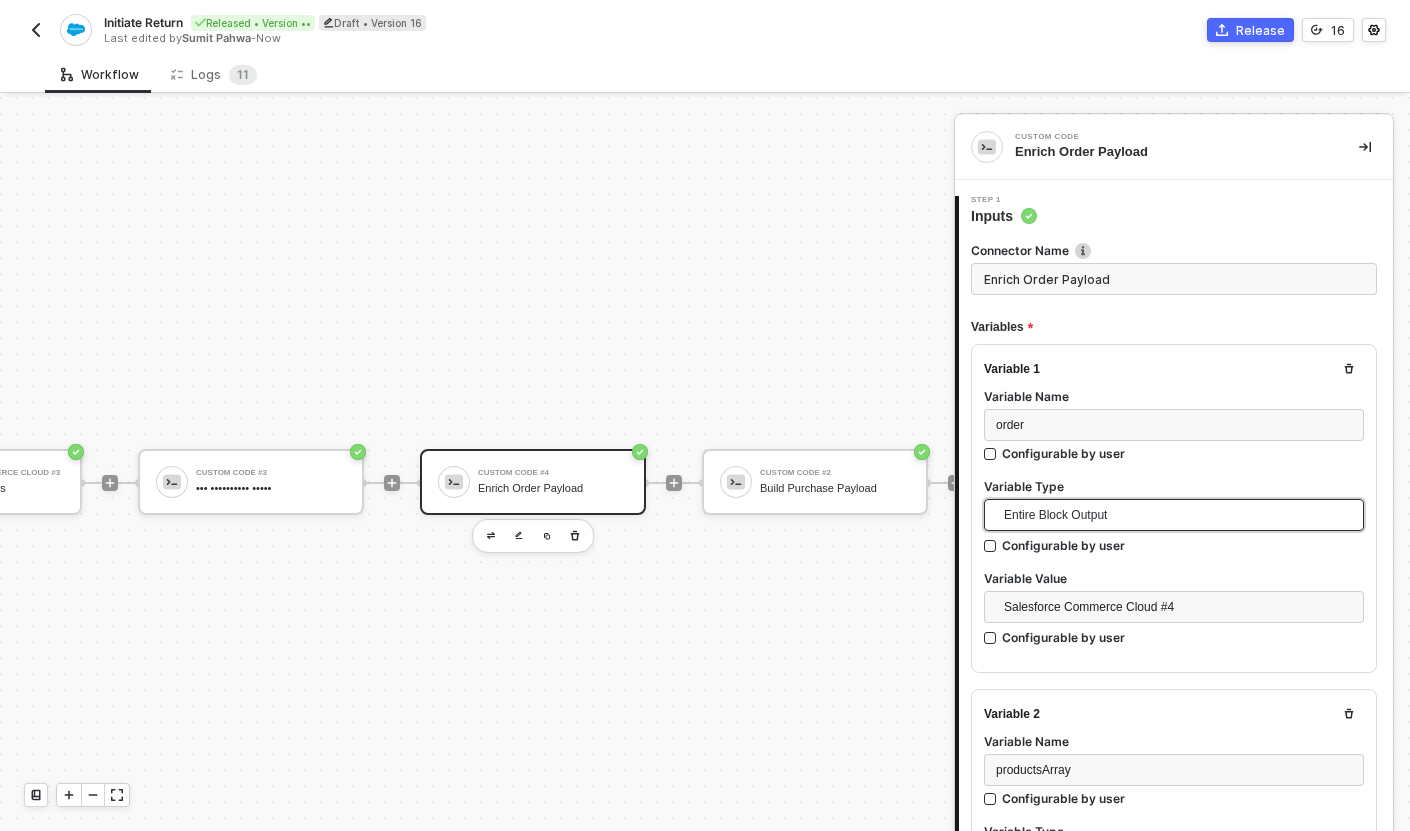 scroll, scrollTop: 129, scrollLeft: 0, axis: vertical 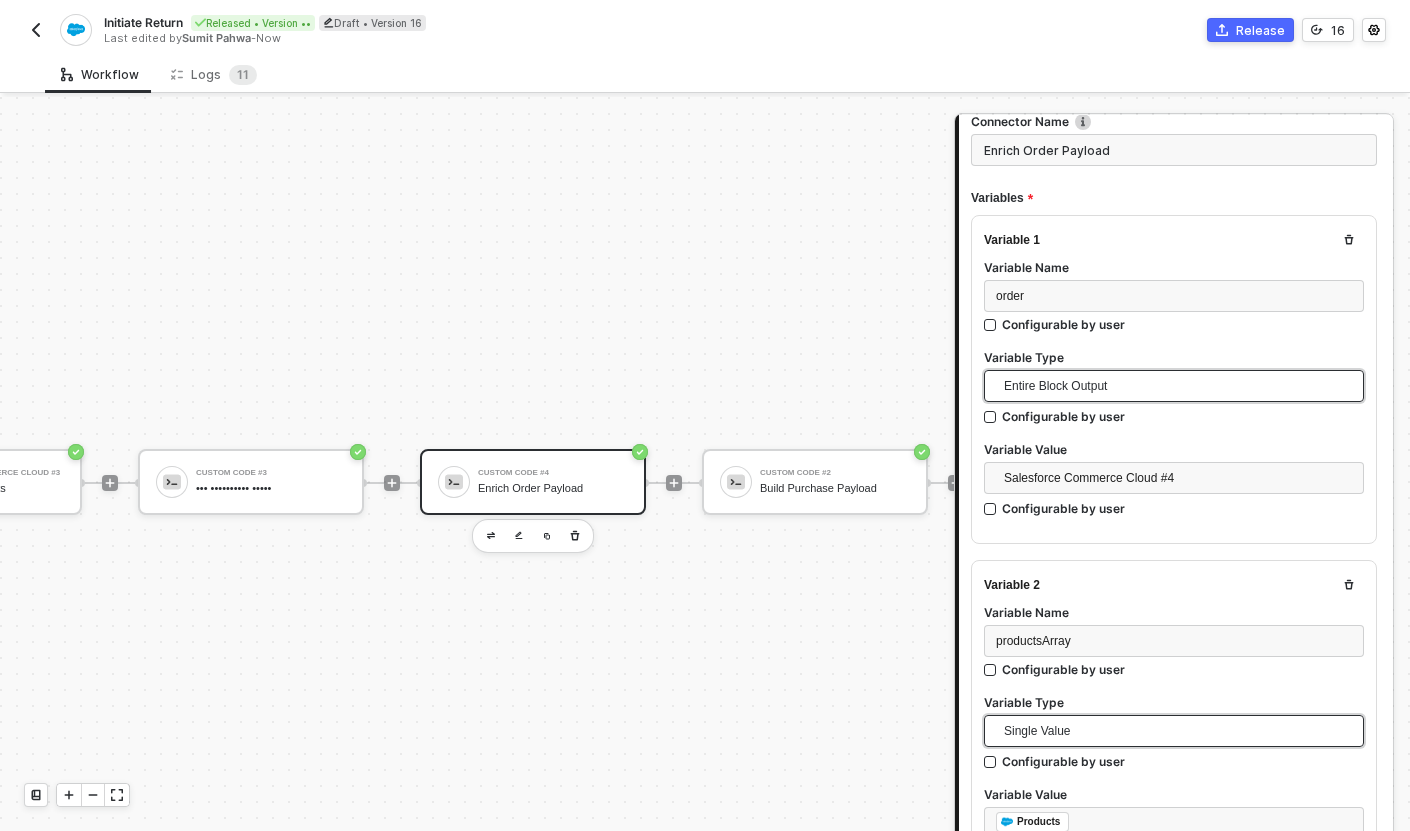 click on "Single Value" at bounding box center [1178, 731] 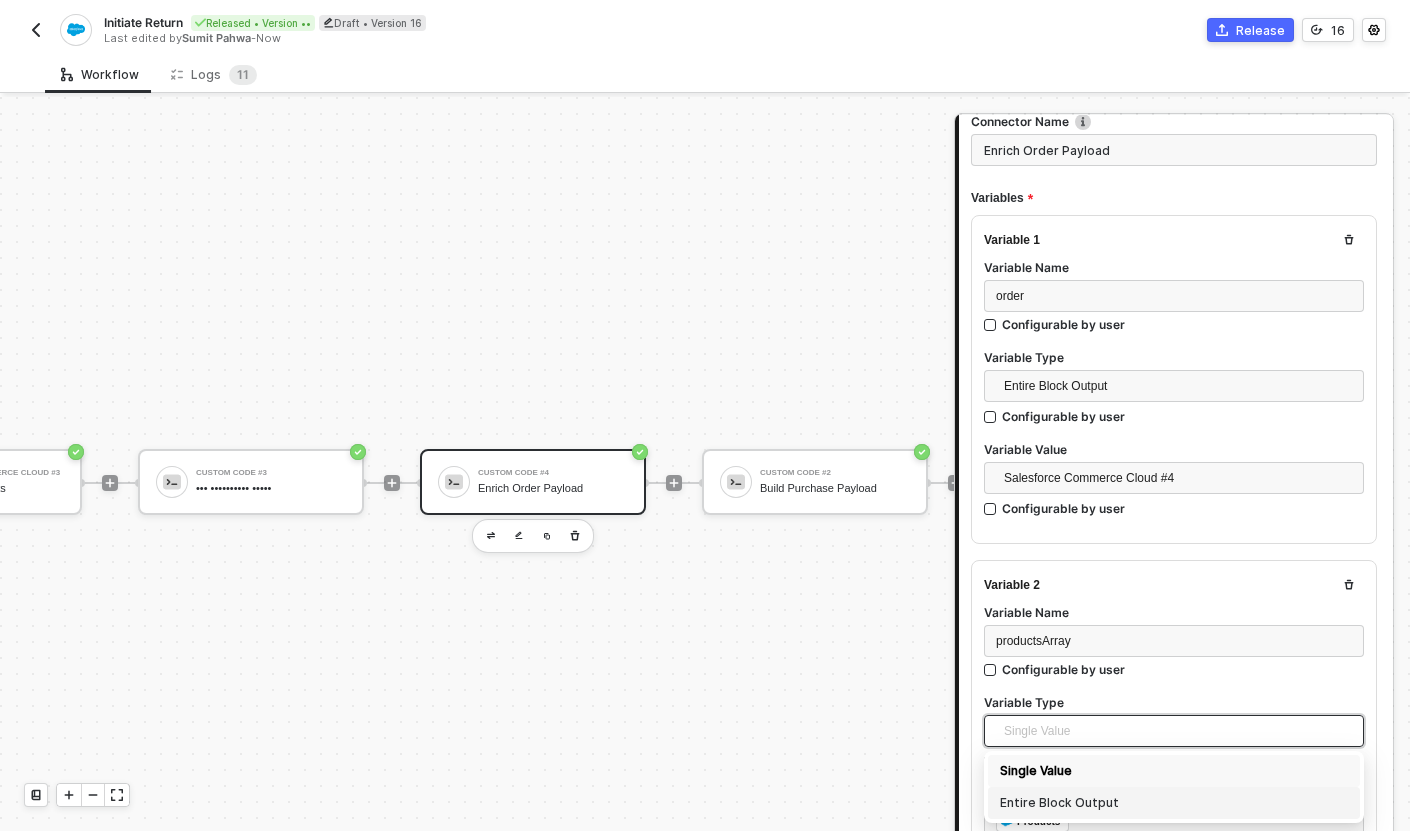click on "Entire Block Output" at bounding box center [1174, 803] 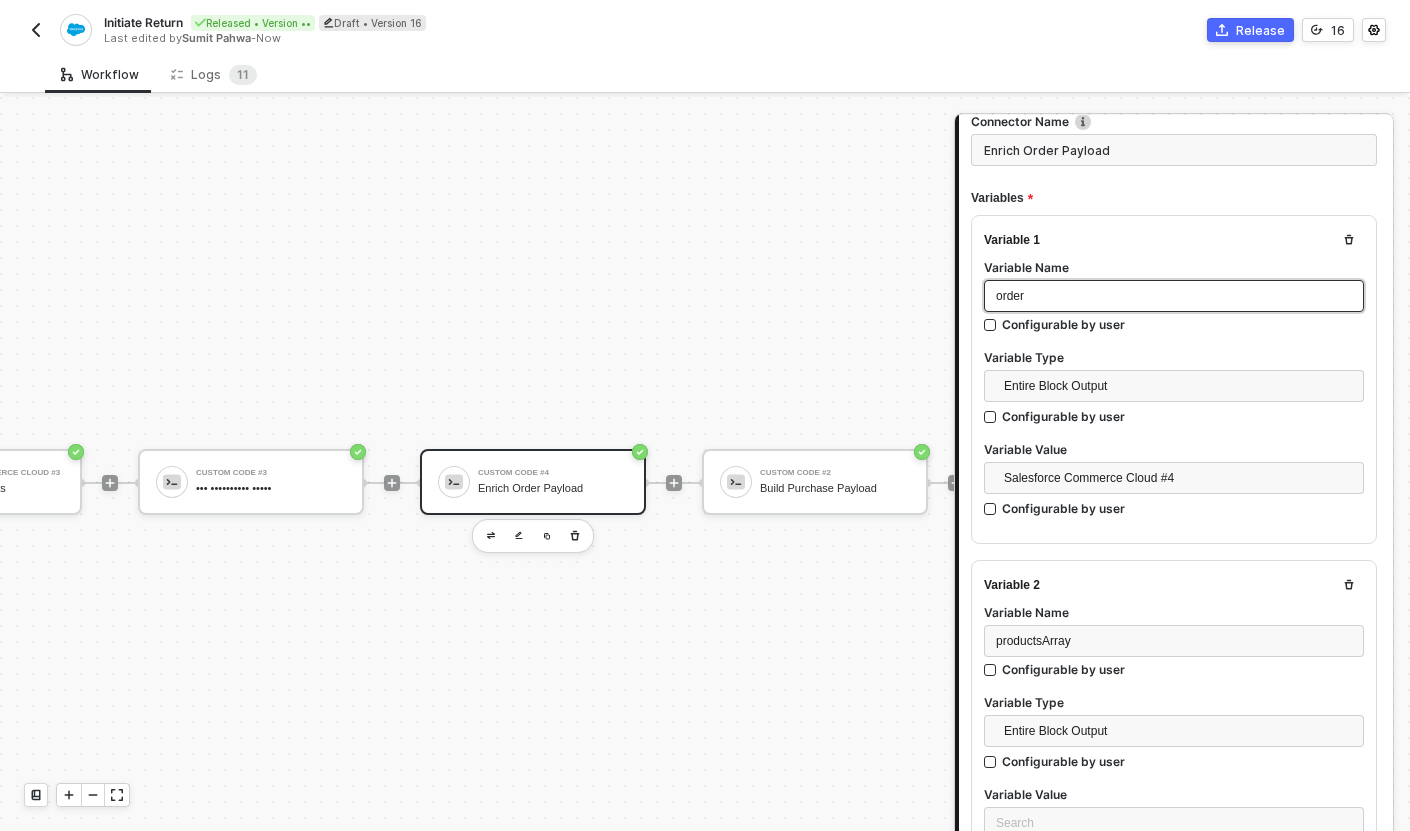 click on "order" at bounding box center [1174, 296] 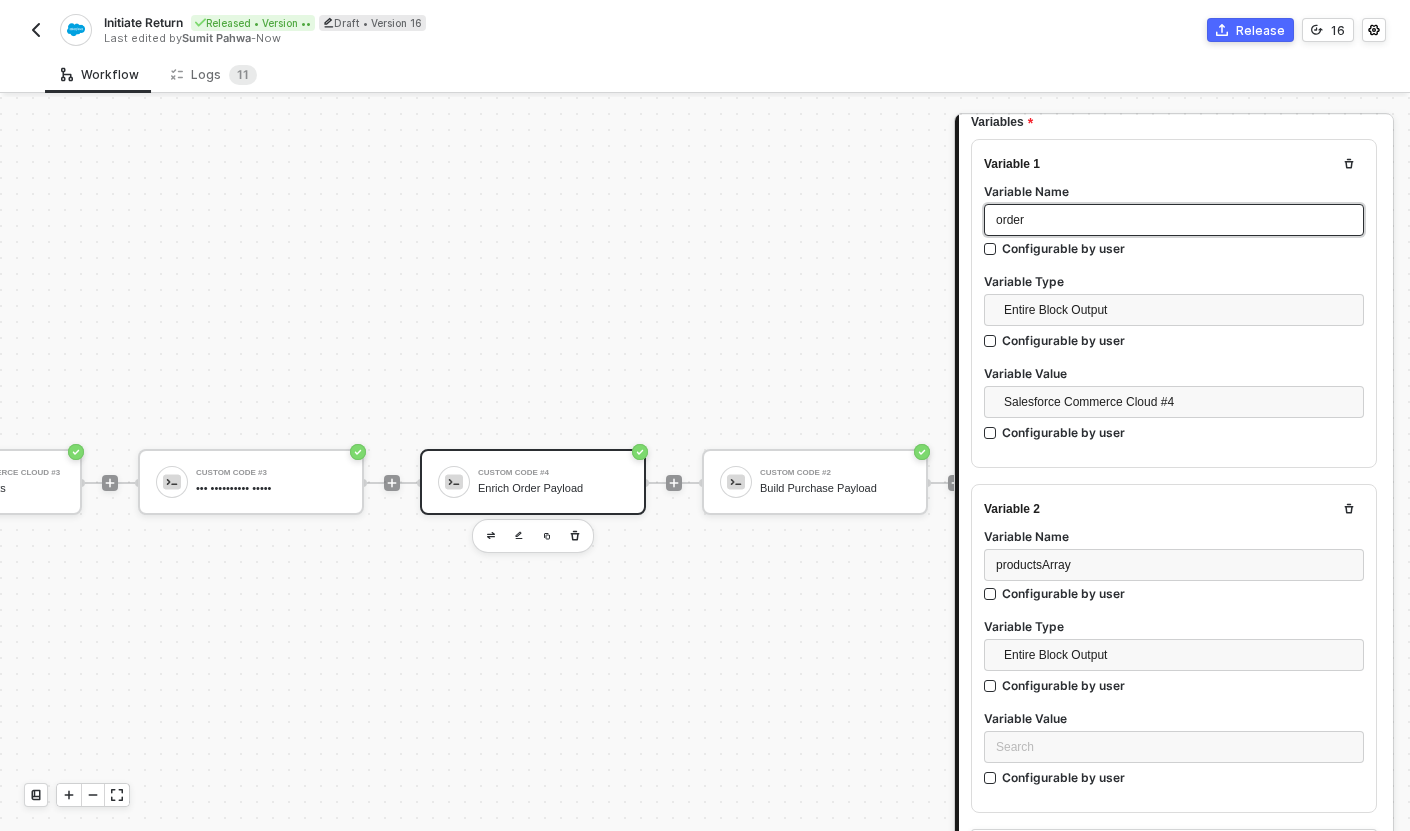 scroll, scrollTop: 209, scrollLeft: 0, axis: vertical 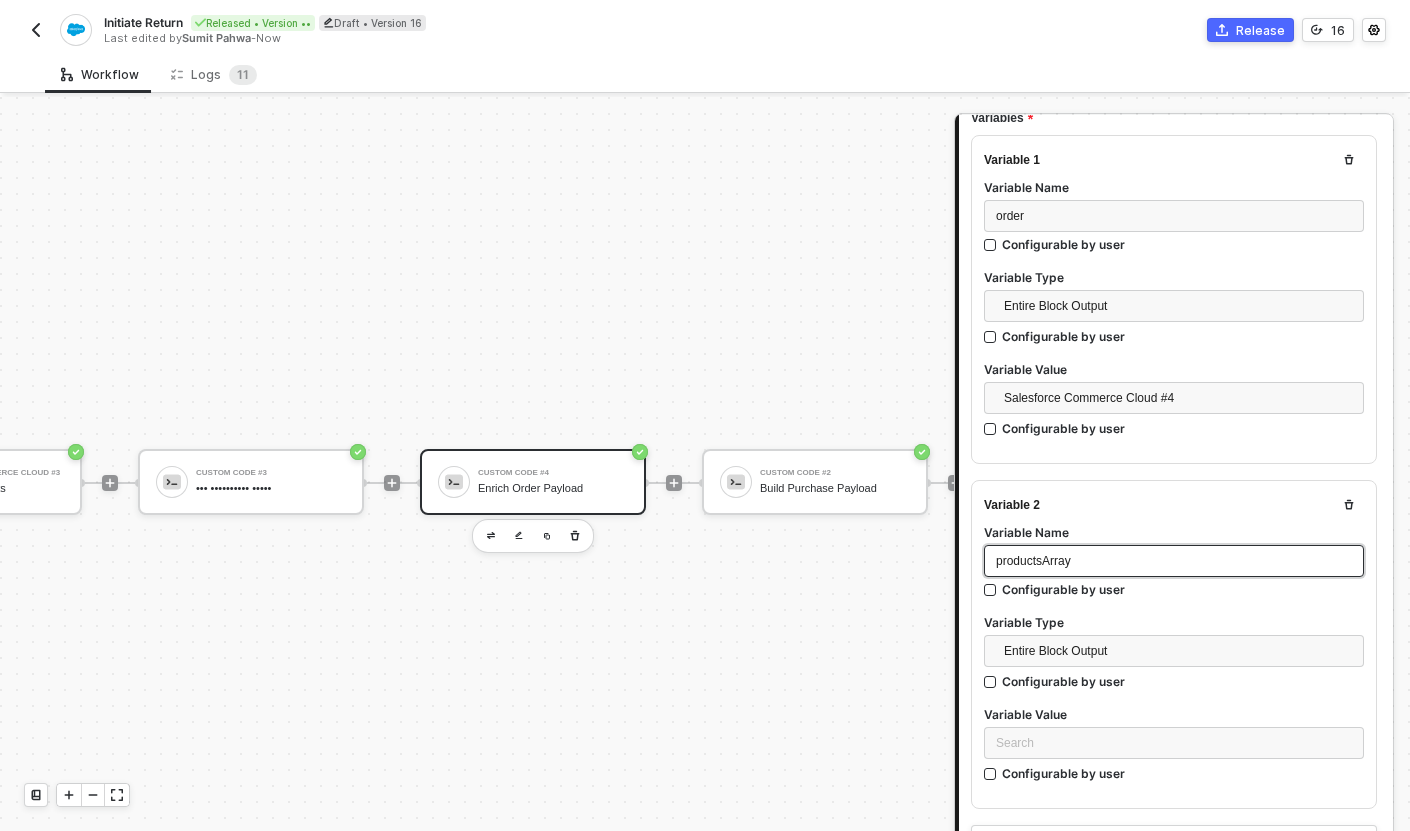 click on "productsArray" at bounding box center [1033, 561] 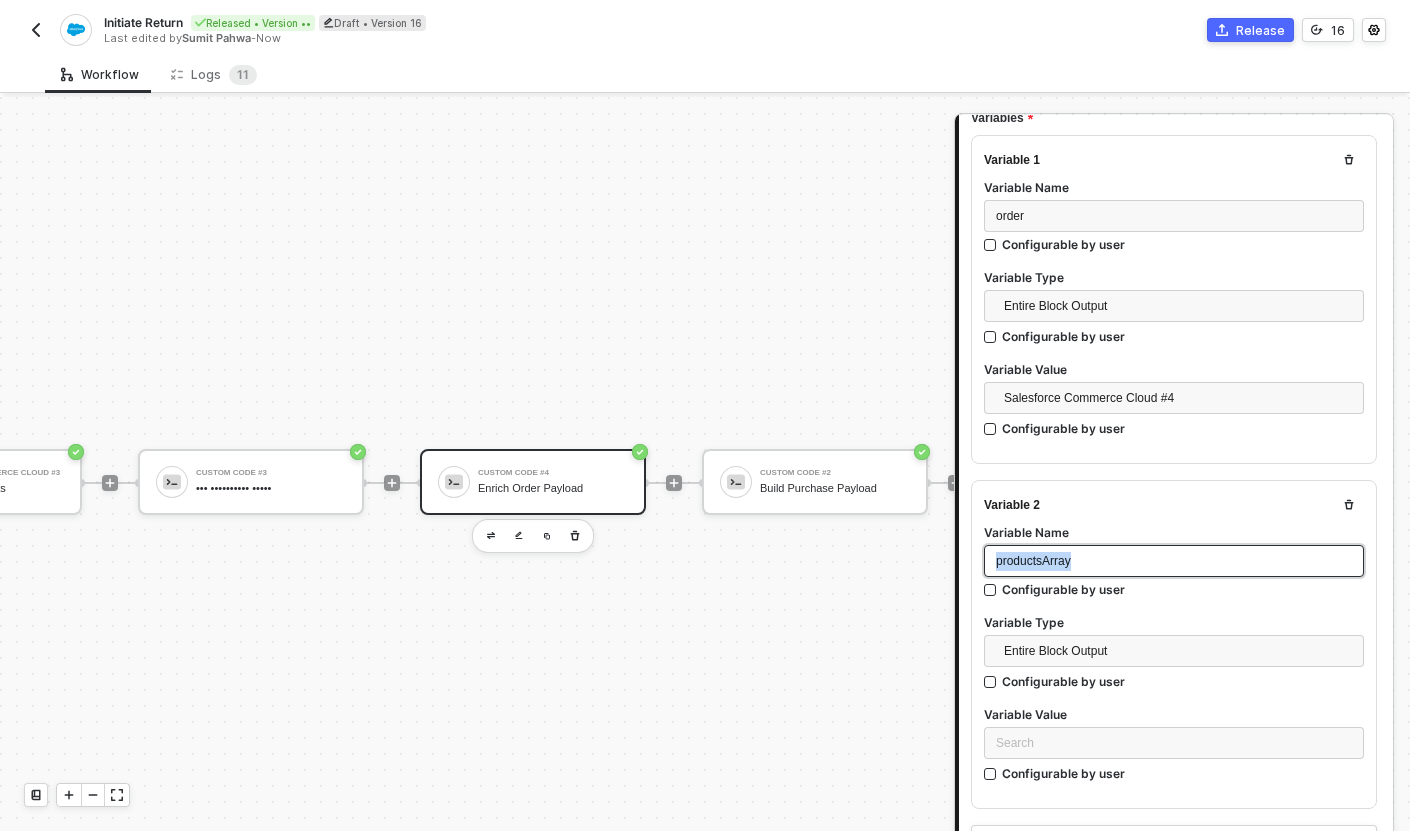click on "productsArray" at bounding box center (1033, 561) 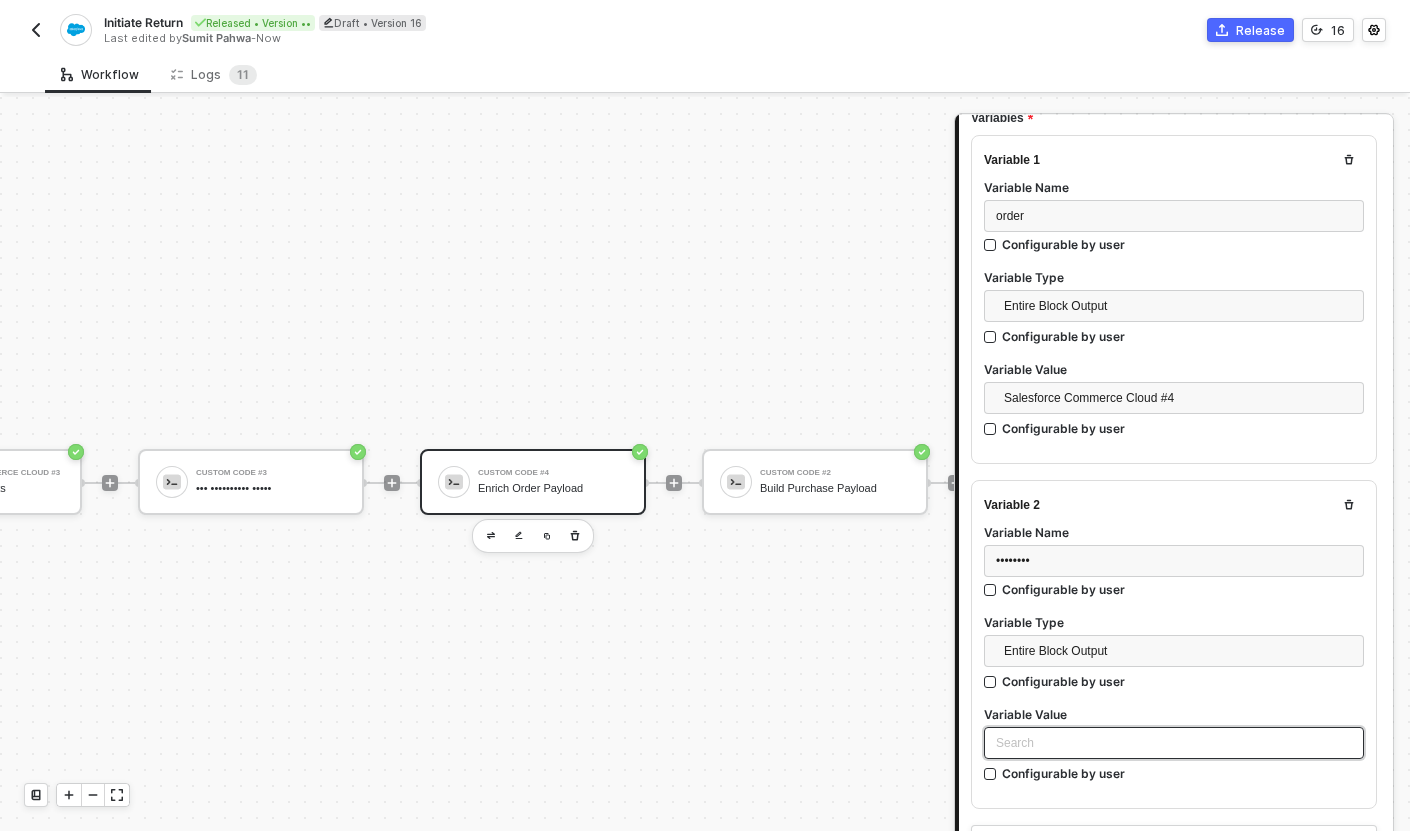 click on "Search" at bounding box center (1174, 743) 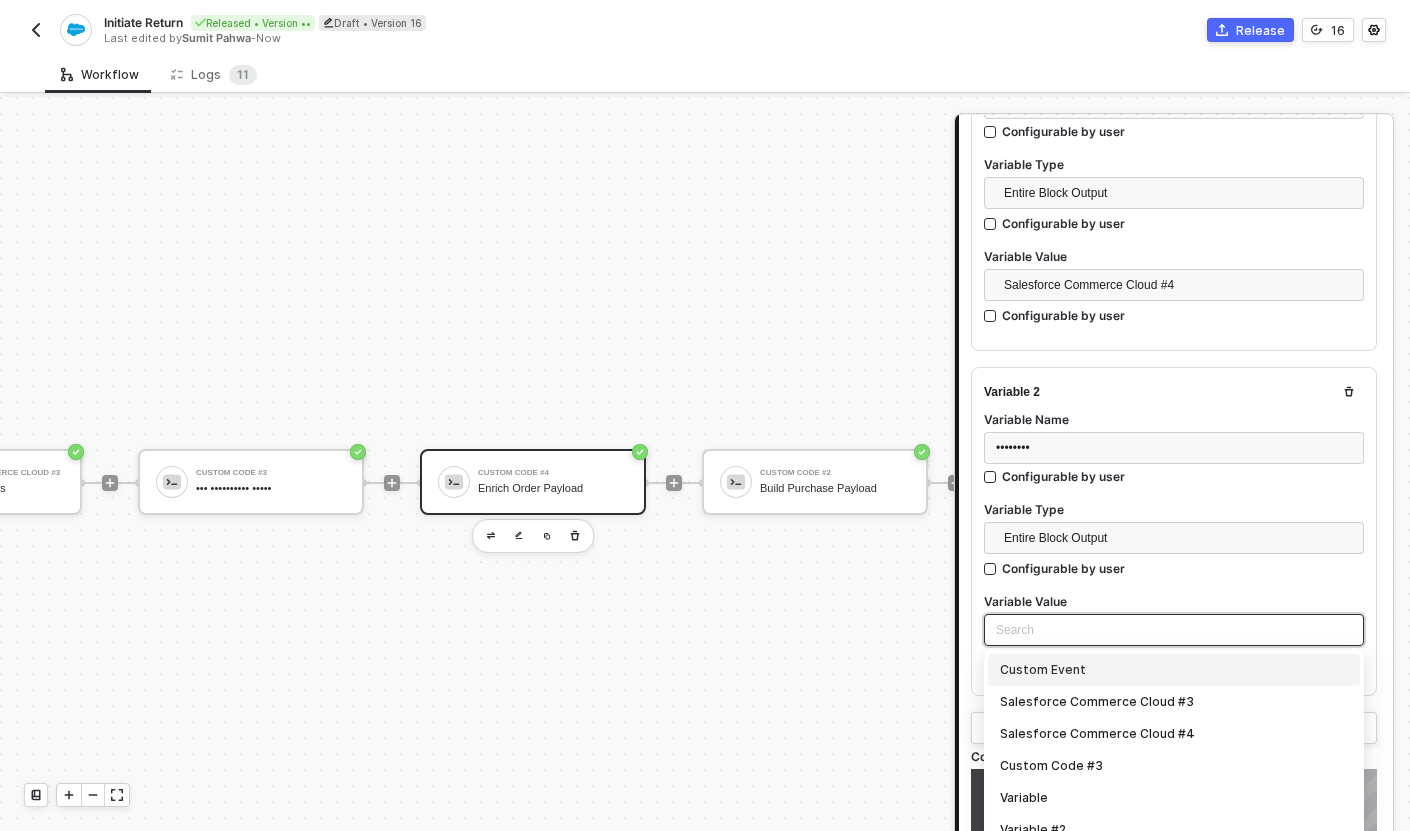 scroll, scrollTop: 347, scrollLeft: 0, axis: vertical 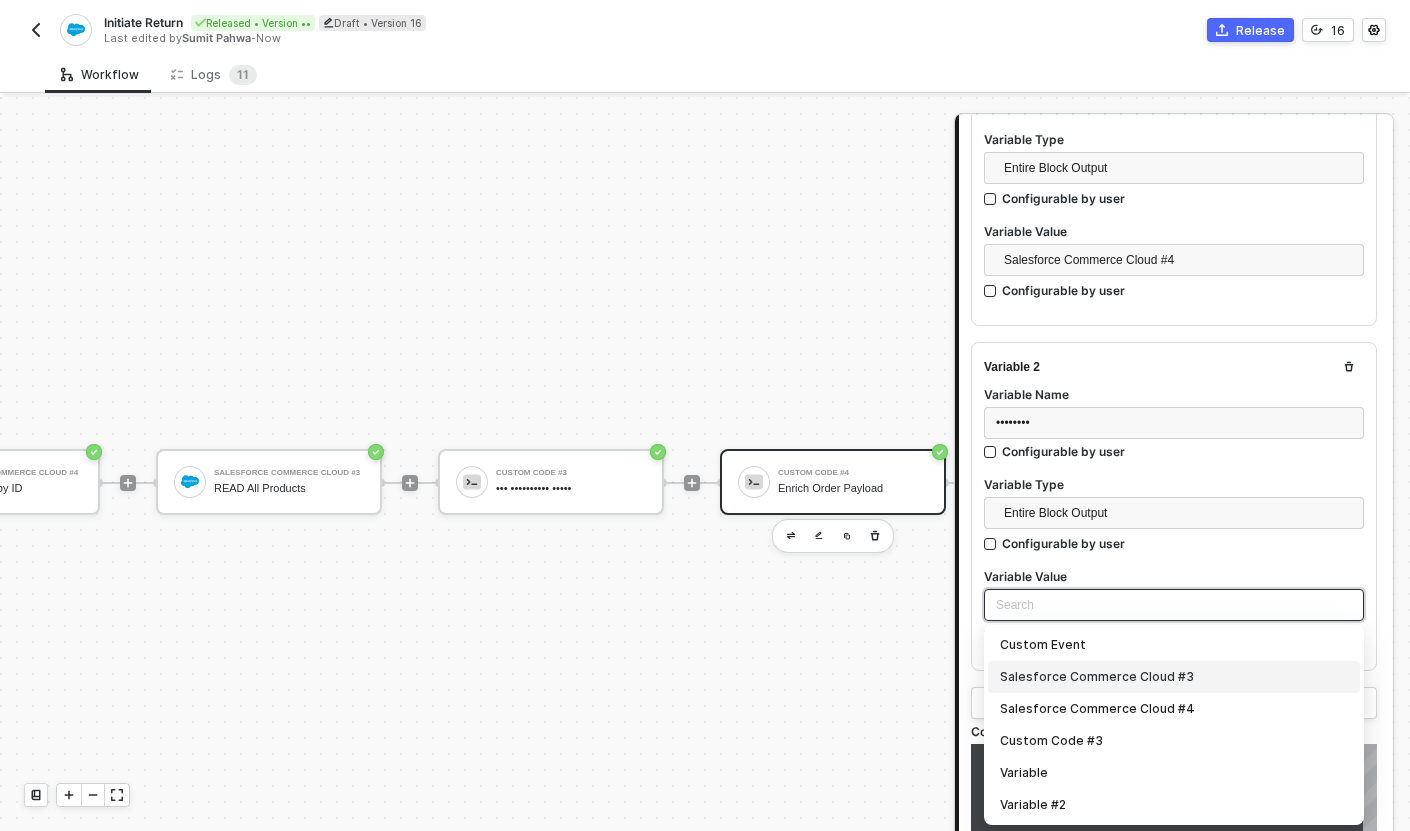 click on "Salesforce Commerce Cloud #3" at bounding box center [1174, 677] 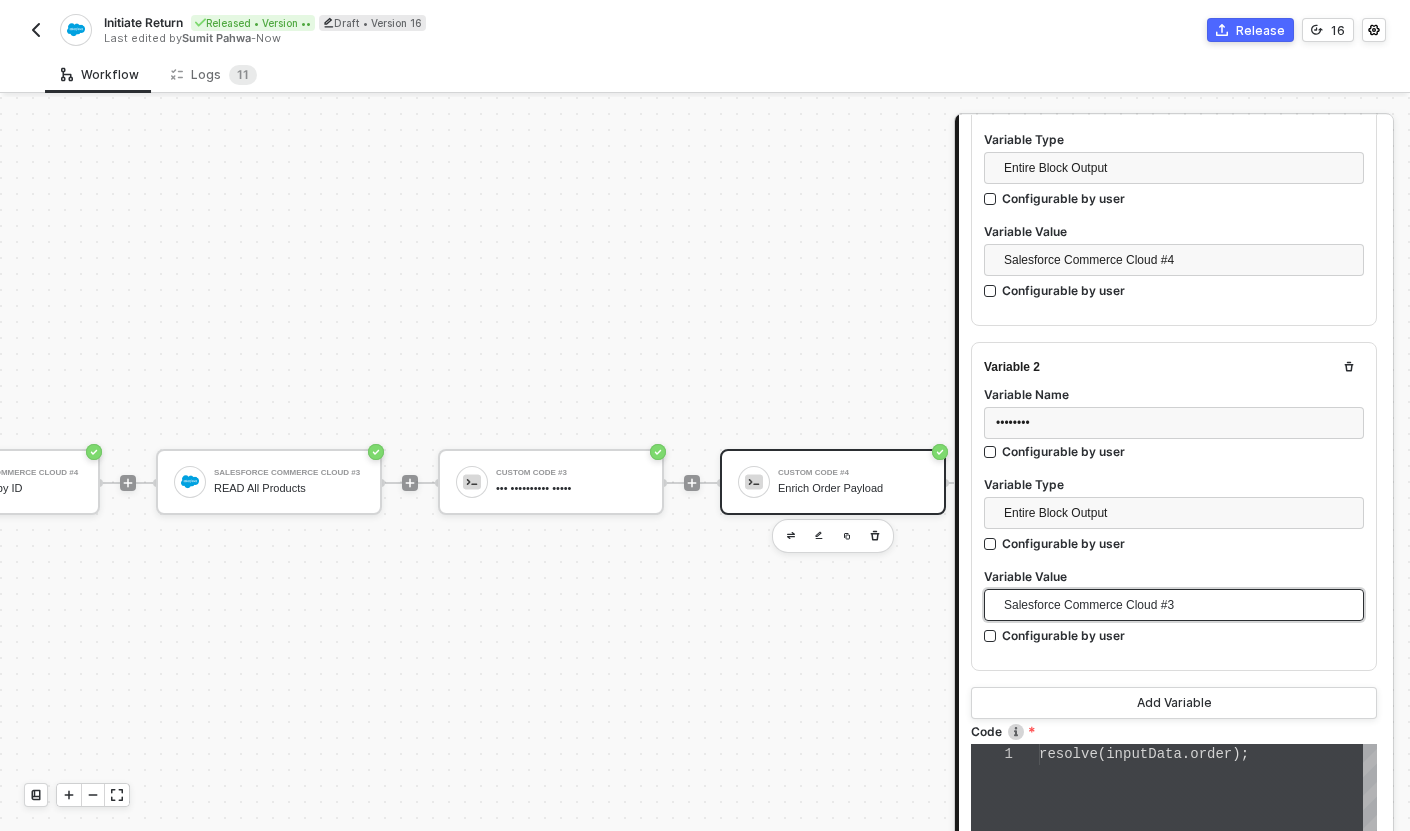 click on "••••••• • ••••••••• • ••••• ••" at bounding box center (1208, 880) 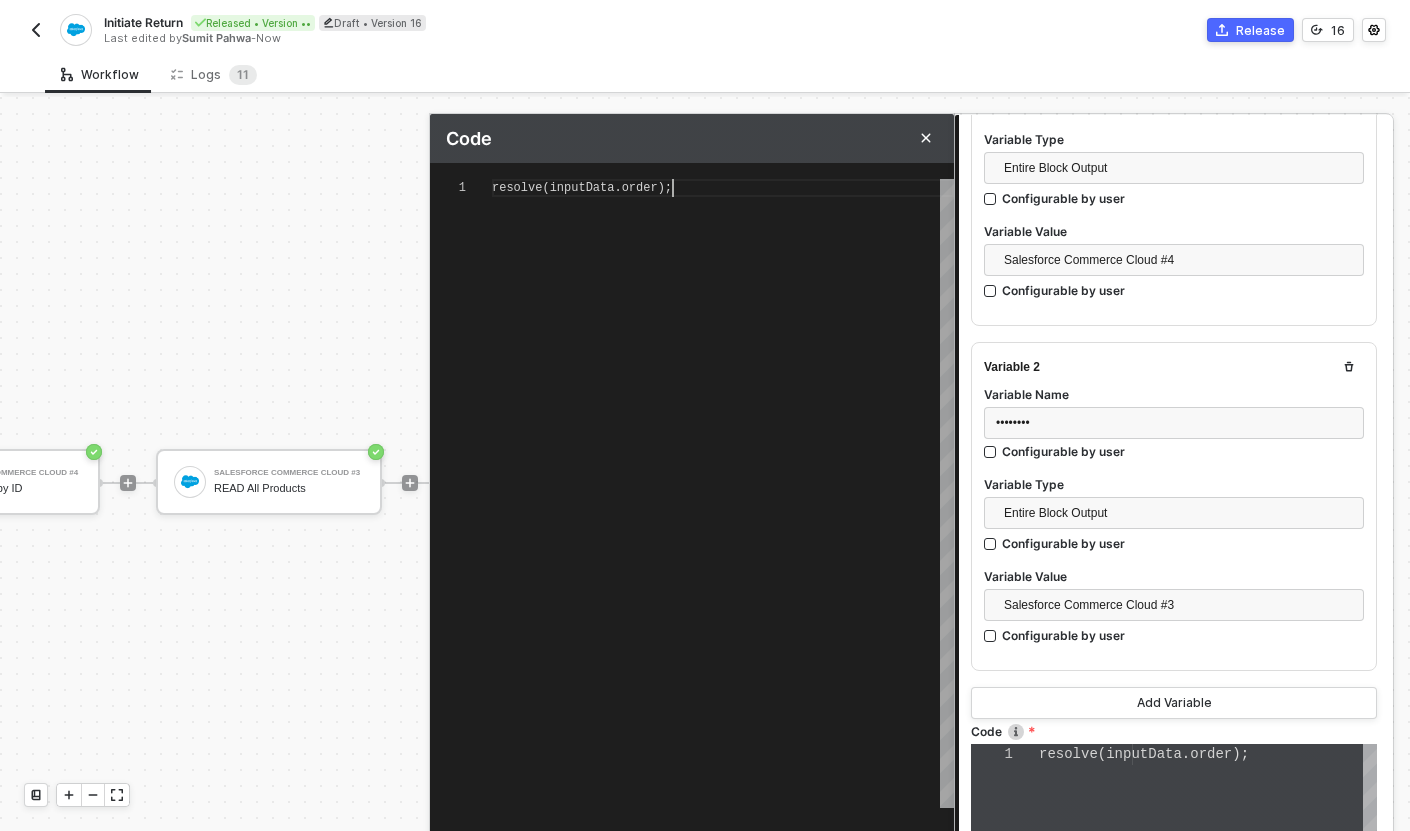 click on "order" at bounding box center (640, 188) 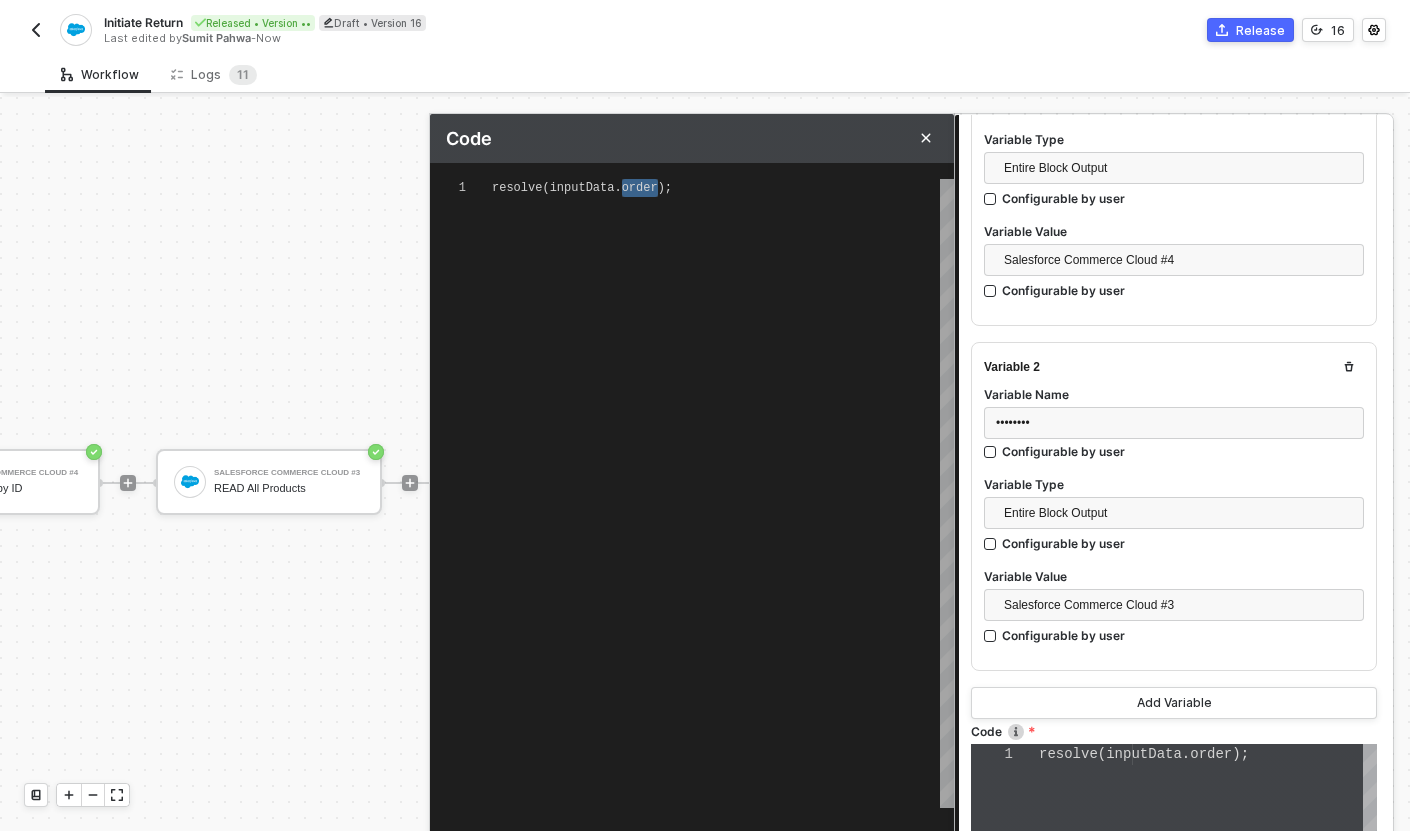 scroll, scrollTop: 0, scrollLeft: 144, axis: horizontal 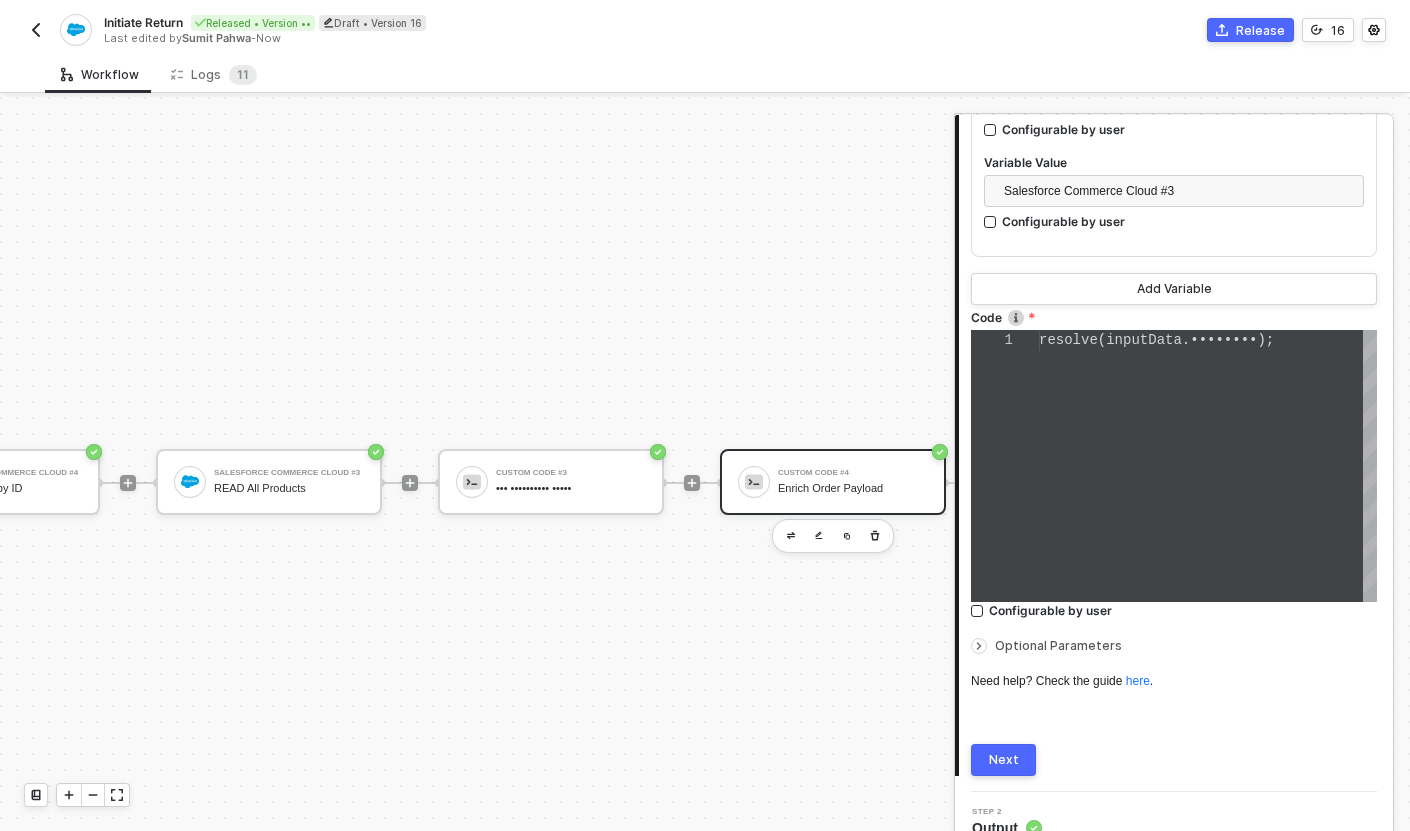 click on "Next" at bounding box center (1003, 760) 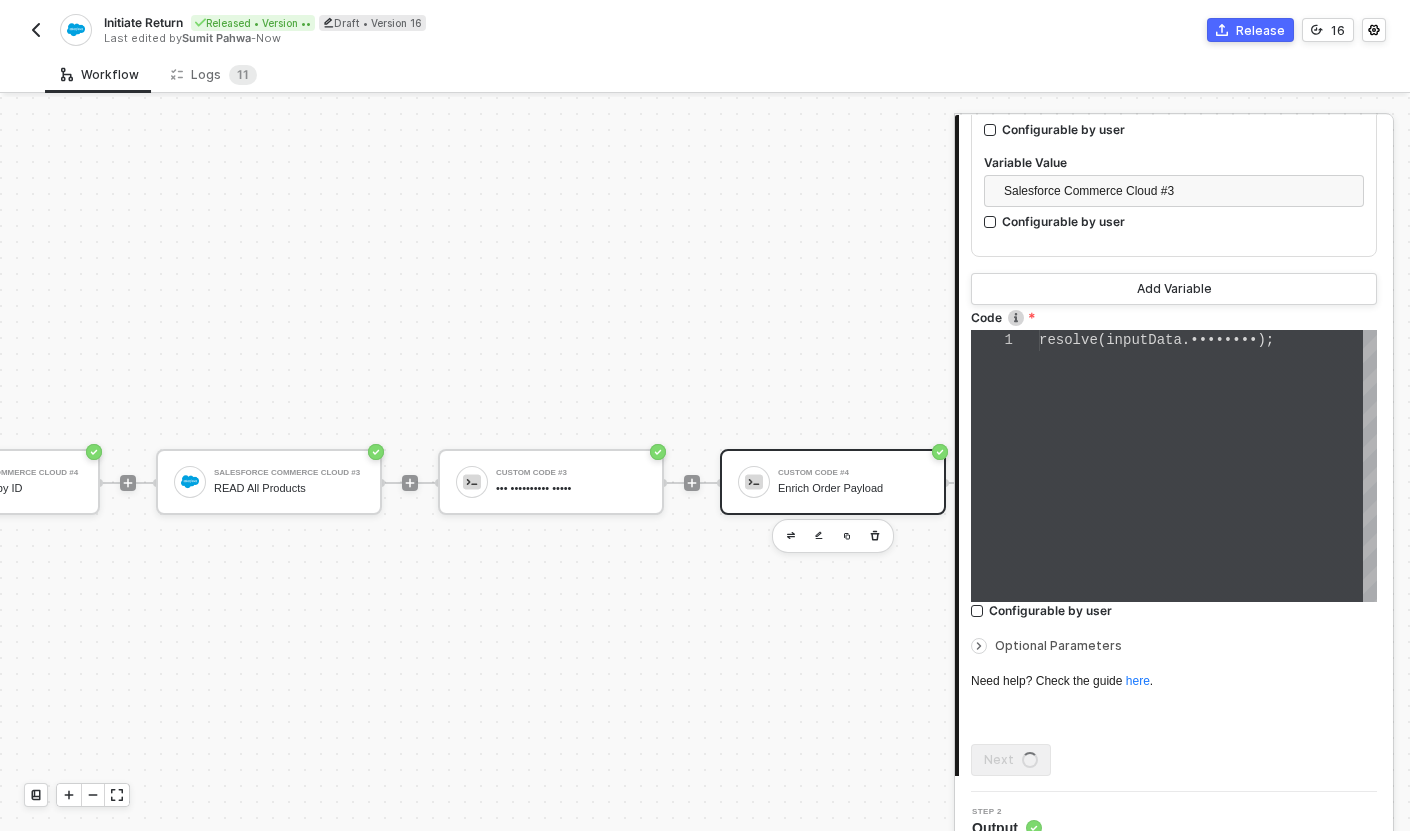 scroll, scrollTop: 0, scrollLeft: 0, axis: both 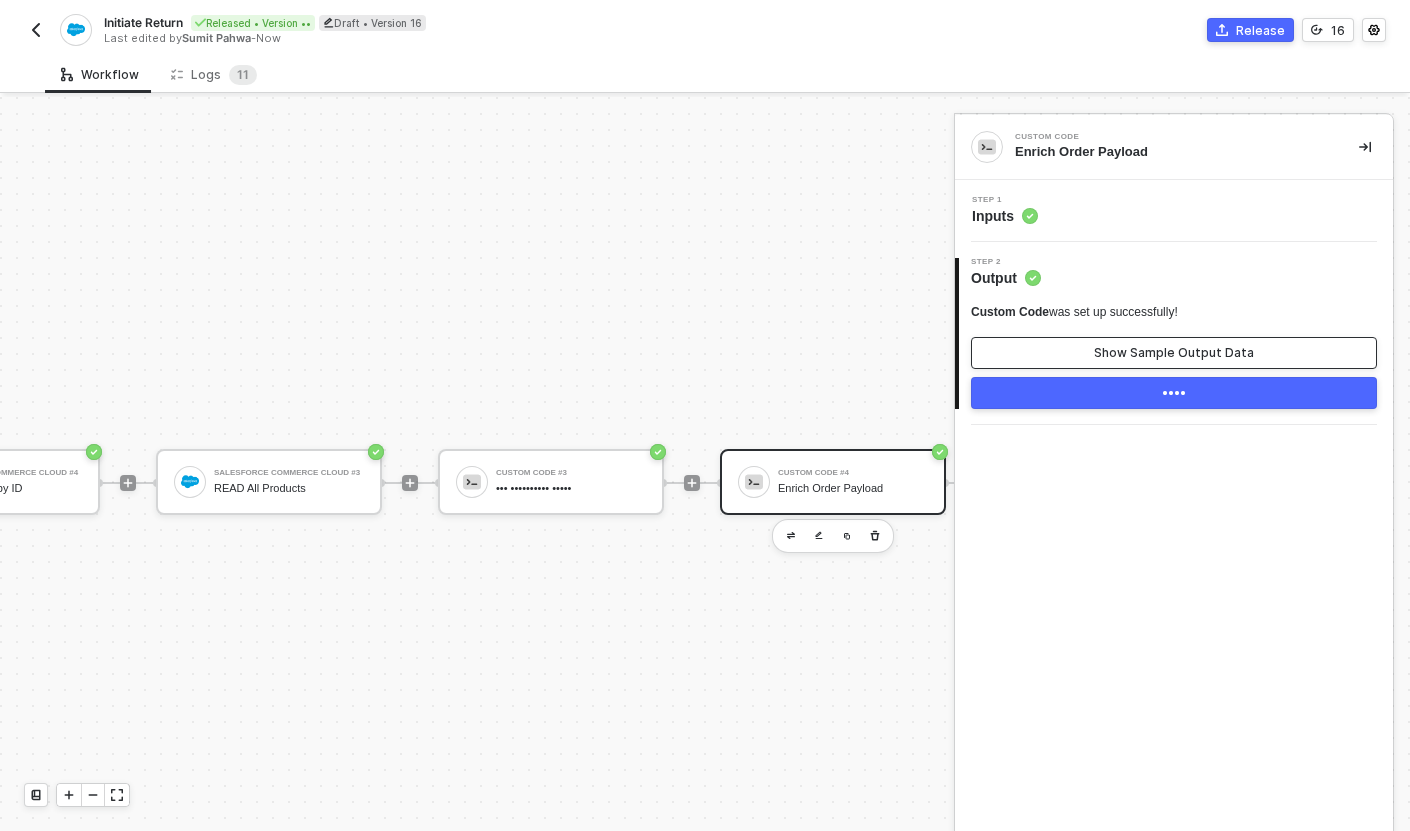 click on "Show Sample Output Data" at bounding box center [1174, 353] 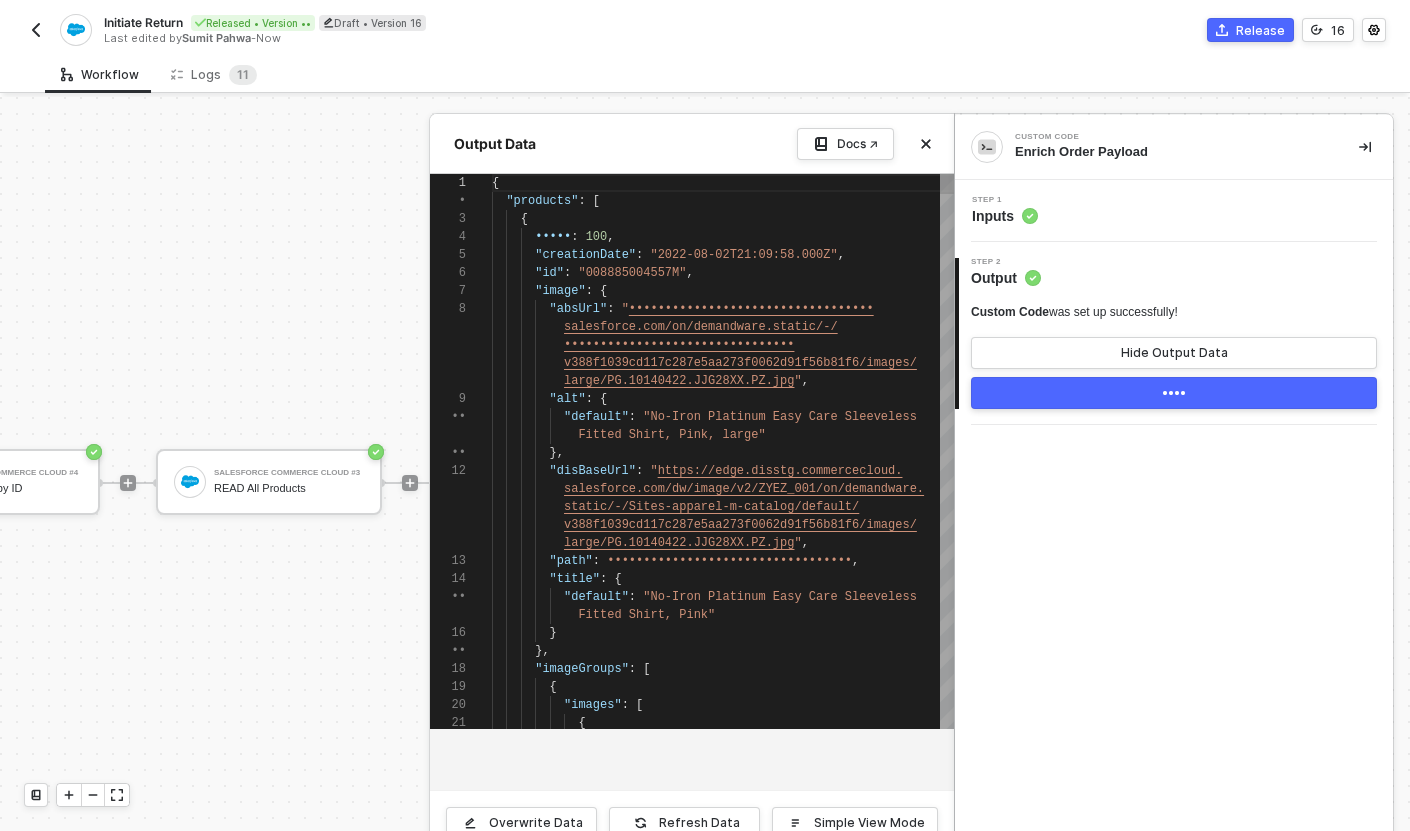 scroll, scrollTop: 126, scrollLeft: 0, axis: vertical 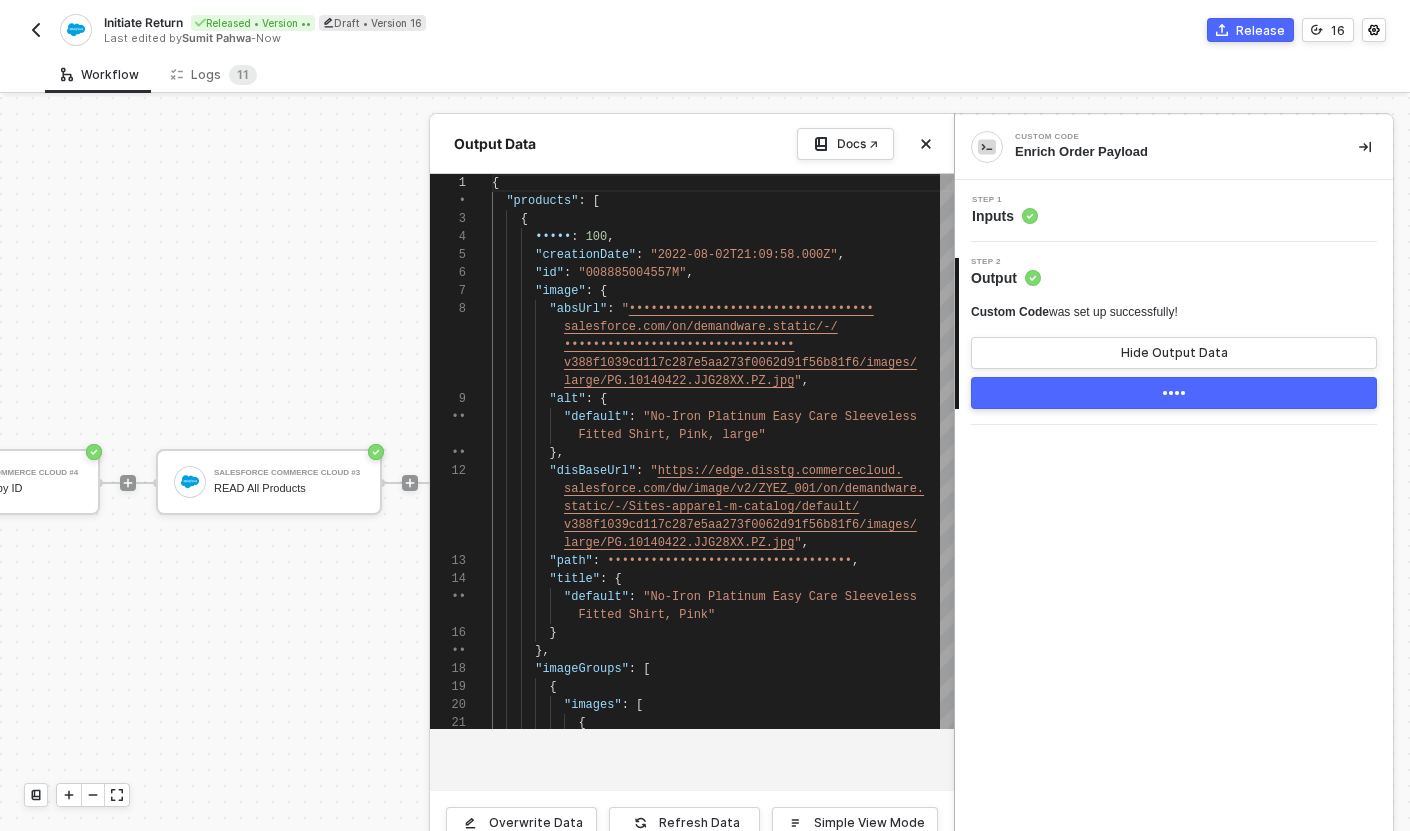 click on "••••" at bounding box center [1174, 393] 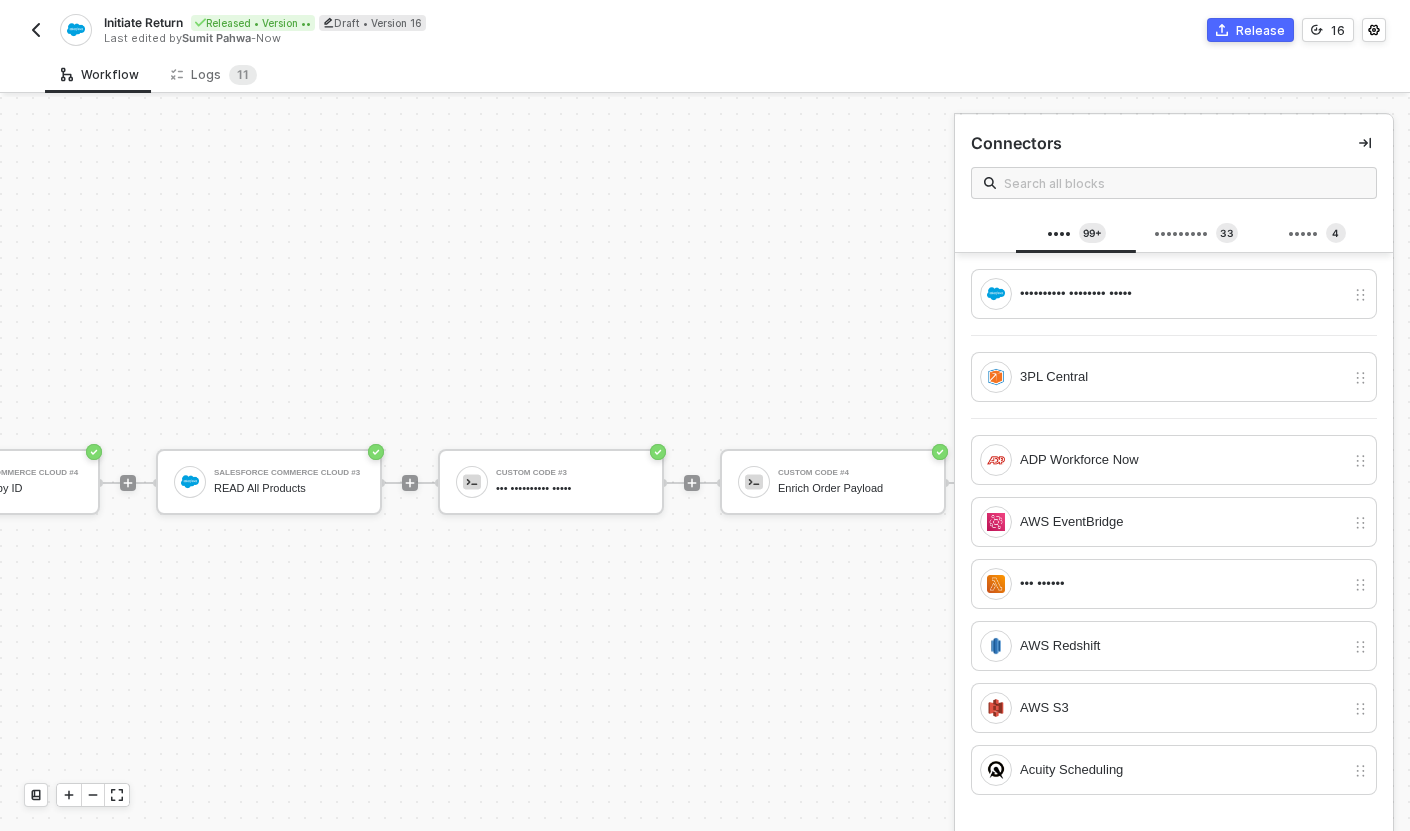 click on "Workflow Logs 1 1" at bounding box center [727, 74] 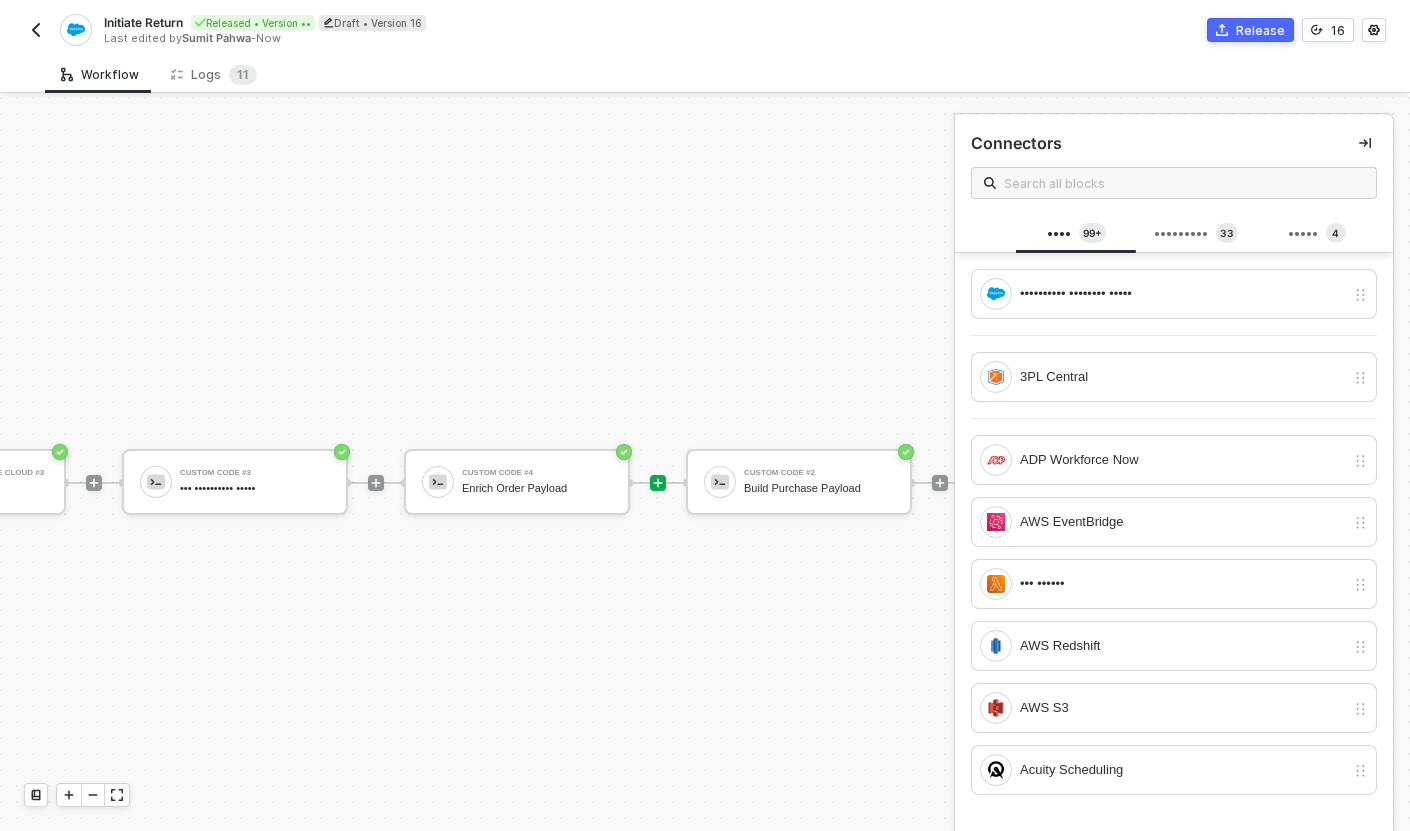 scroll, scrollTop: 33, scrollLeft: 1403, axis: both 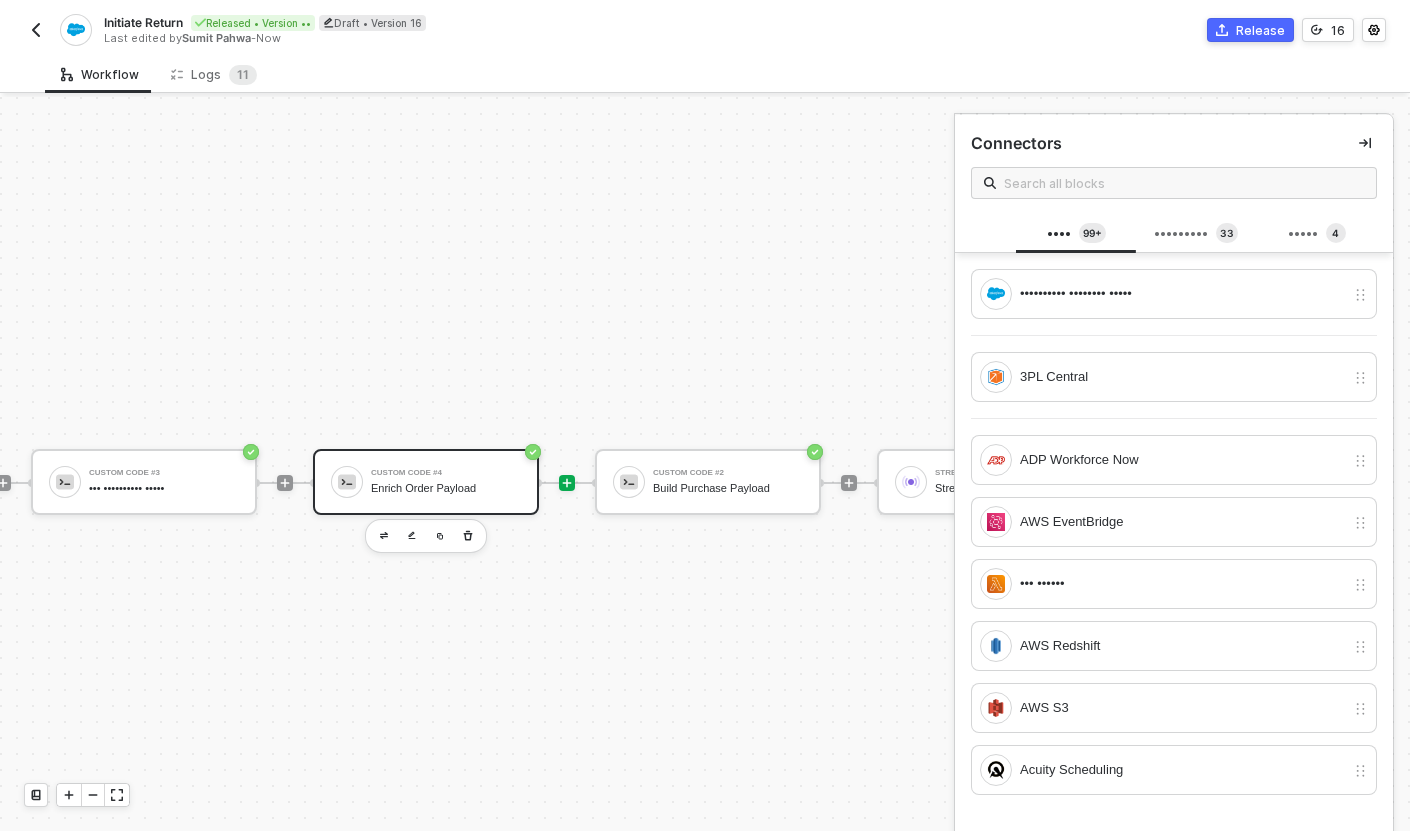 click on "Enrich Order Payload" at bounding box center [446, 488] 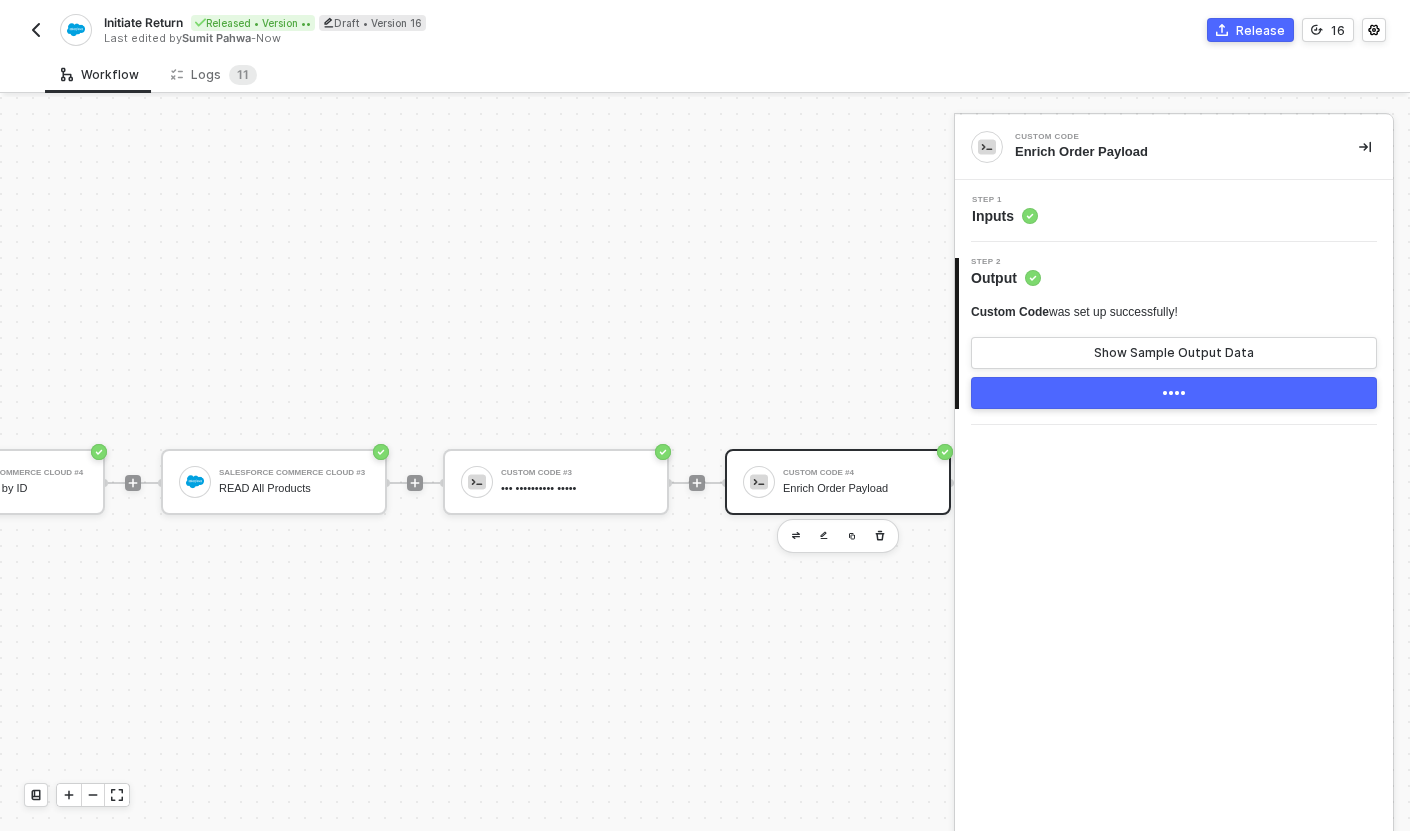 scroll, scrollTop: 33, scrollLeft: 897, axis: both 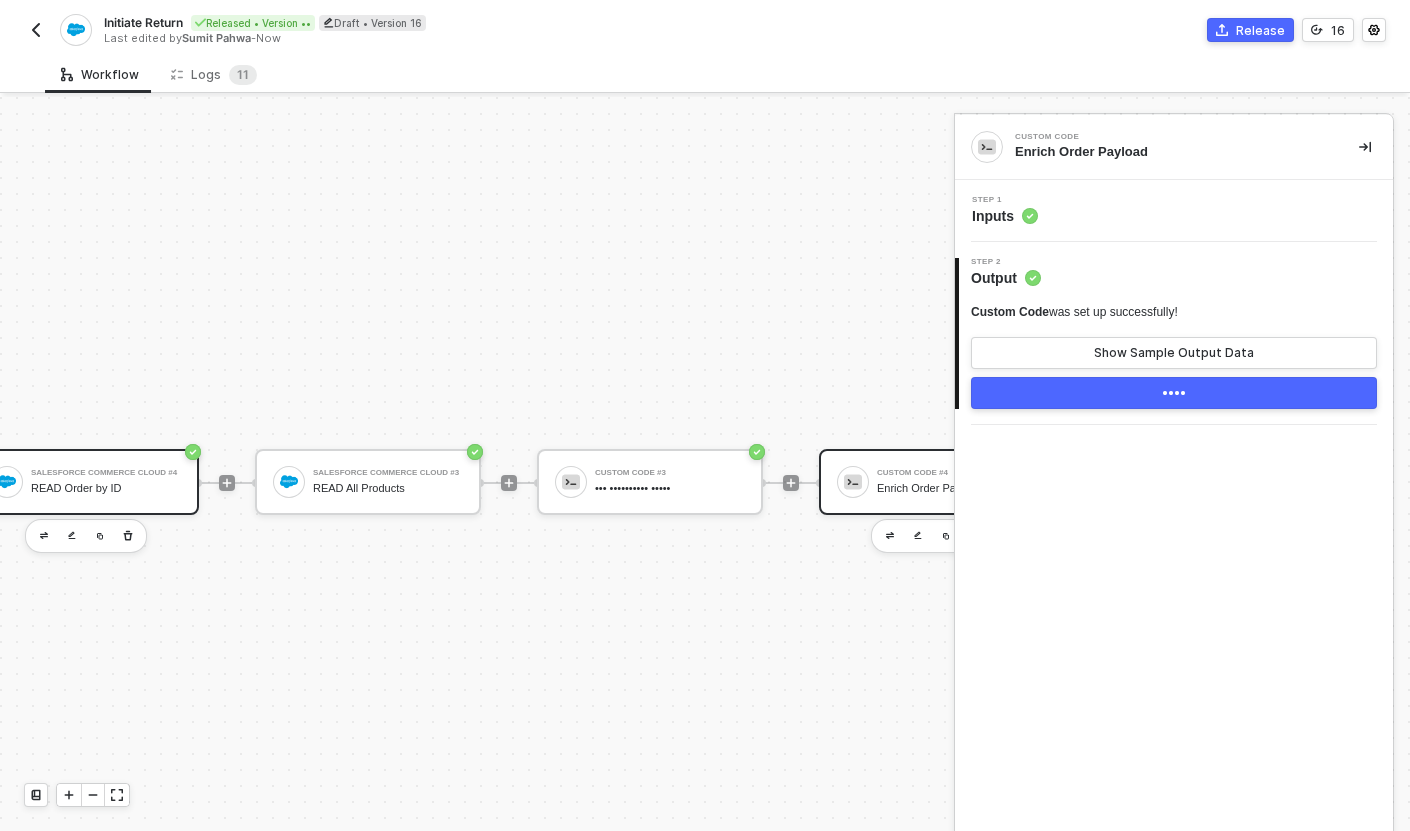 click on "Salesforce Commerce Cloud #4 READ Order by ID" at bounding box center (106, 482) 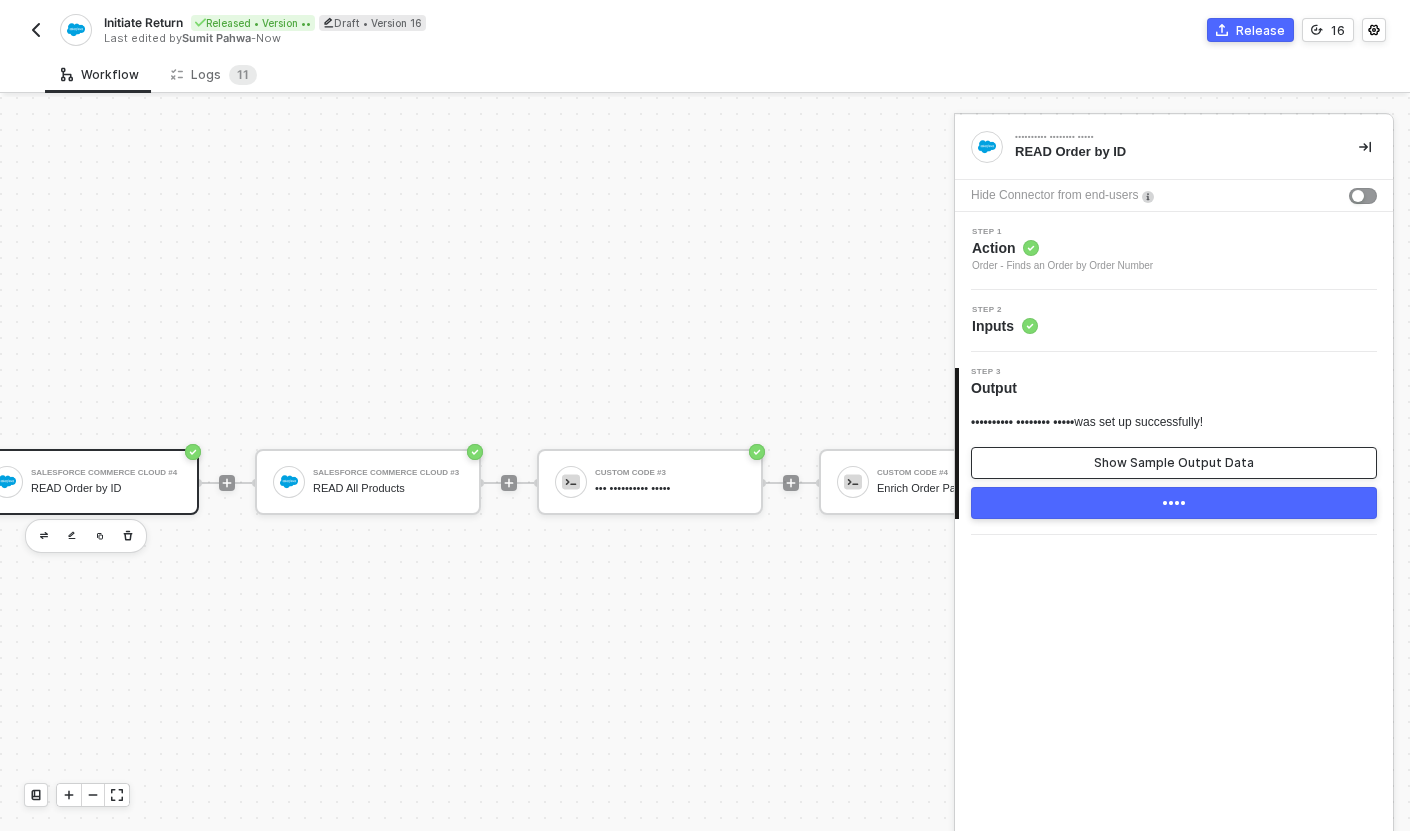click on "Show Sample Output Data" at bounding box center (1174, 463) 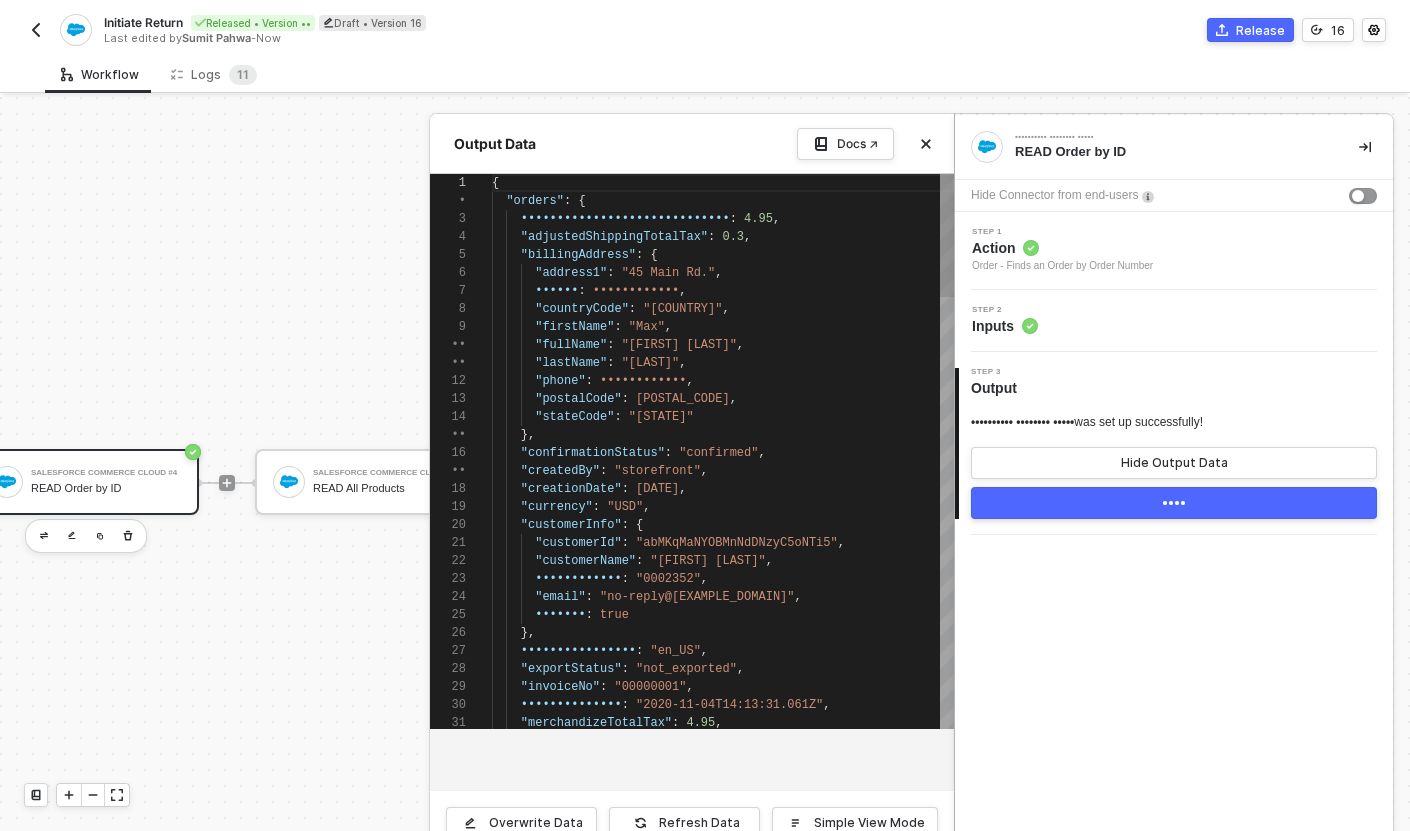 scroll, scrollTop: 180, scrollLeft: 0, axis: vertical 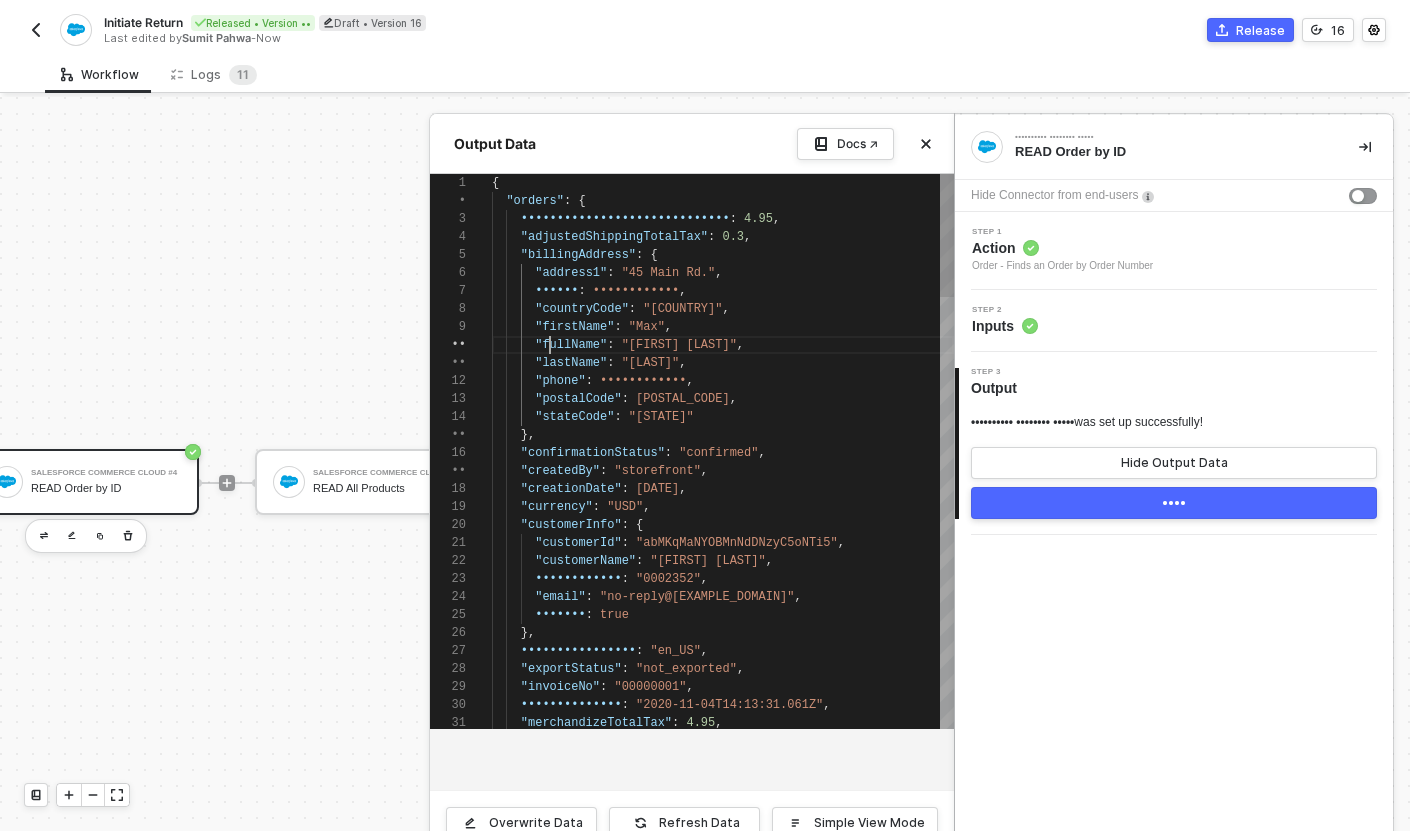 click on ""fullName"" at bounding box center [535, 201] 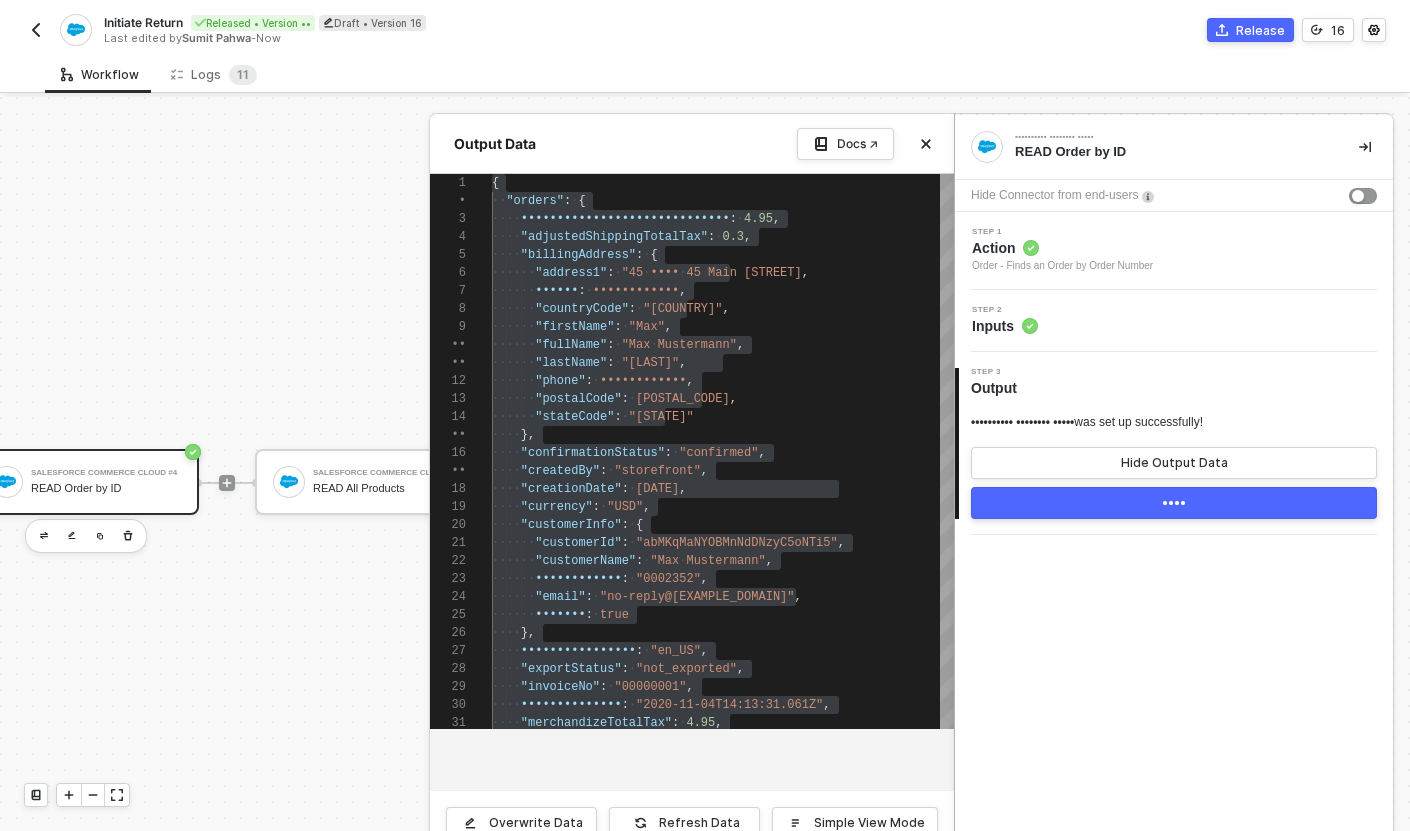 click on "Salesforce Commerce Cloud READ Order by ID Hide Connector from end-users Step 1 Action    Order - Finds an Order by Order Number Step 2 Inputs    3 Step 3 Output    Salesforce Commerce Cloud  was set up successfully! Hide Output Data Done" at bounding box center [1174, 484] 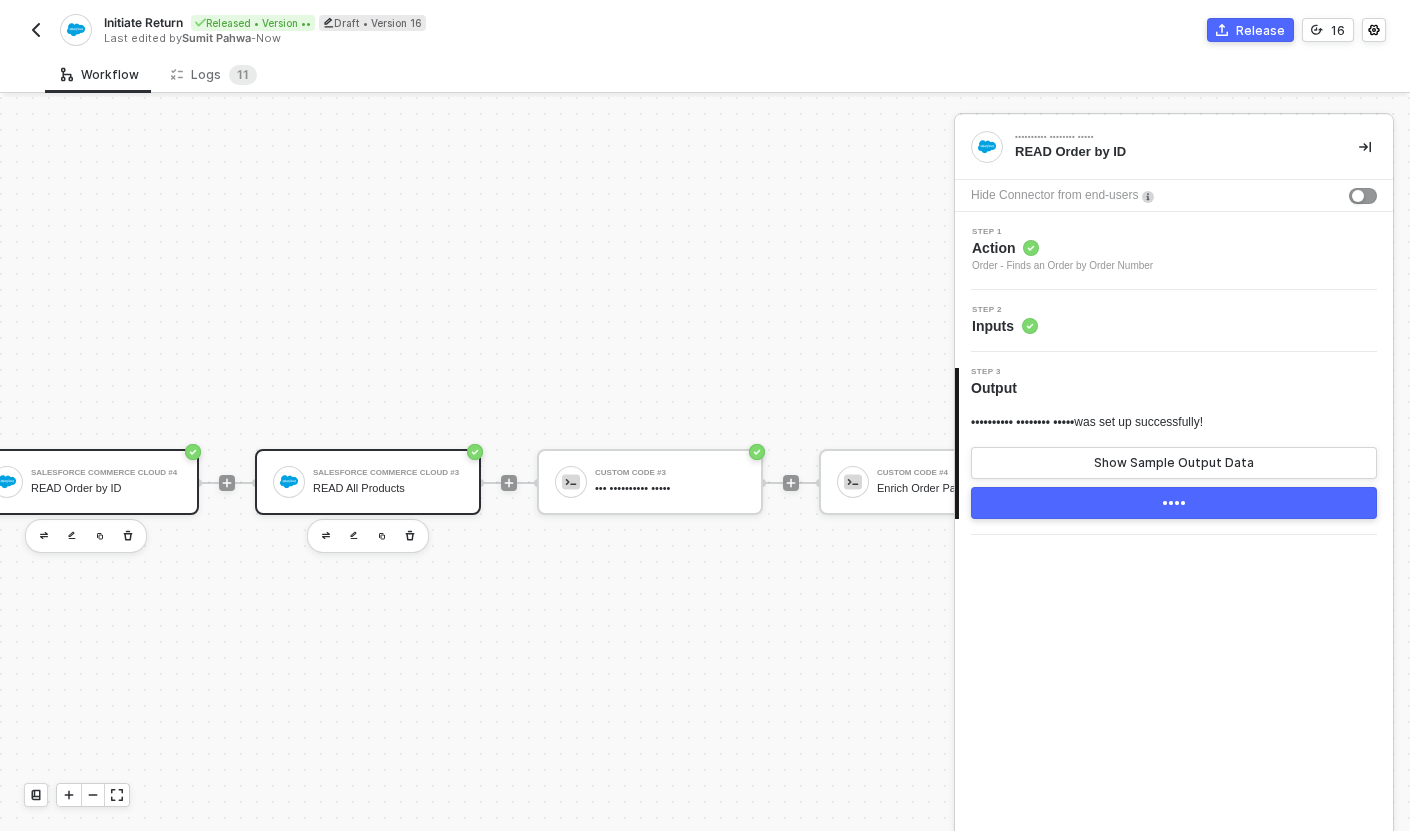 click on "READ All Products" at bounding box center [388, 488] 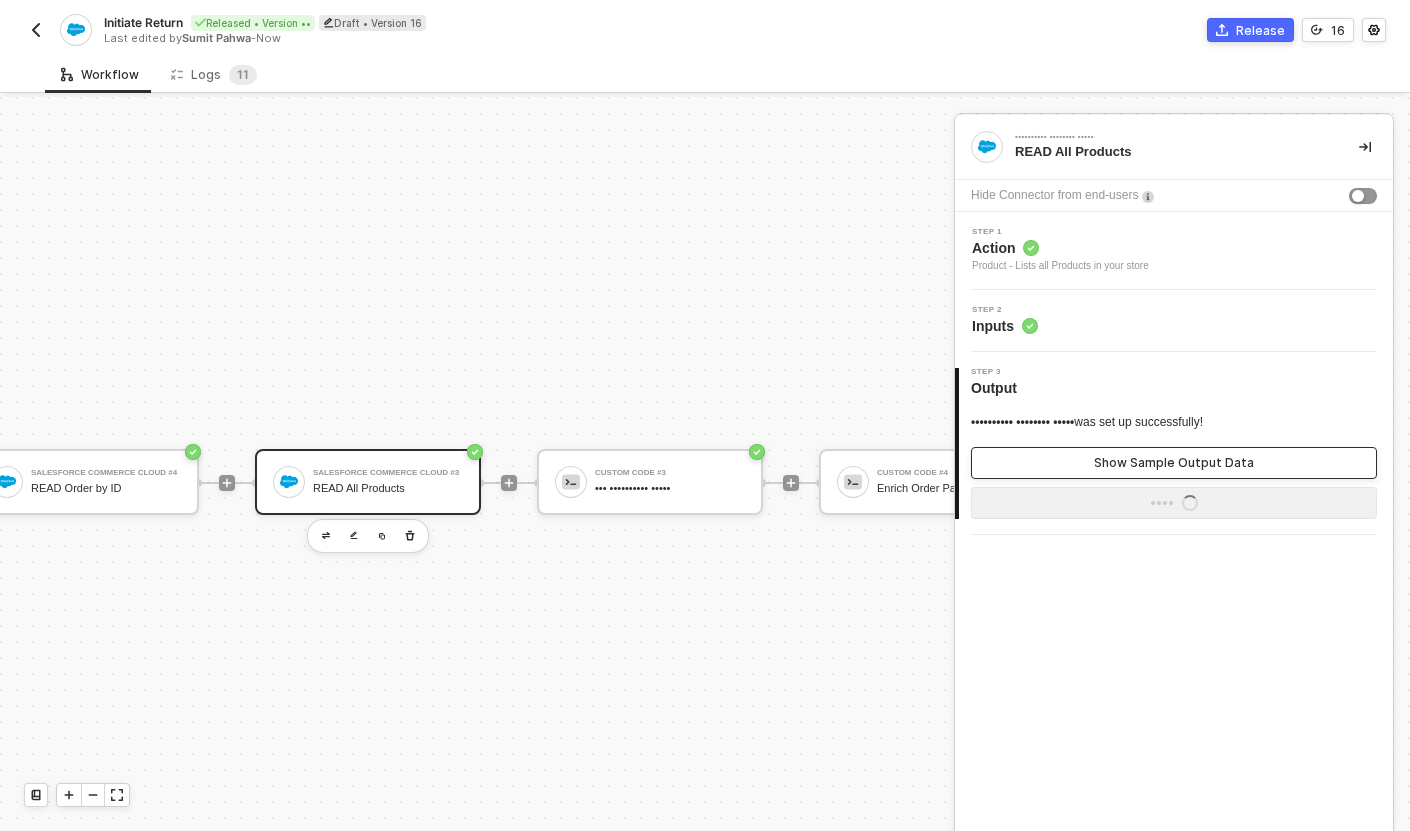 click on "Show Sample Output Data" at bounding box center [1174, 463] 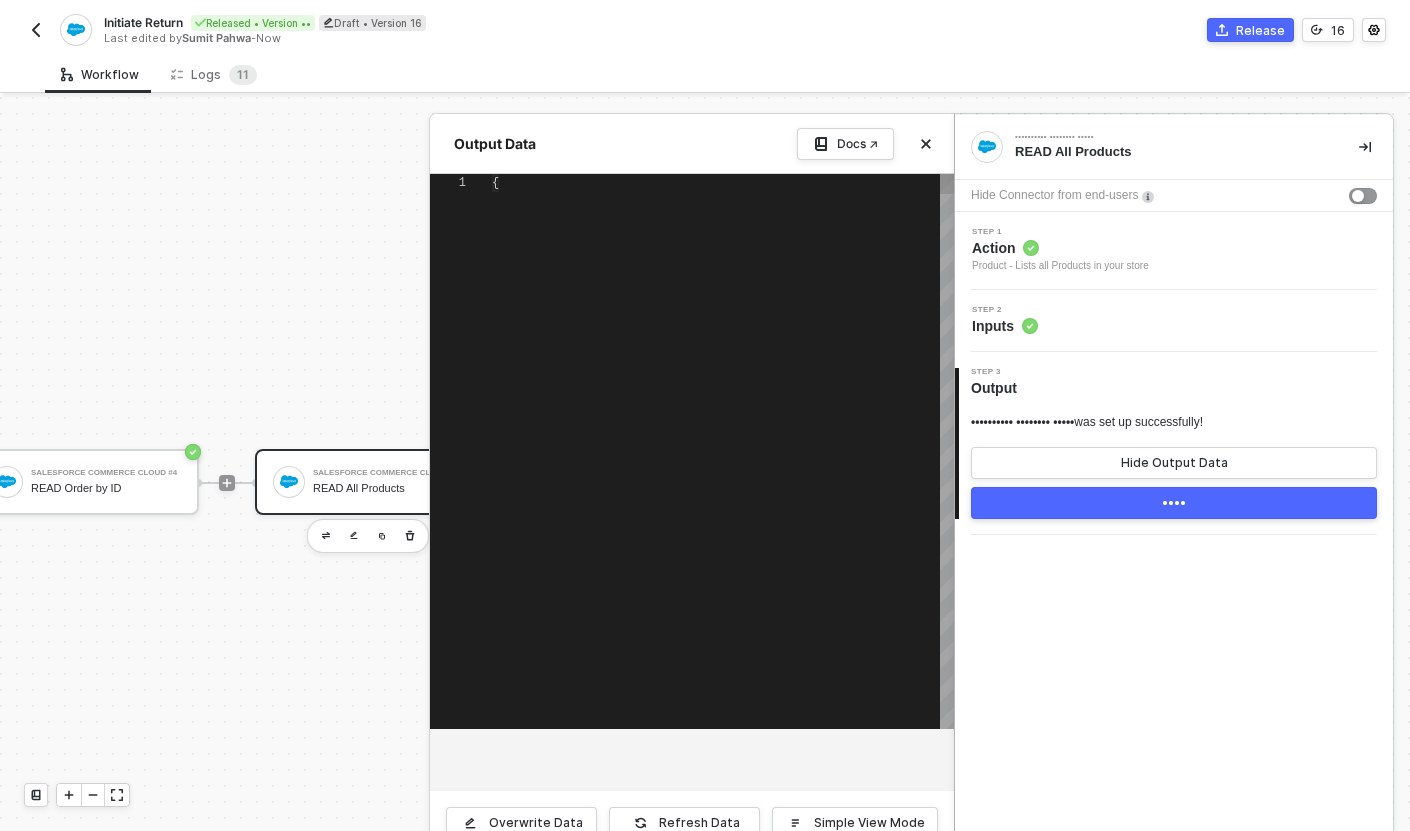 scroll, scrollTop: 126, scrollLeft: 0, axis: vertical 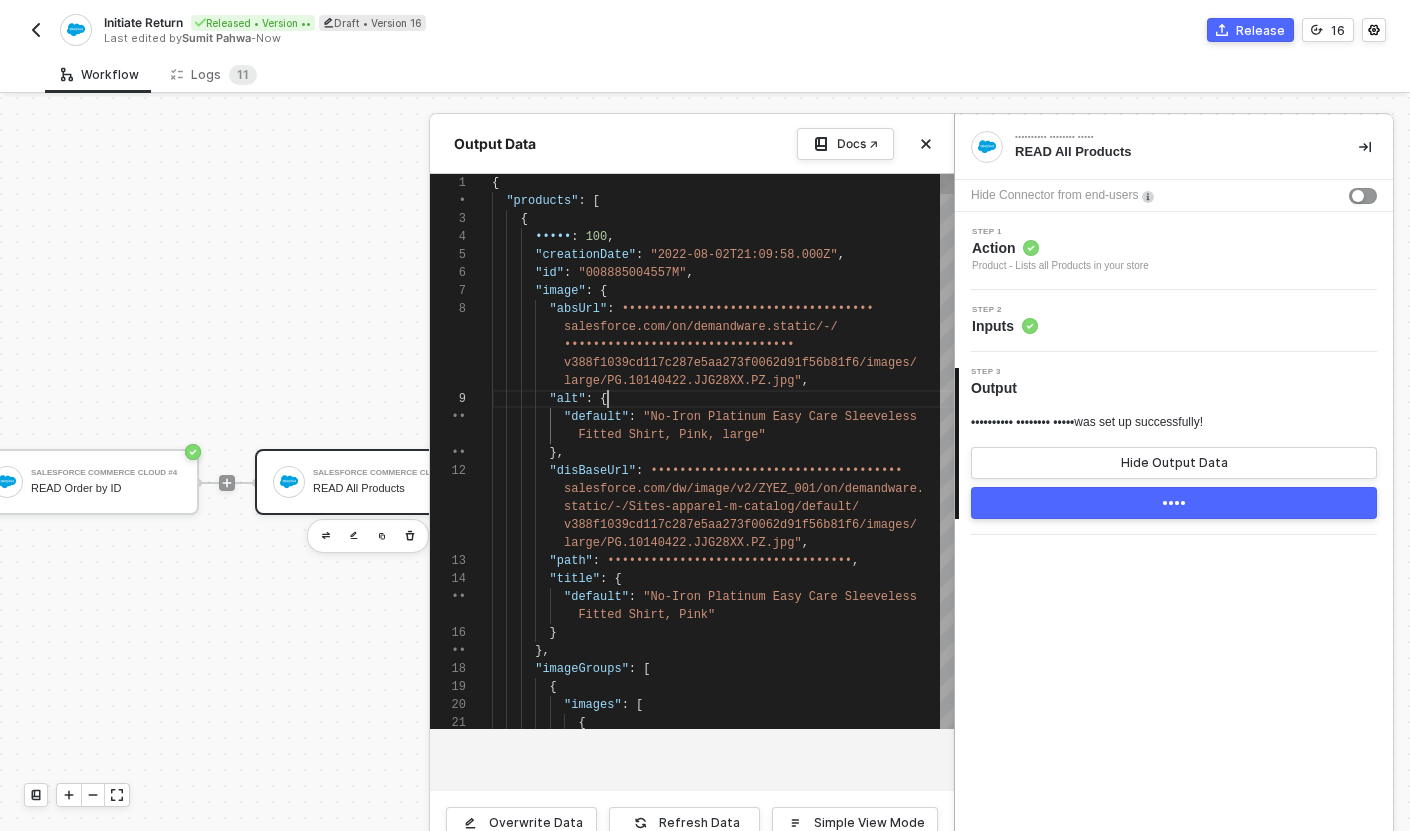 click on ""alt" : {" at bounding box center (723, 399) 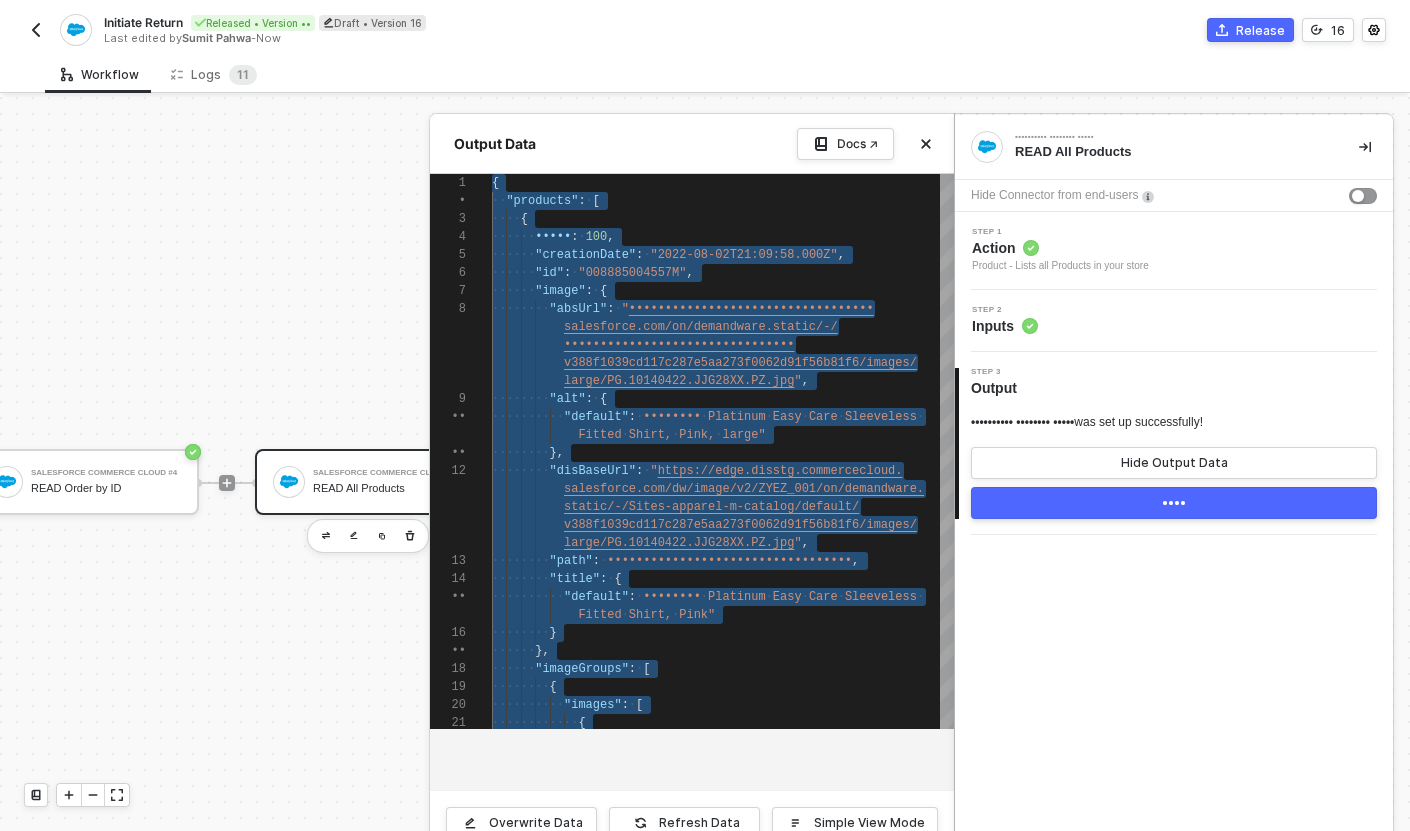 click at bounding box center (705, 484) 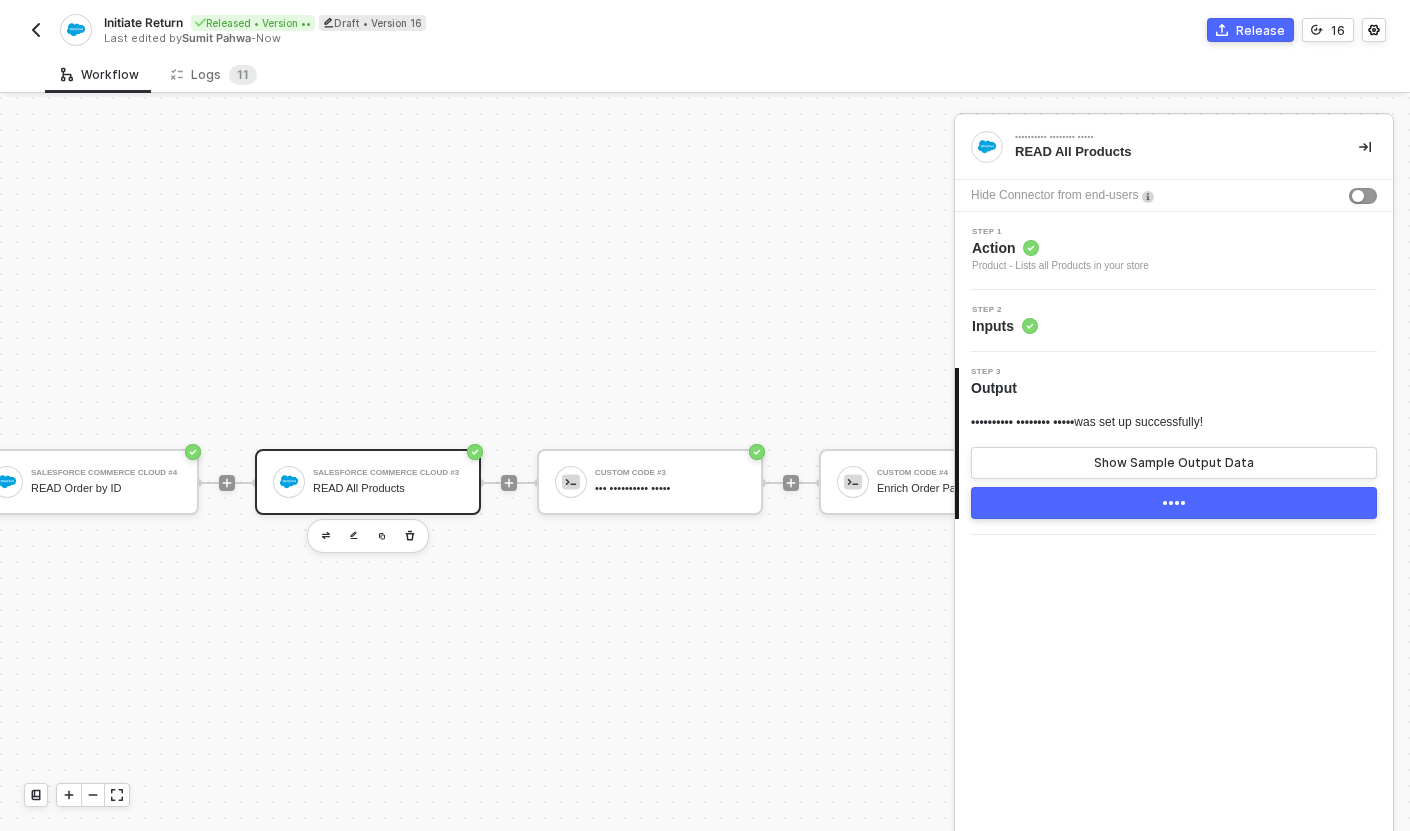click on "Salesforce Commerce Cloud READ All Products Hide Connector from end-users Step 1 Action    Product - Lists all Products in your store Step 2 Inputs    3 Step 3 Output    Salesforce Commerce Cloud  was set up successfully! Show Sample Output Data Done" at bounding box center (1174, 484) 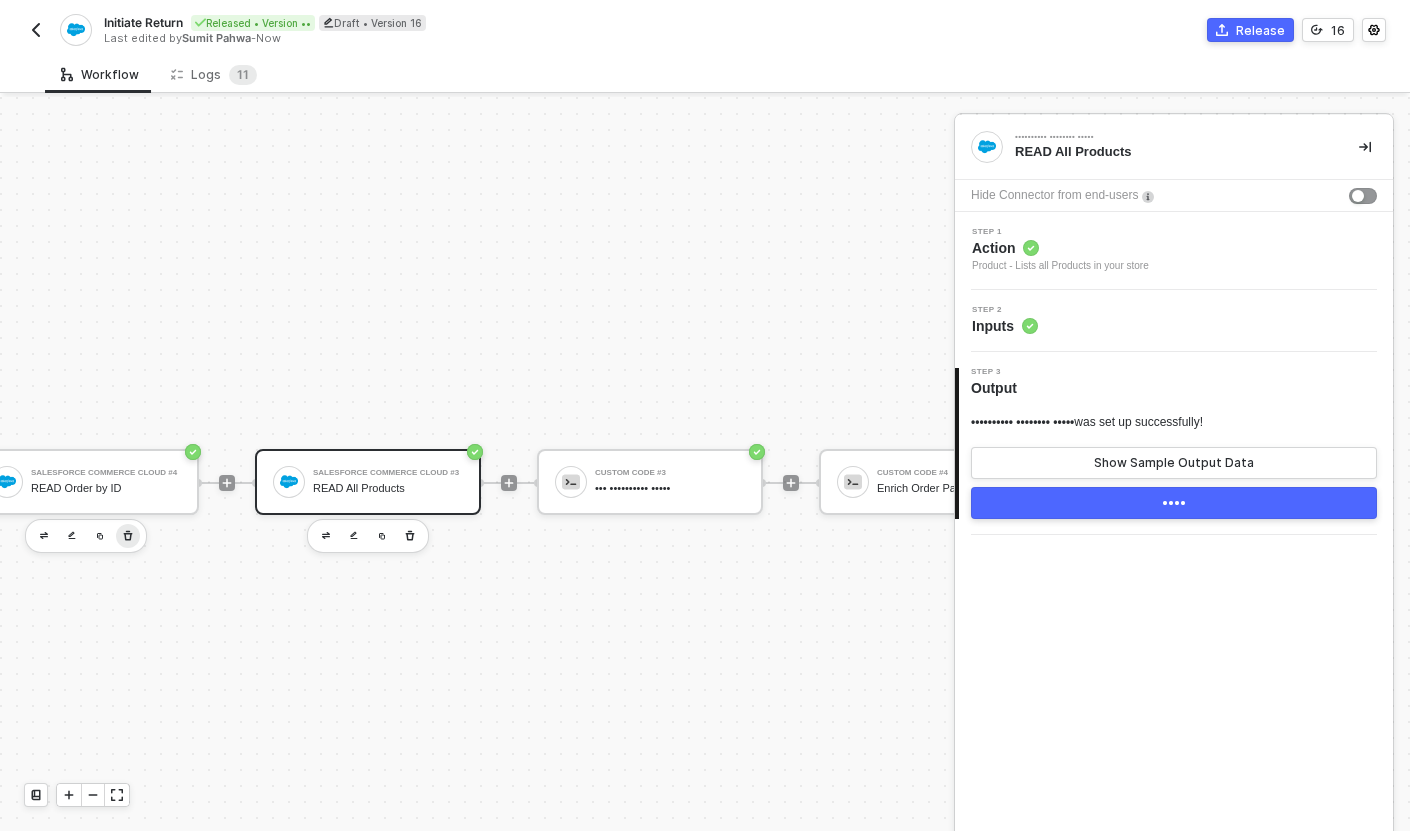 click at bounding box center [86, 536] 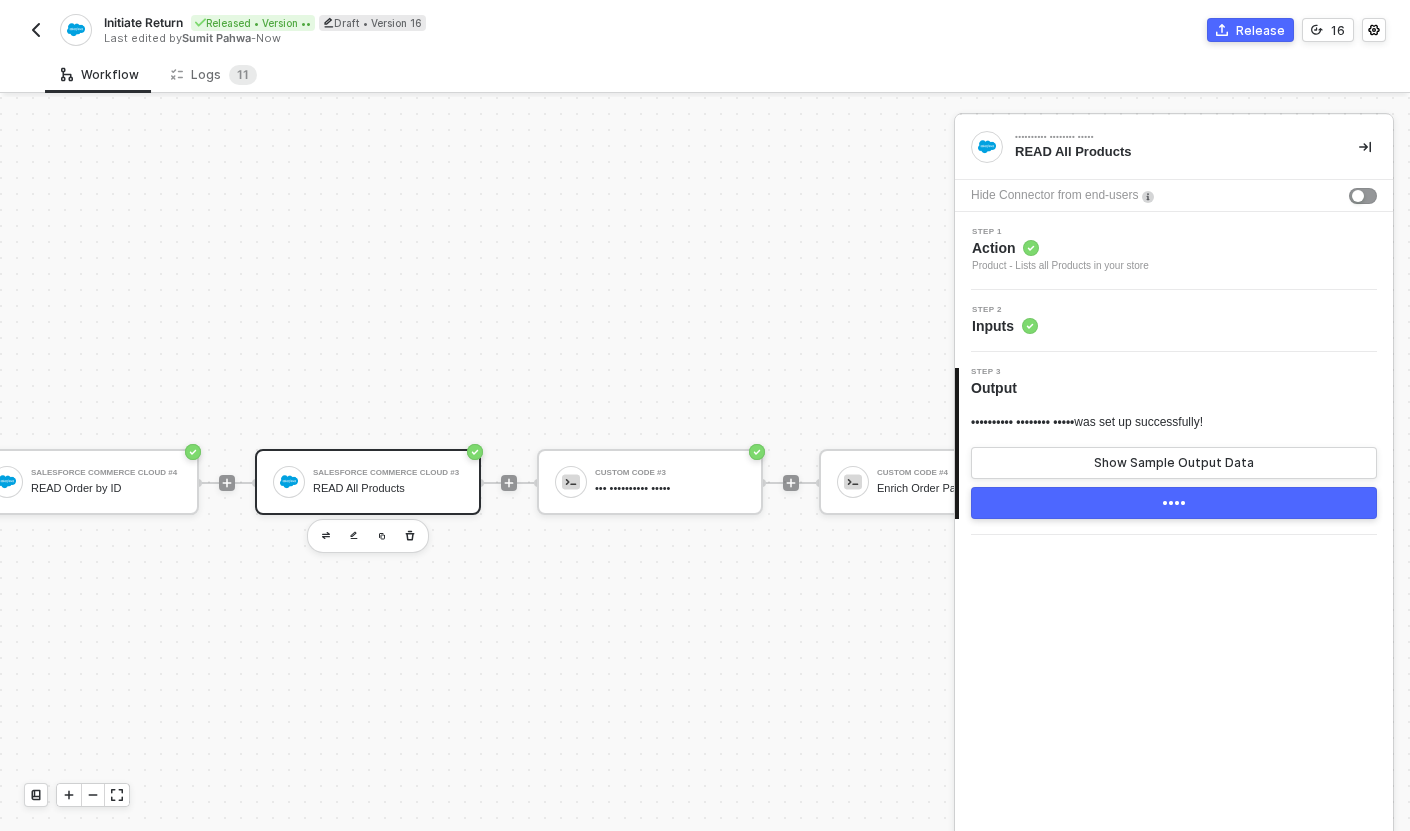 click on "TRIGGER Happy Returns Return Initiated Variable #2 Email Only Choice Variable Save User Input for Email Only Choice Salesforce Commerce Cloud #4 READ Order by ID Salesforce Commerce Cloud #3 READ All Products Custom Code #3 Set 'mailOnly' Value Custom Code #4 Enrich Order Payload Custom Code #2 Build Purchase Payload Stream Data Stream Data" at bounding box center (374, 482) 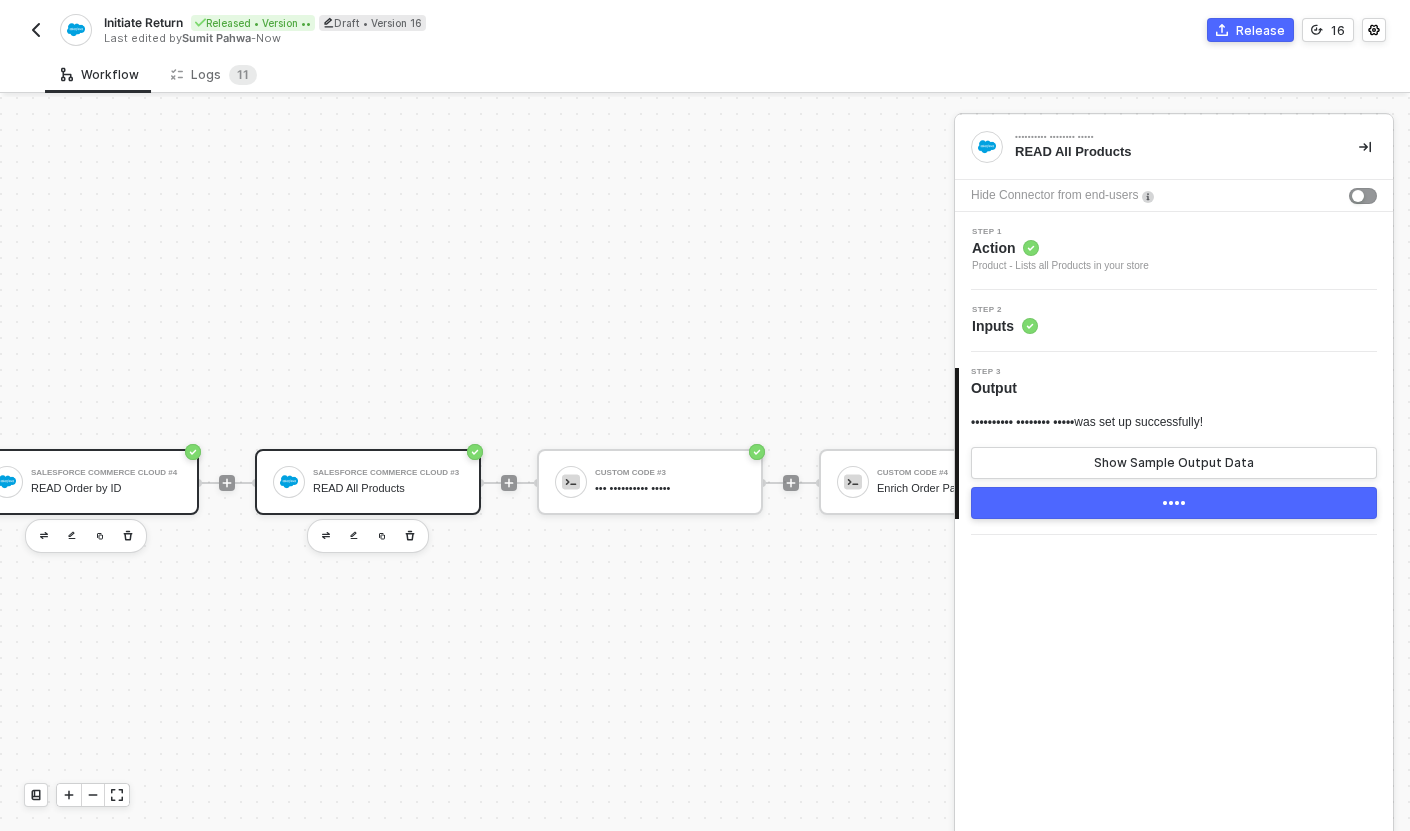click on "READ Order by ID" at bounding box center [106, 488] 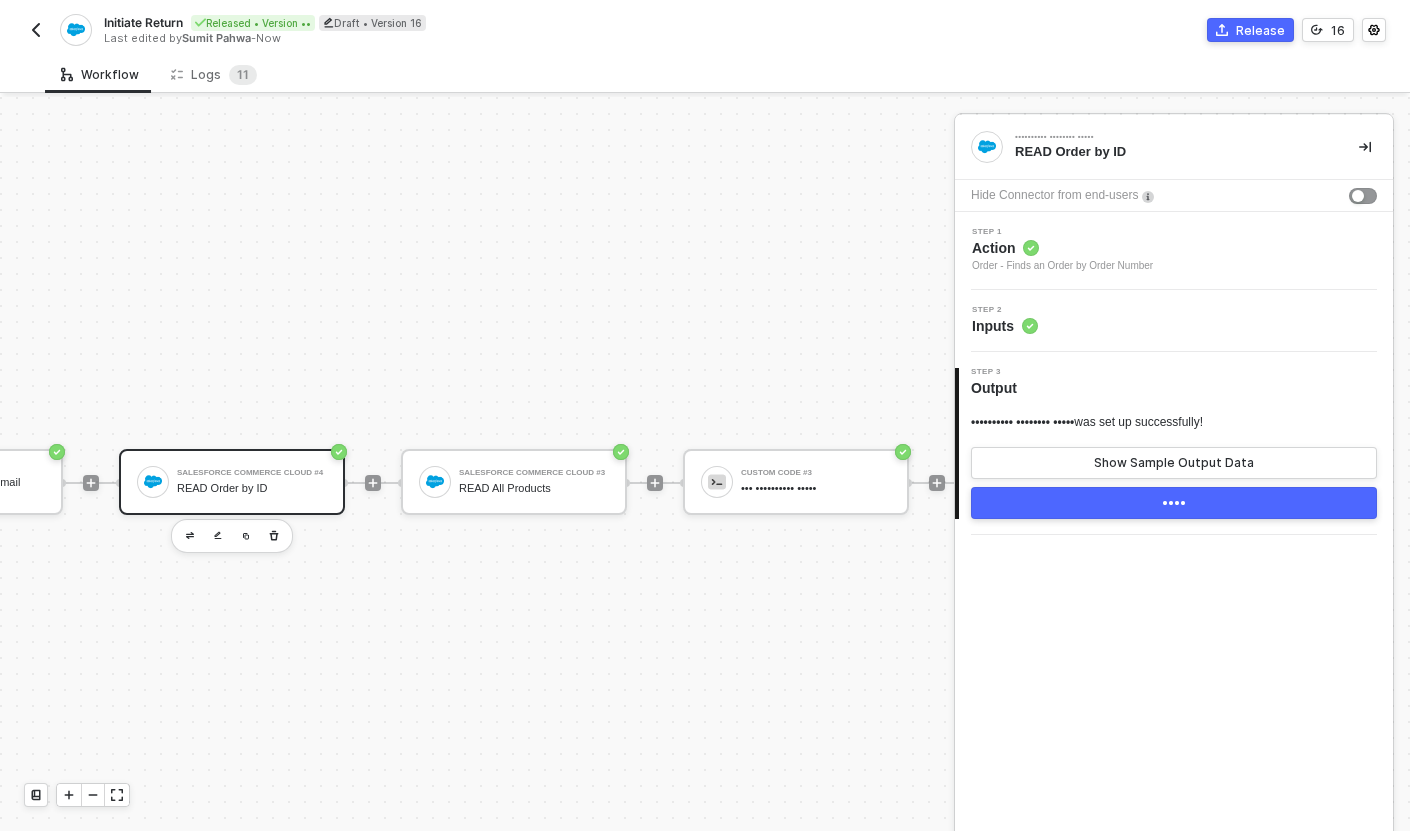 scroll, scrollTop: 33, scrollLeft: 749, axis: both 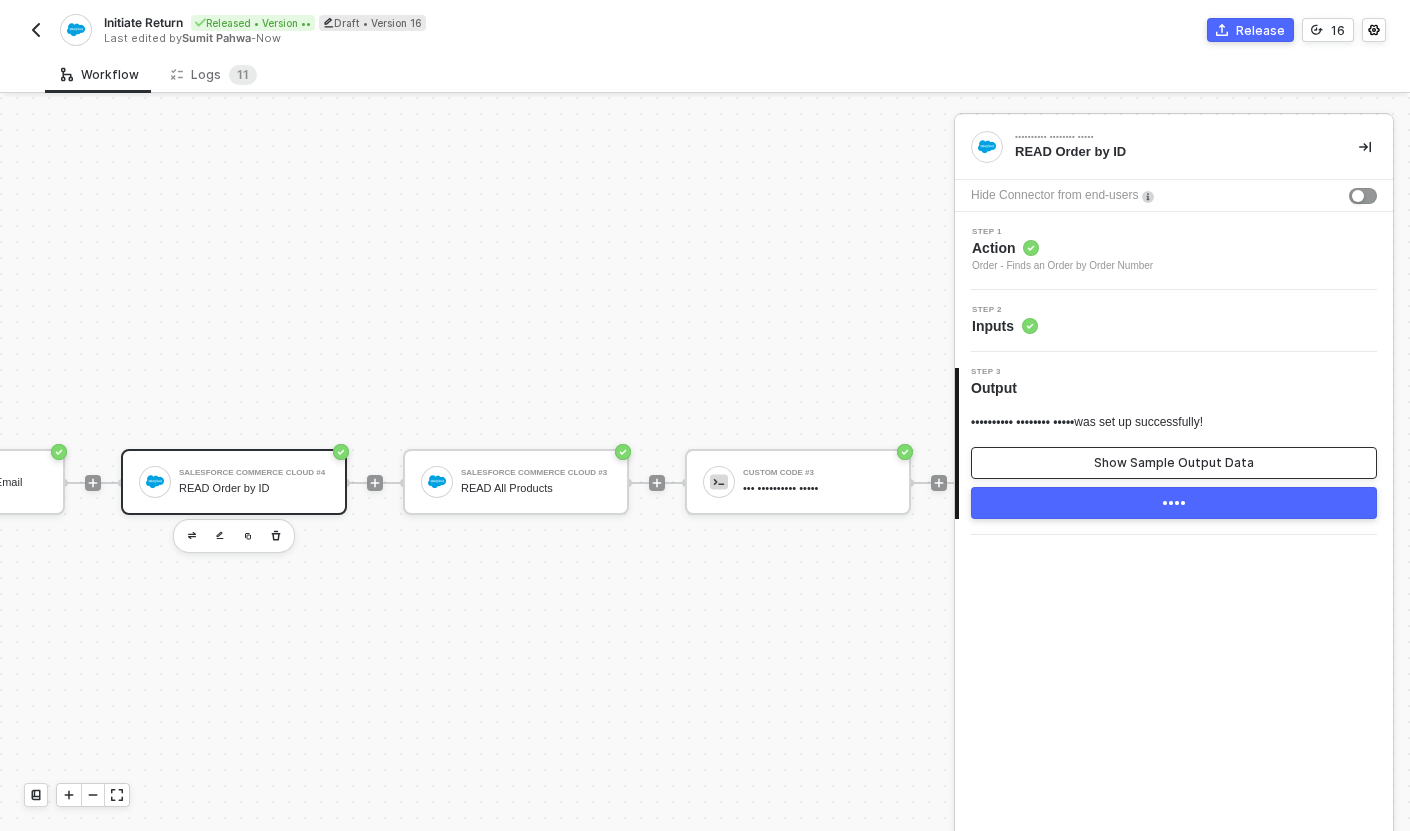 click on "Show Sample Output Data" at bounding box center [1174, 463] 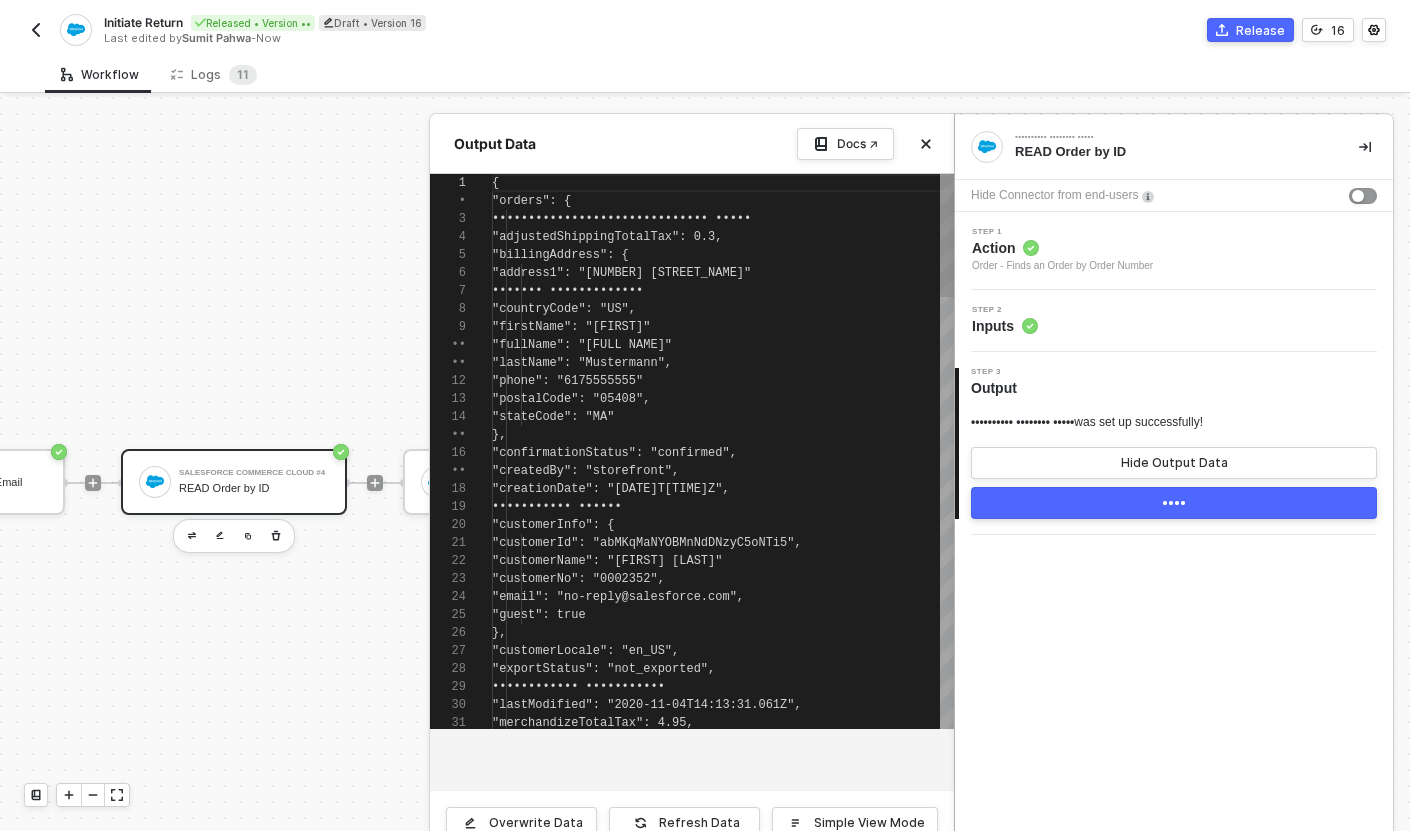 scroll, scrollTop: 180, scrollLeft: 0, axis: vertical 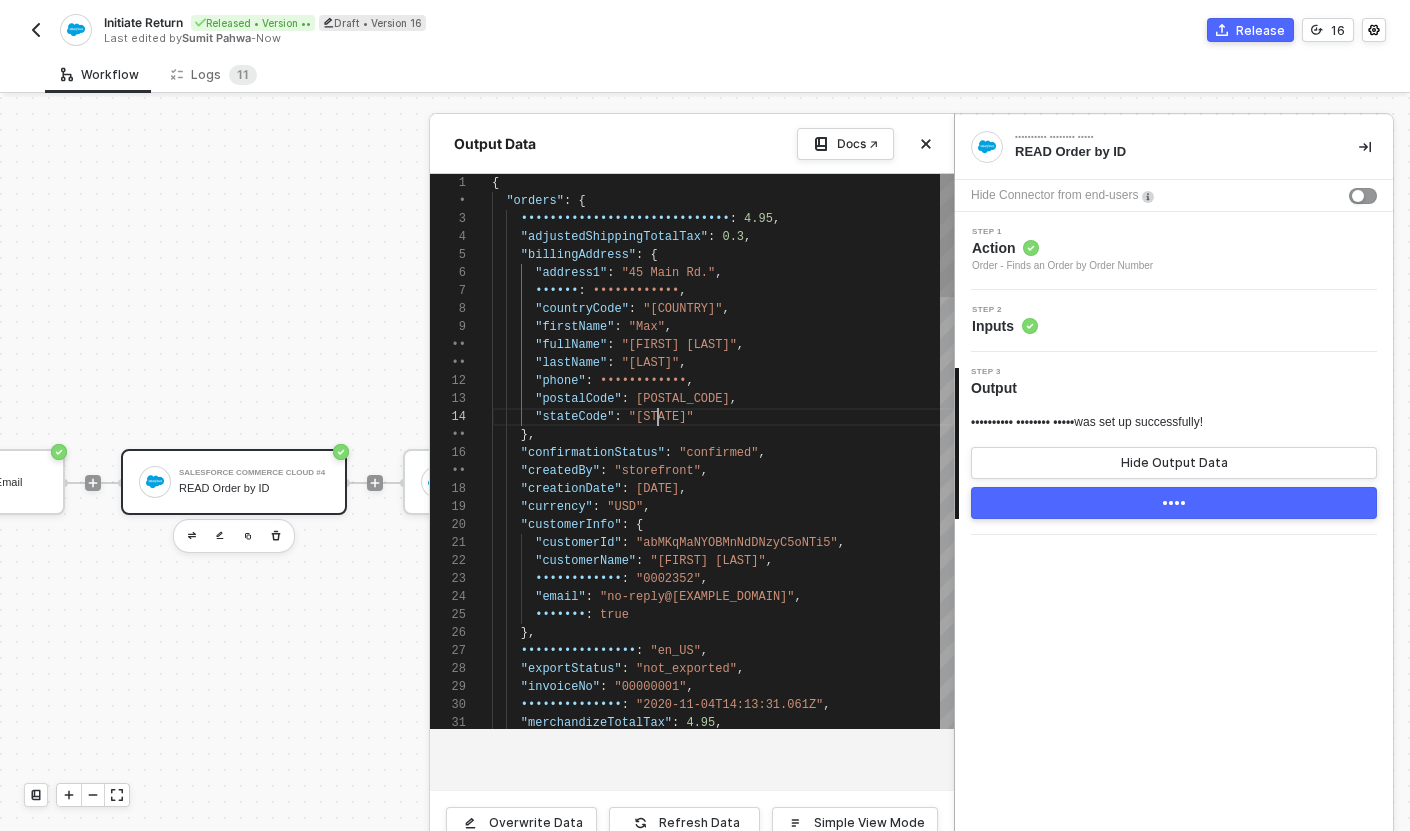 click on ""stateCode": "MA"" at bounding box center [723, 417] 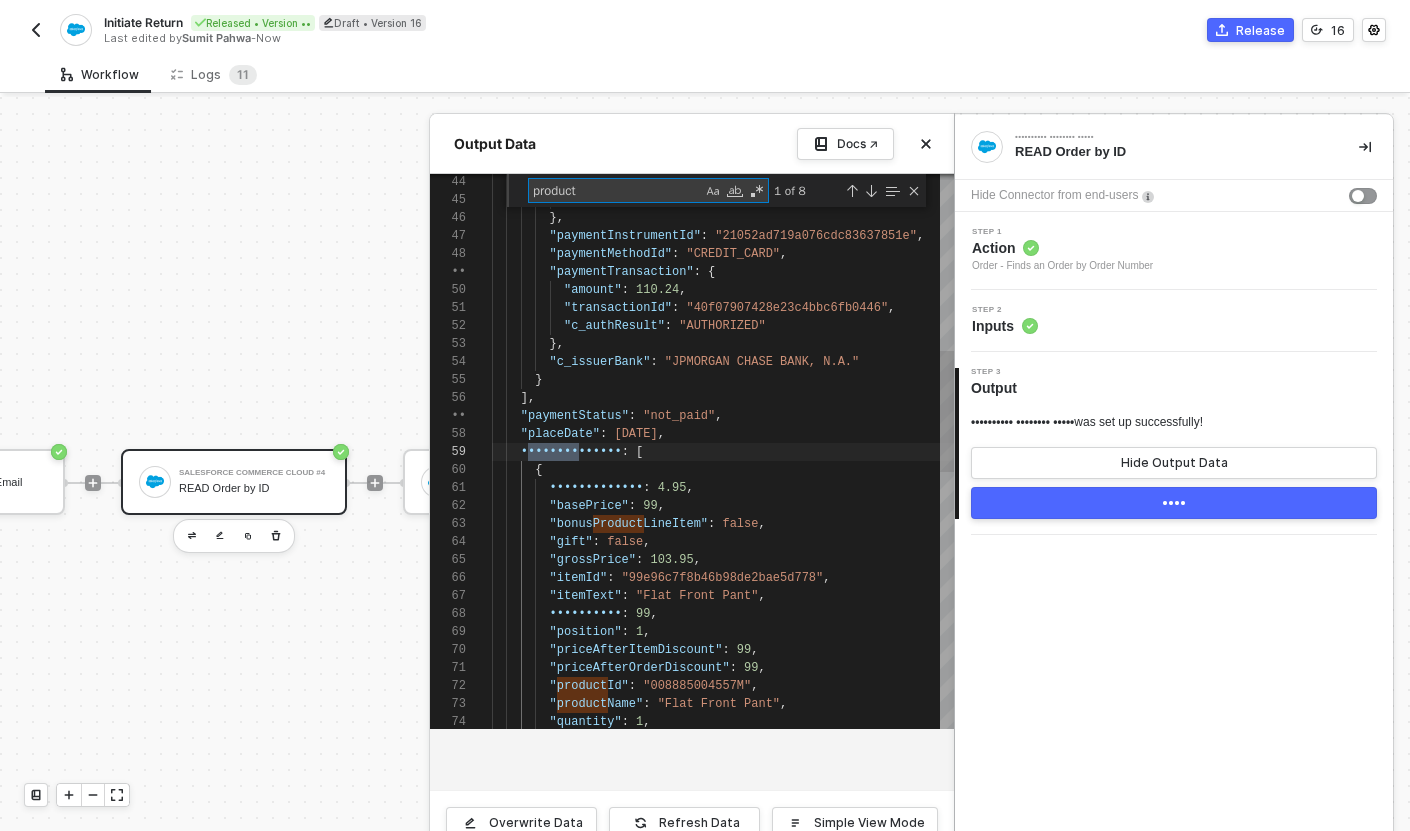 type on "product" 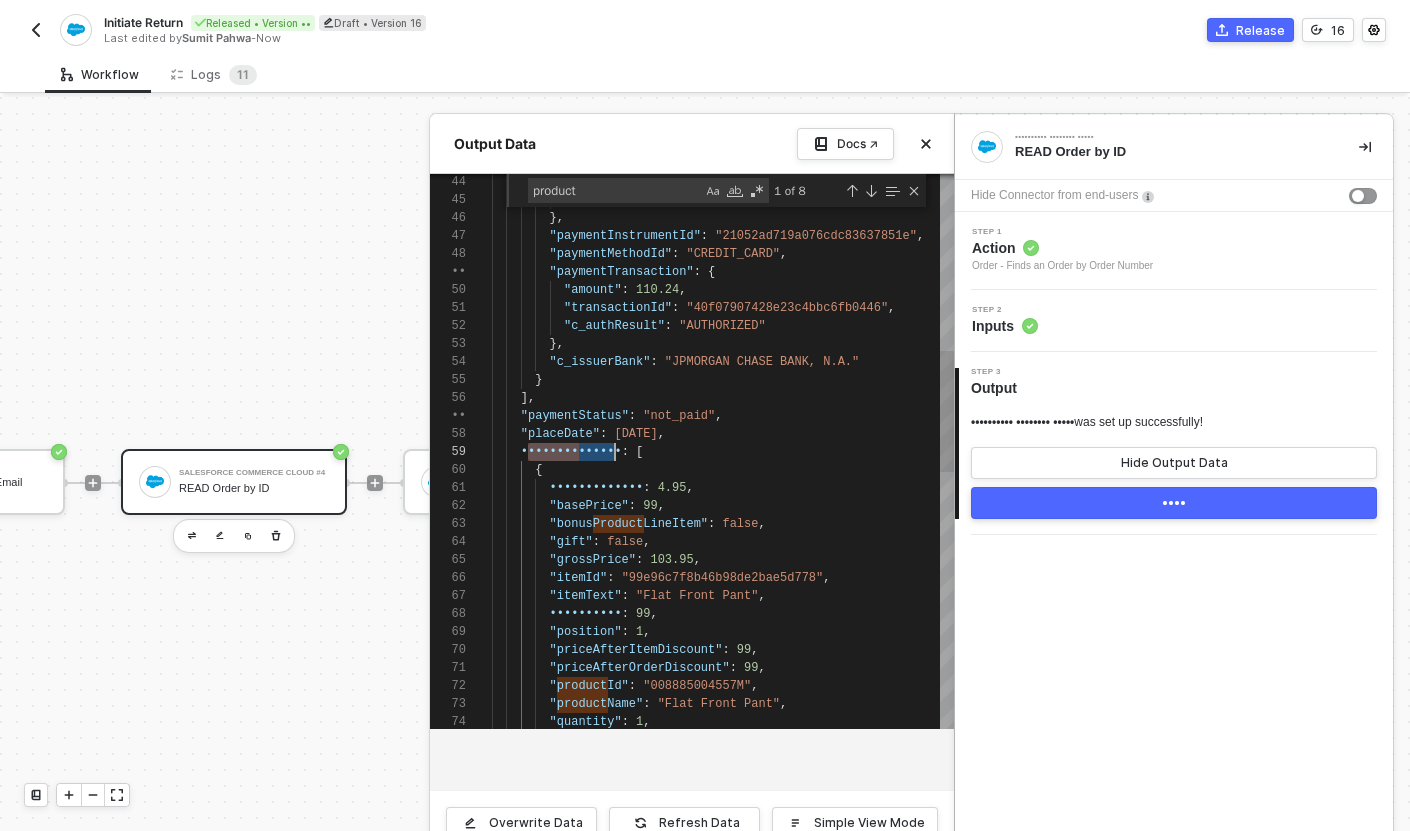 scroll, scrollTop: 144, scrollLeft: 123, axis: both 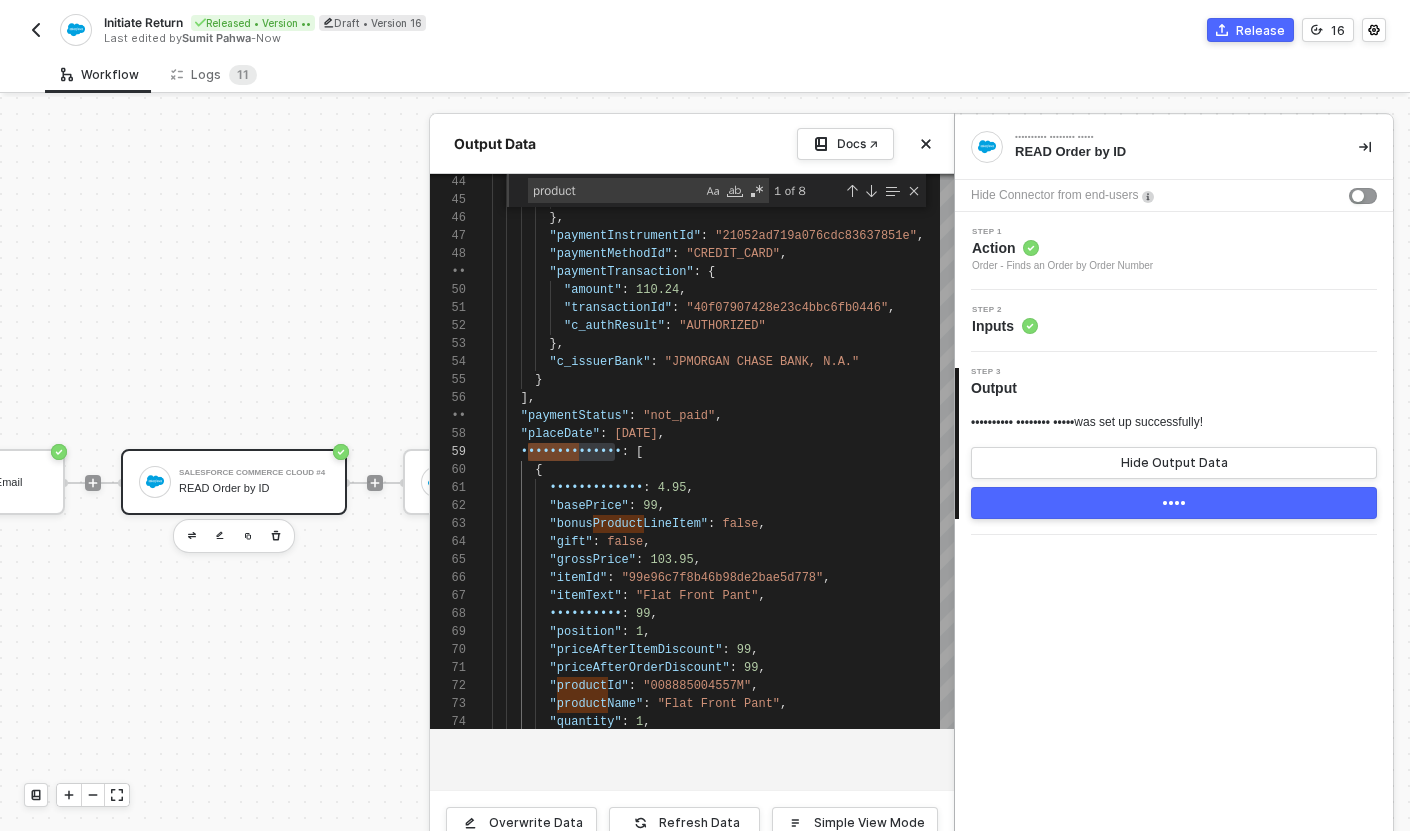 click on "Step 1 Action    Order - Finds an Order by Order Number" at bounding box center [1176, 251] 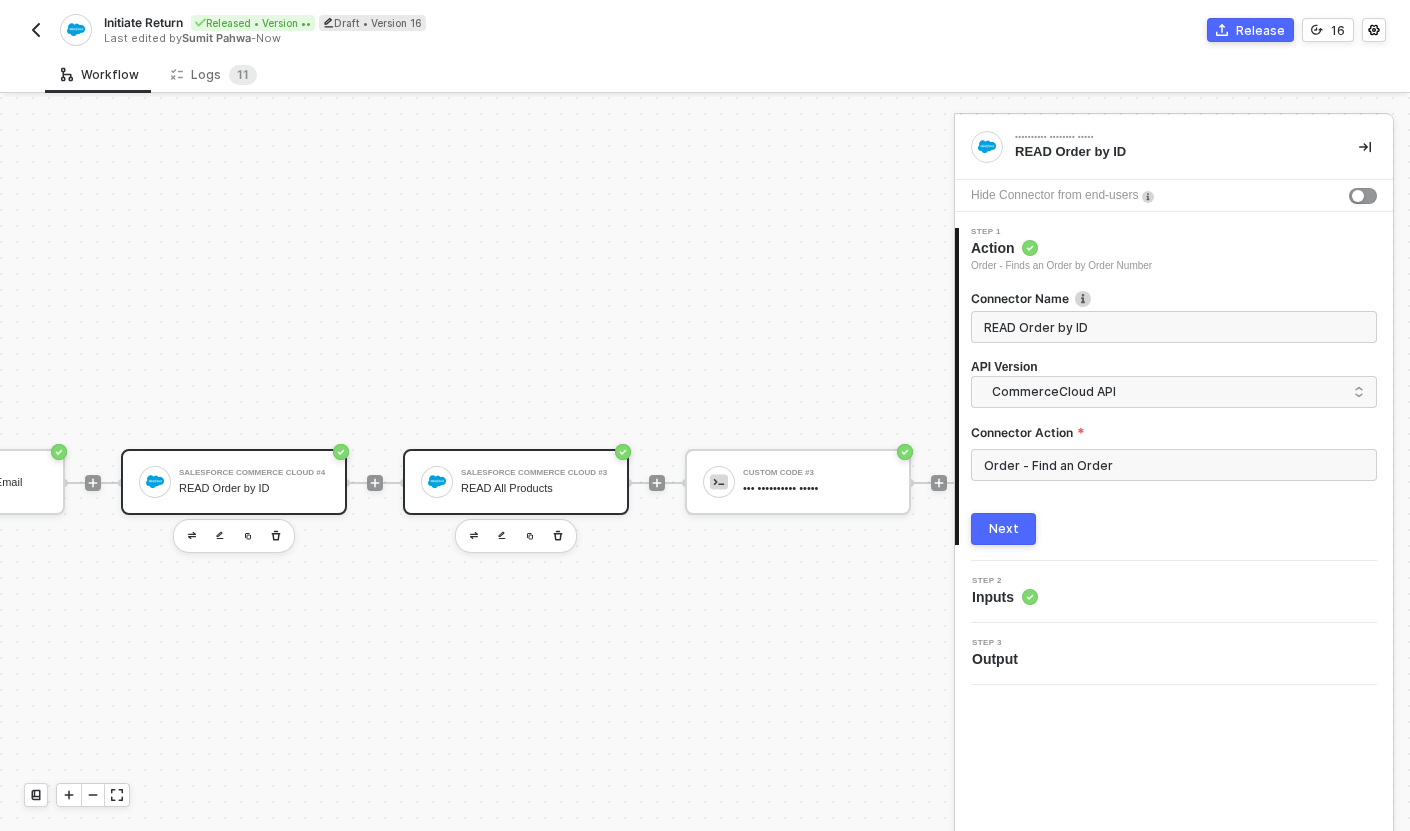 click on "Salesforce Commerce Cloud #3 READ All Products" at bounding box center [536, 482] 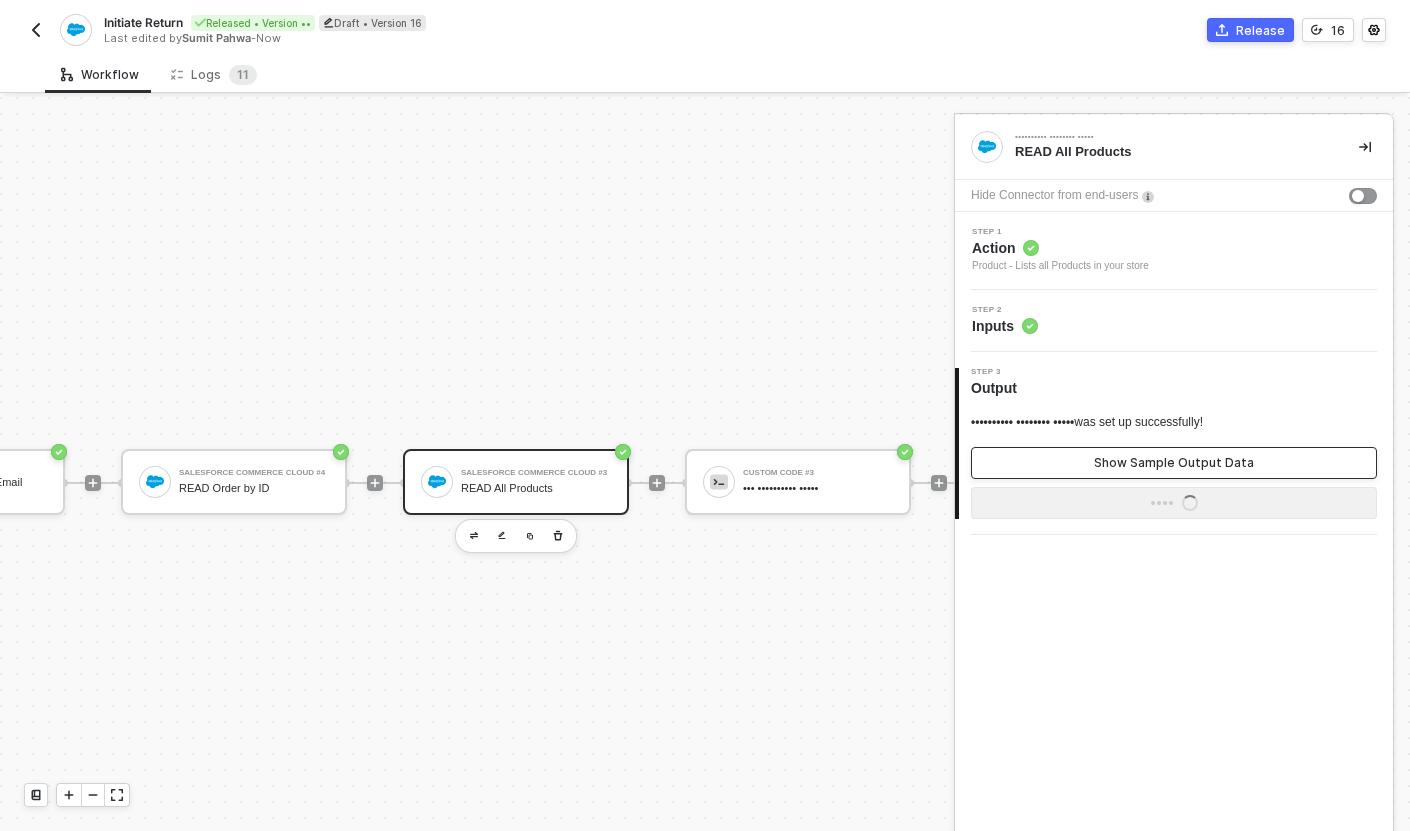 click on "Show Sample Output Data" at bounding box center [1174, 463] 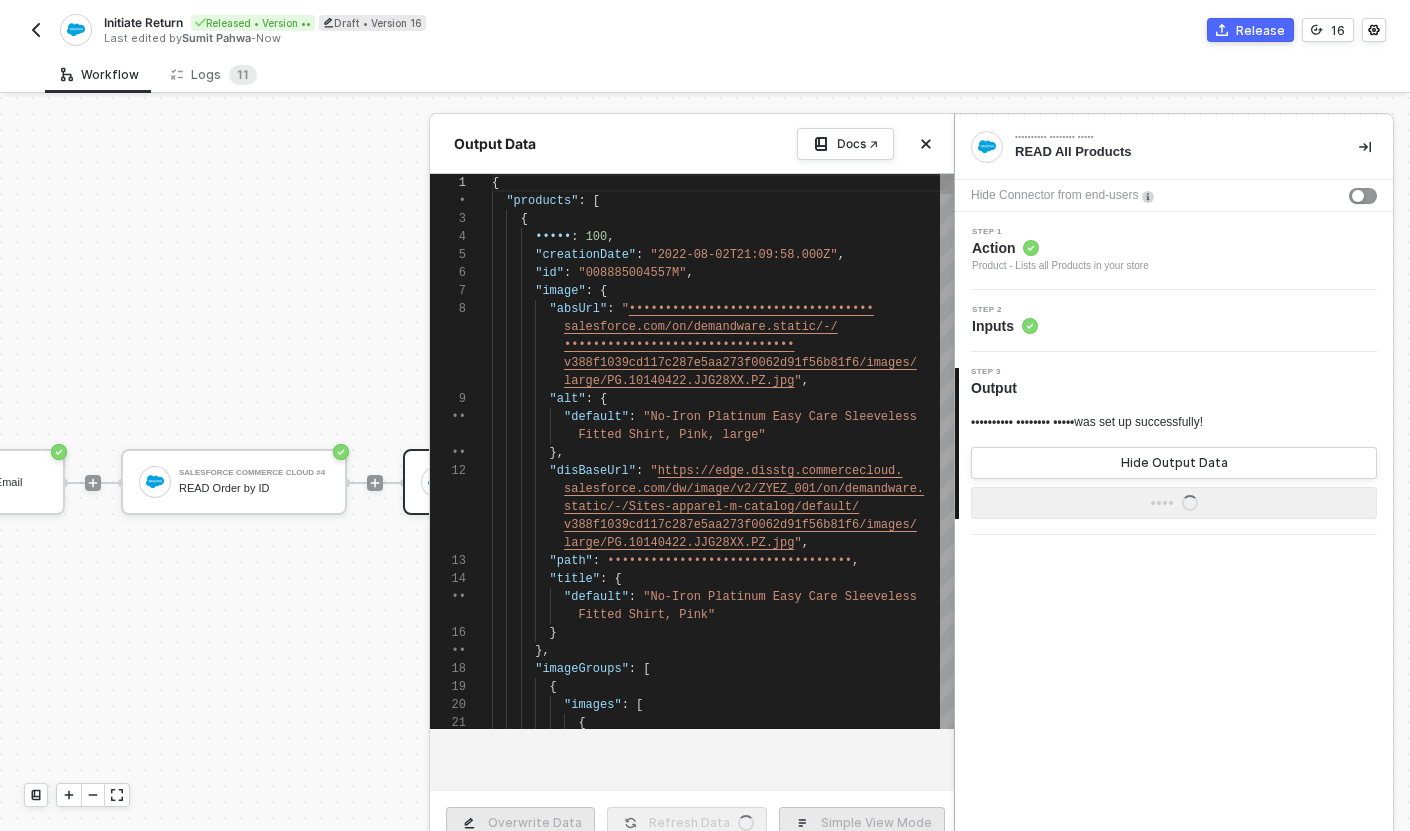 scroll, scrollTop: 126, scrollLeft: 0, axis: vertical 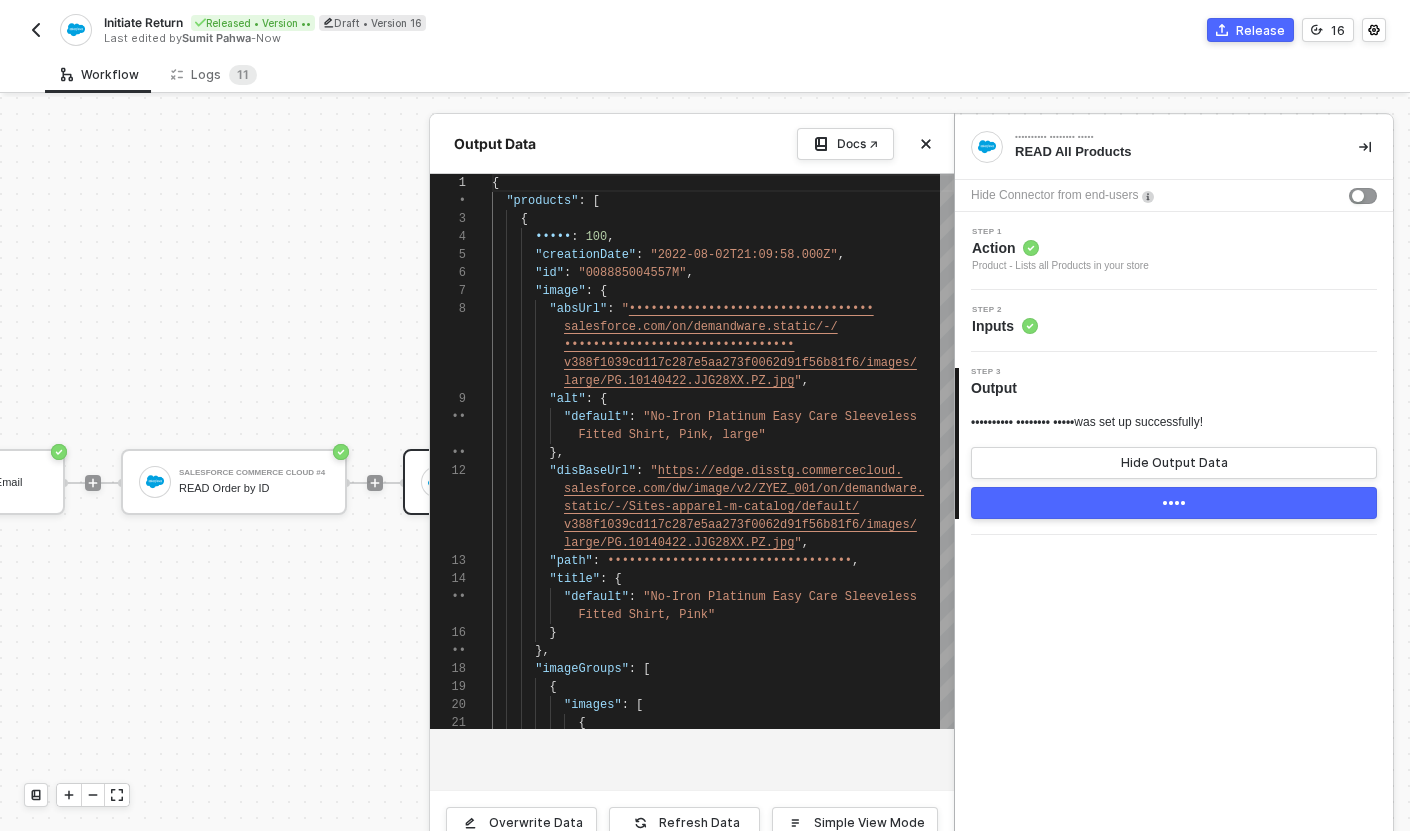 click on "Step 2 Inputs" at bounding box center [1174, 321] 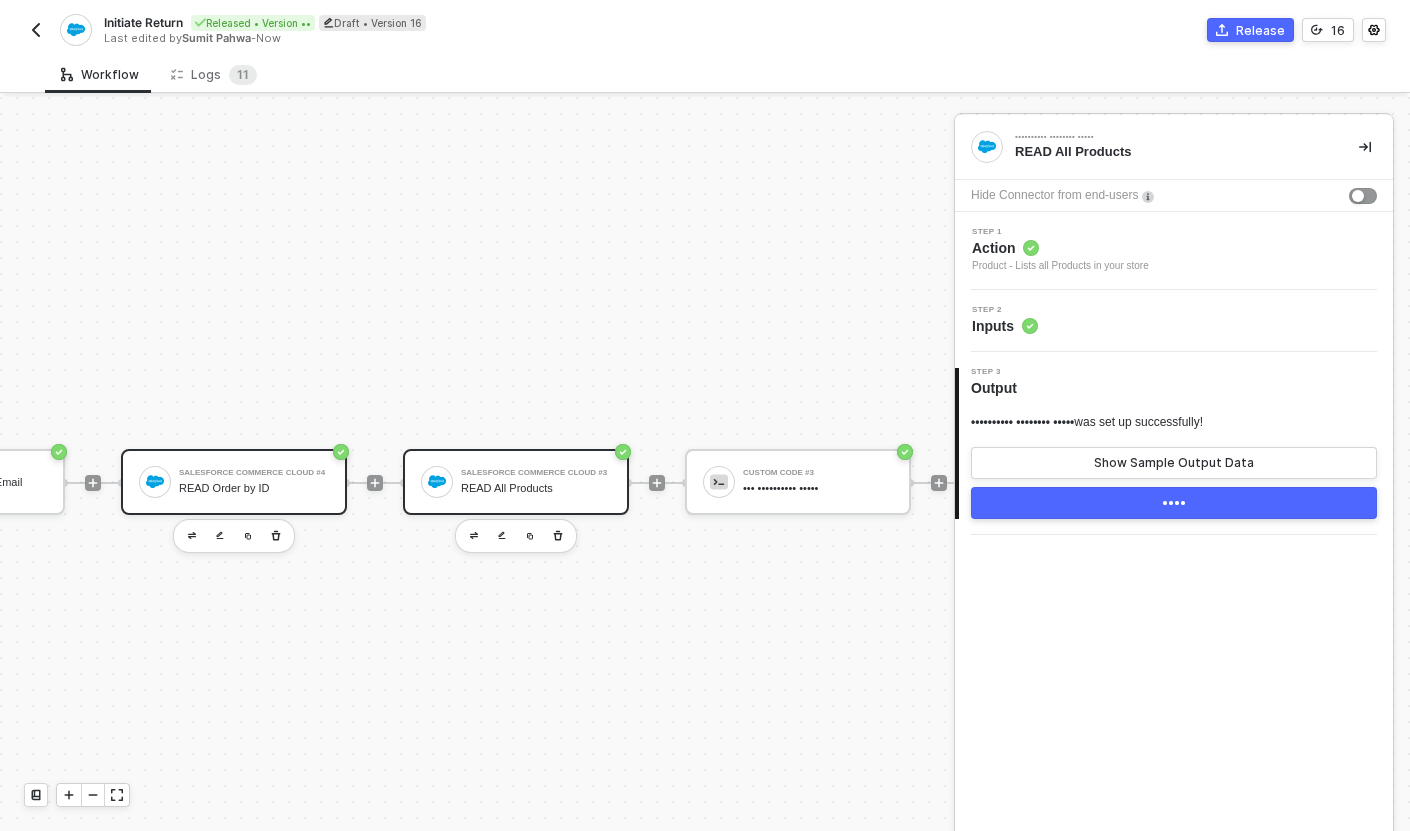 click on "Salesforce Commerce Cloud #4" at bounding box center (254, 473) 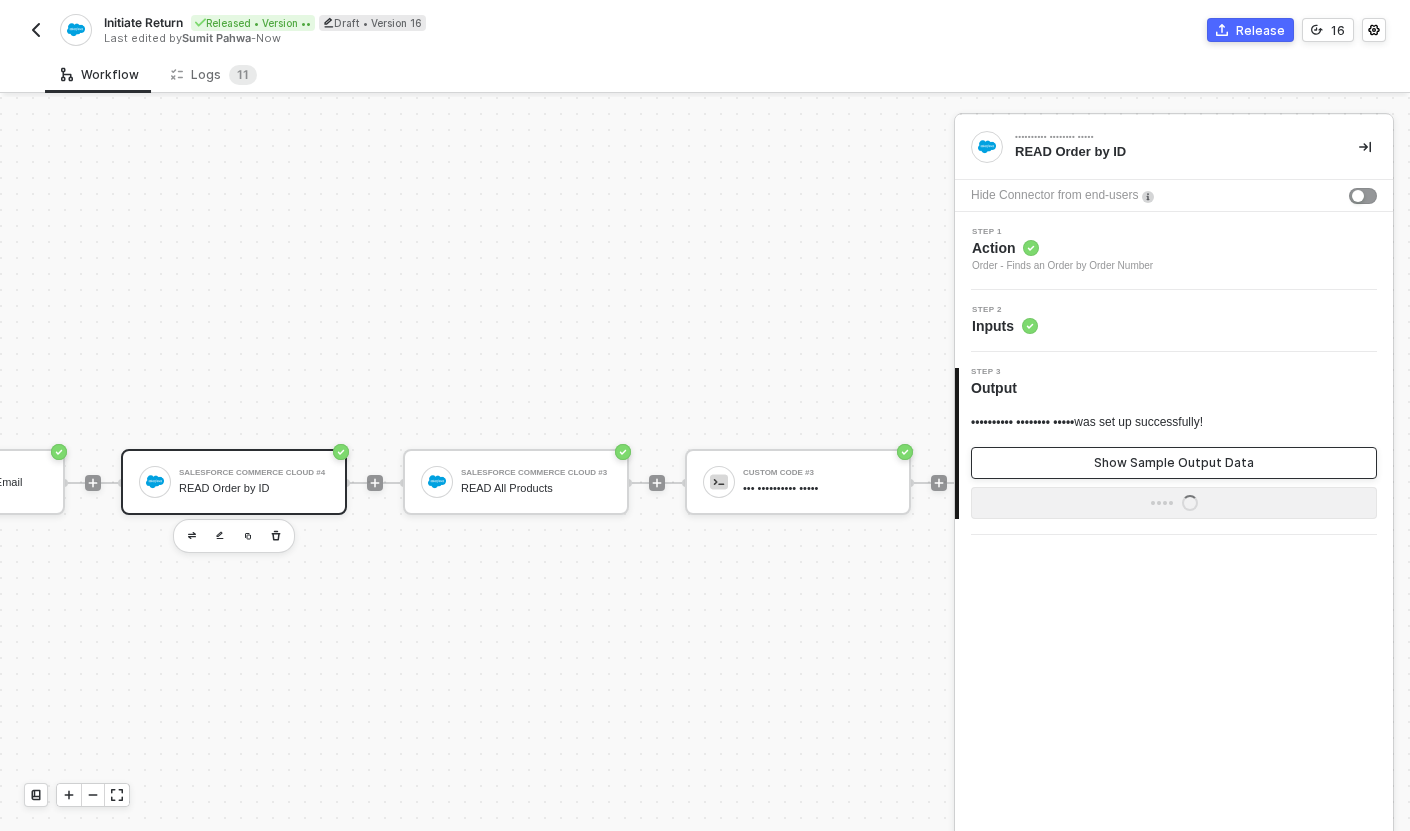 click on "Show Sample Output Data" at bounding box center (1174, 463) 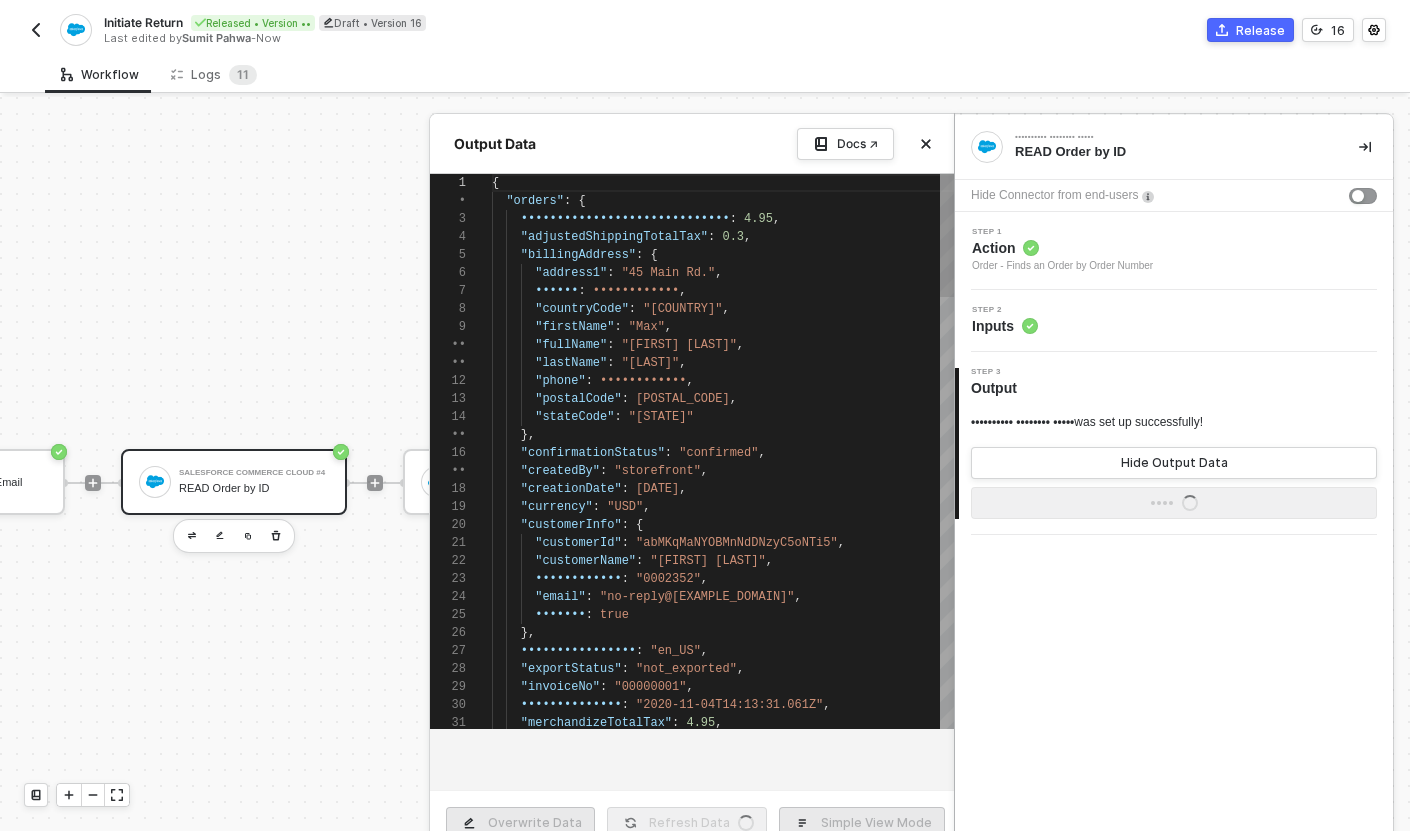 scroll, scrollTop: 180, scrollLeft: 0, axis: vertical 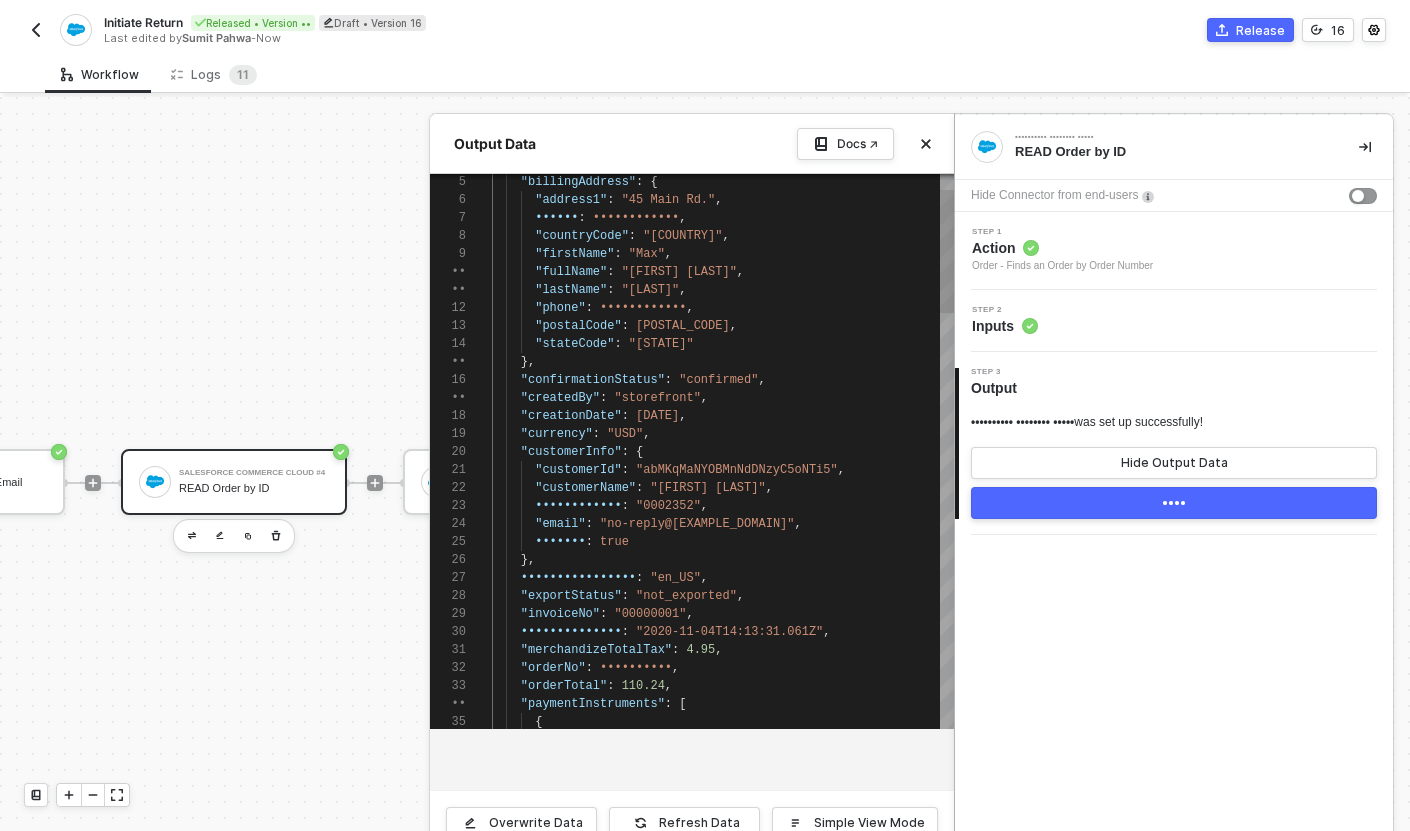 click on "•••••••••••••••• •   •        •••••••••• •   ••• •••• •••• •        •••••• •   •••••••••••• •        ••••••••••••• •   •••• •        ••••••••••• •   ••••• •        •••••••••• •   •••• ••••••••••• •        •••••••••• •   •••••••••••• •        ••••••• •   •••••••••••• •        •••••••••••• •   ••••••• •        ••••••••••• •   ••••      ••      •••••••••••••••••••• •   ••••••••••• •      ••••••••••• •   •••••••••••• •      •••••••••••••• •   •••••••••••••••••••••••••• •      •••••••••• •   ••••• •      •••••••••••••• •   •        •••••••••••• •   •••••••••••••••••••••••••••• •        •••••••••••••• •   •••• ••••••••••• •        •••••••••••• •   ••••••••• •        ••••••• •   ••••••••••••••••••••••••• •        ••••••• •   ••••      ••      •••••••••••••••• •   ••••••• •      •••••••••••••• •   •••••••••••••• •      ••••••••••• •   •••••••••• •      • •" at bounding box center [500492, 500101] 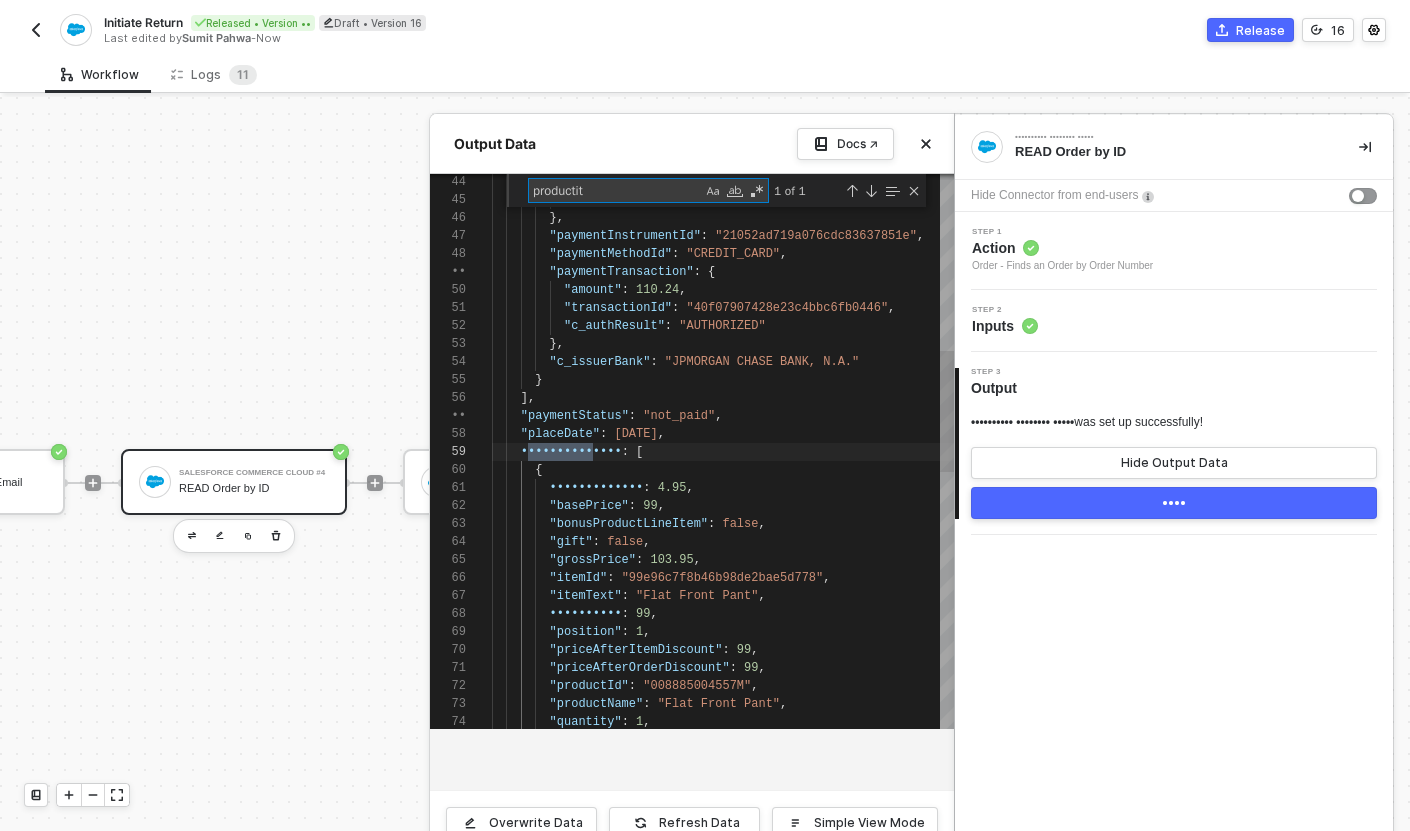 scroll, scrollTop: 180, scrollLeft: 101, axis: both 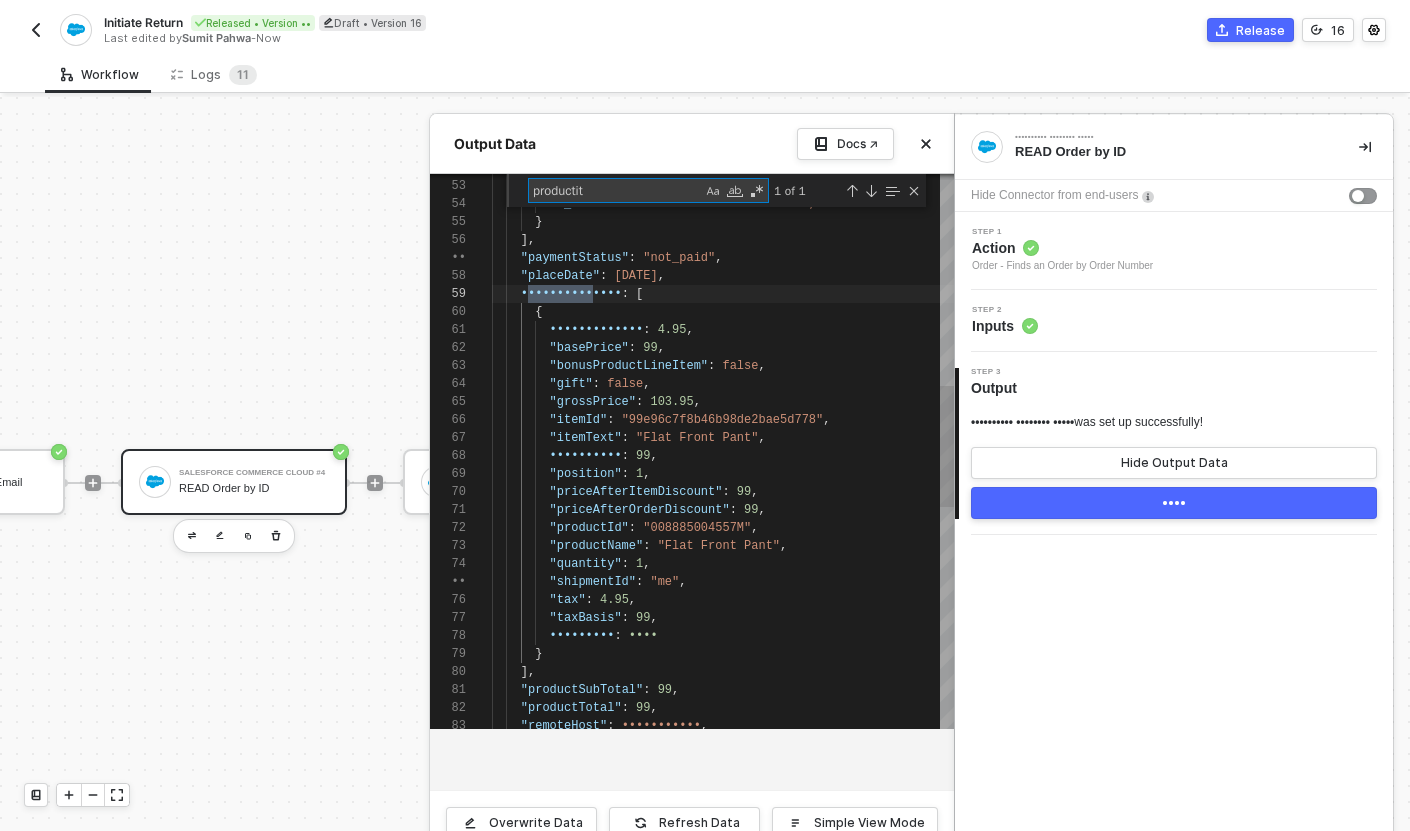 type on "productit" 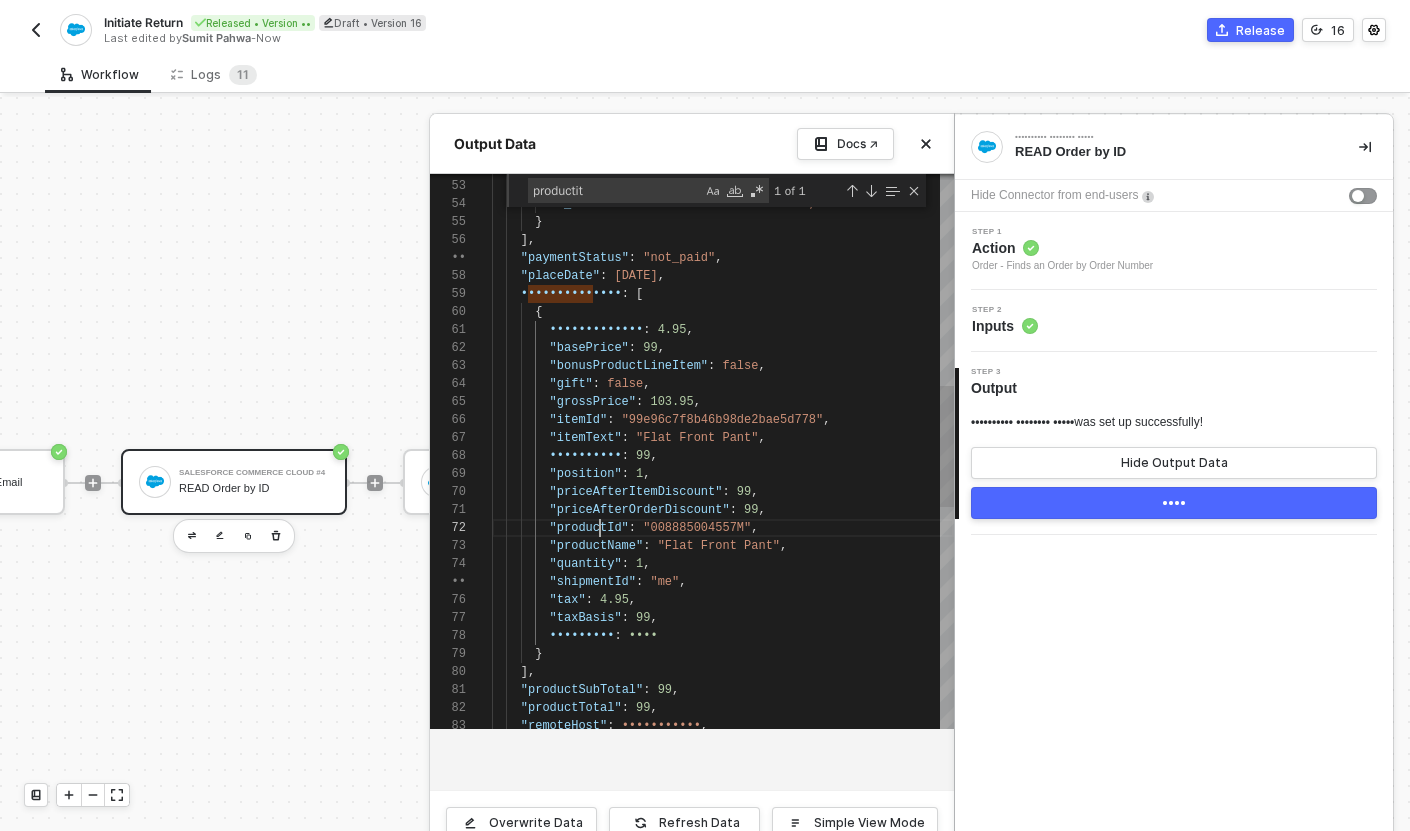 click on ""productId"" at bounding box center (614, 168) 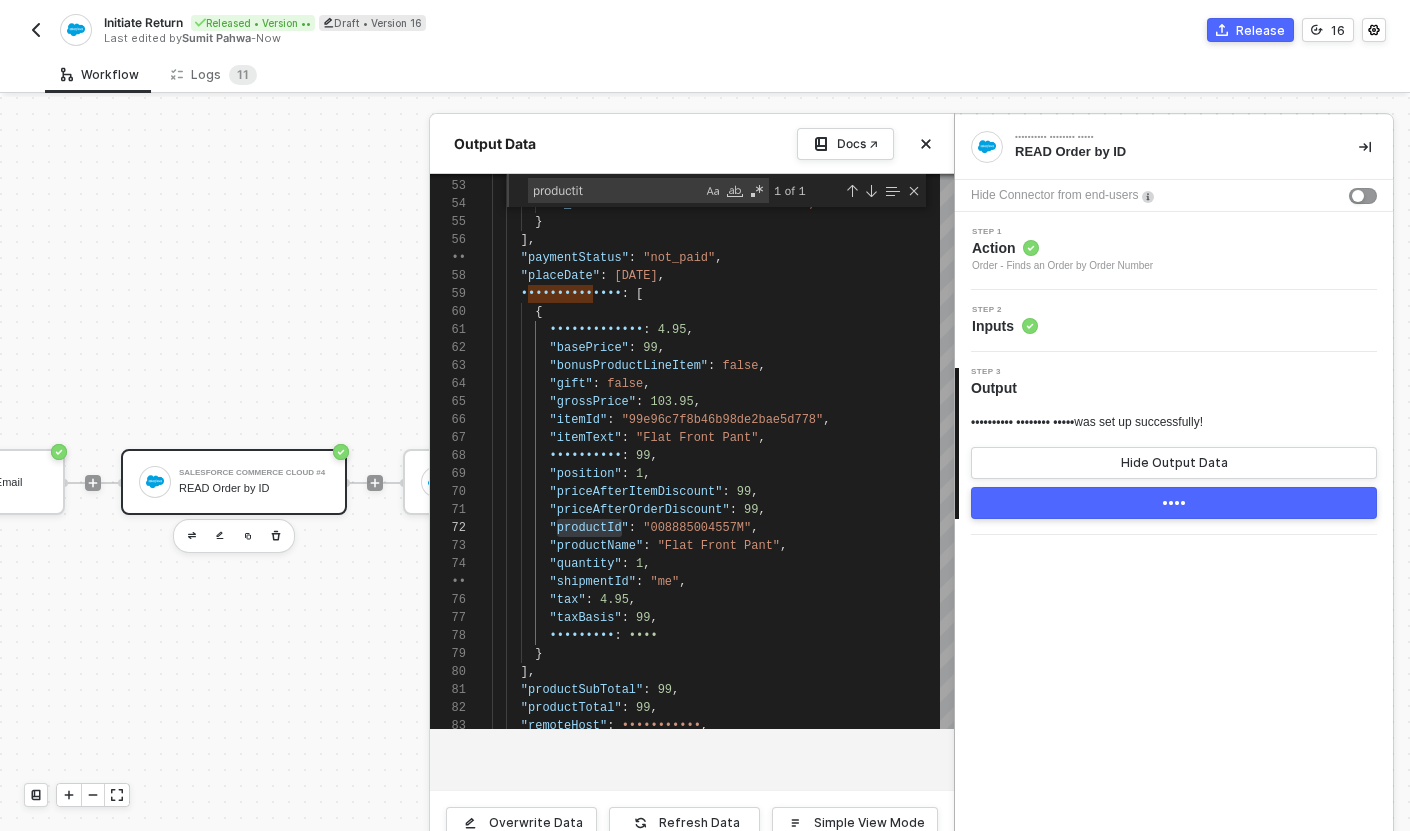 click on "Salesforce Commerce Cloud READ Order by ID Hide Connector from end-users Step 1 Action    Order - Finds an Order by Order Number Step 2 Inputs    3 Step 3 Output    Salesforce Commerce Cloud  was set up successfully! Hide Output Data Done" at bounding box center [1174, 484] 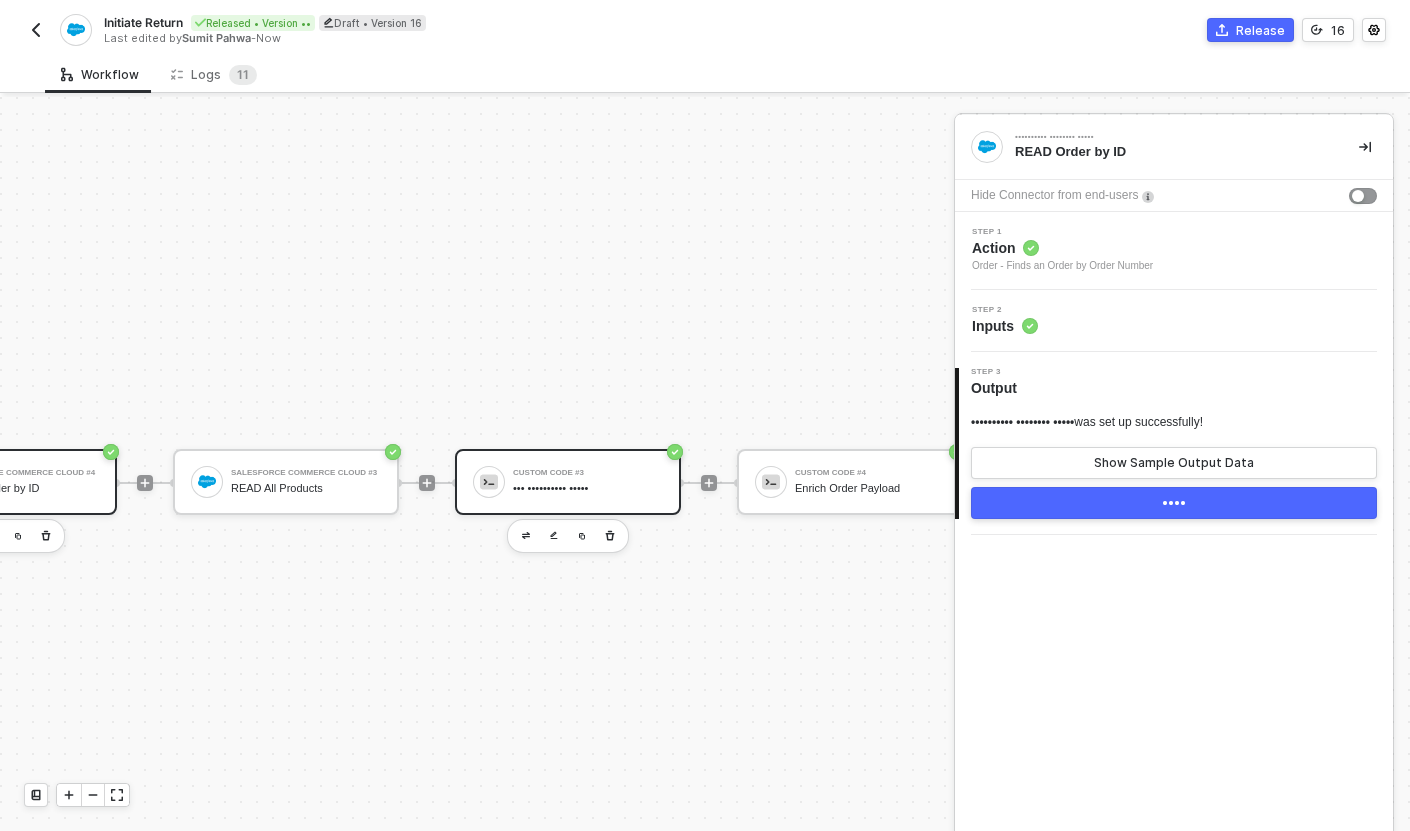 scroll, scrollTop: 33, scrollLeft: 1264, axis: both 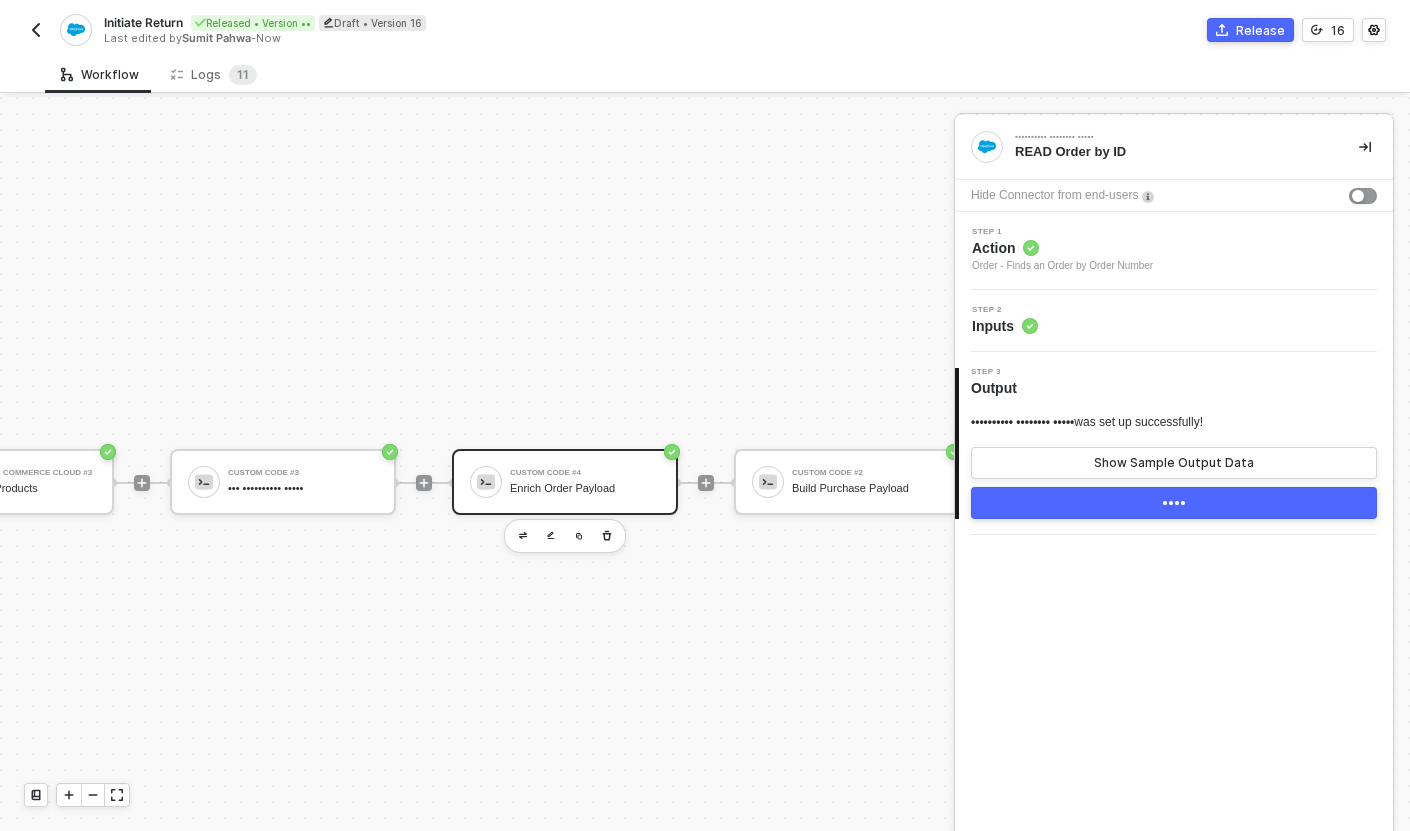 click on "•••••• •••• •• •••••• ••••• •••••••" at bounding box center (585, 482) 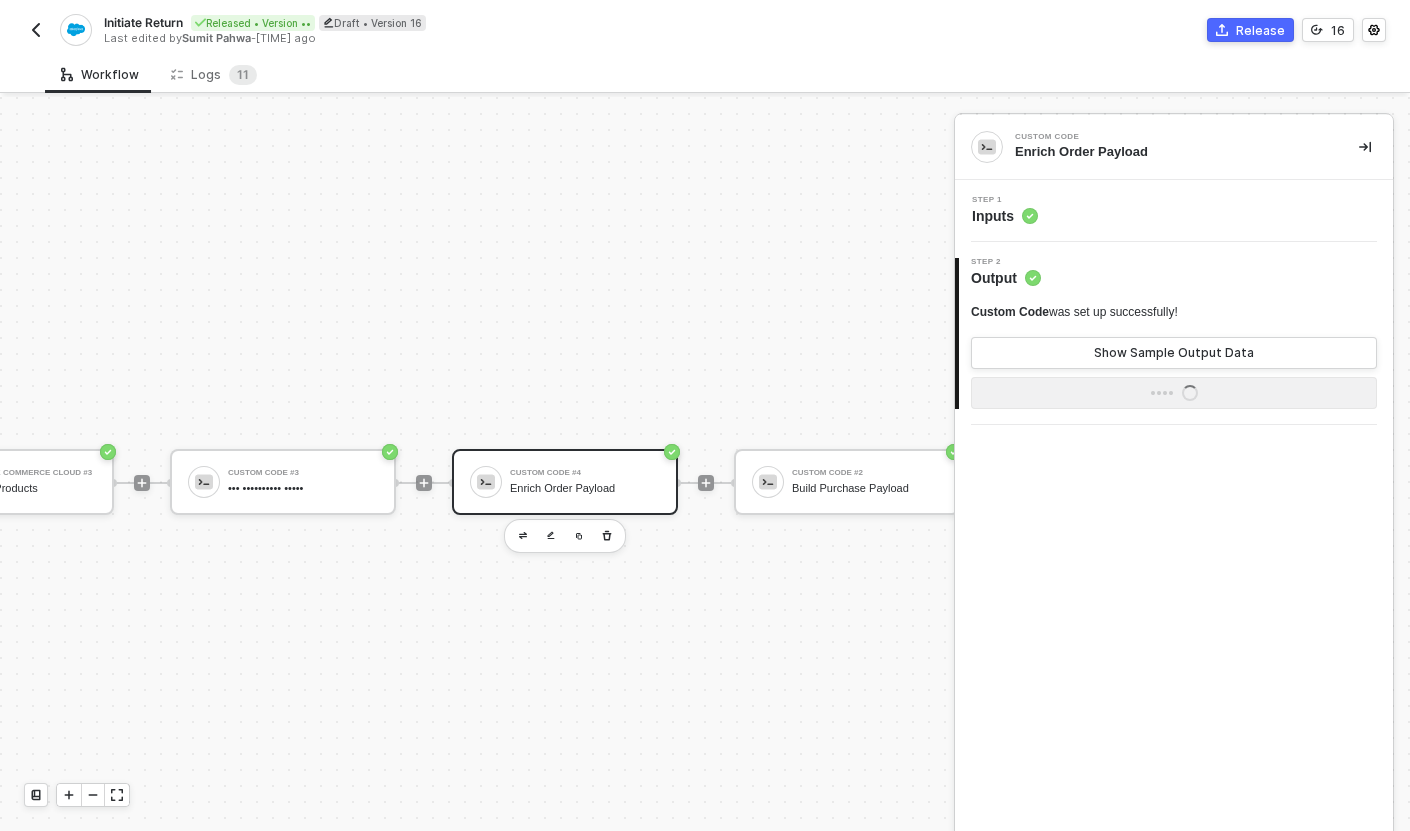 click on "Step 1 Inputs" at bounding box center (1176, 211) 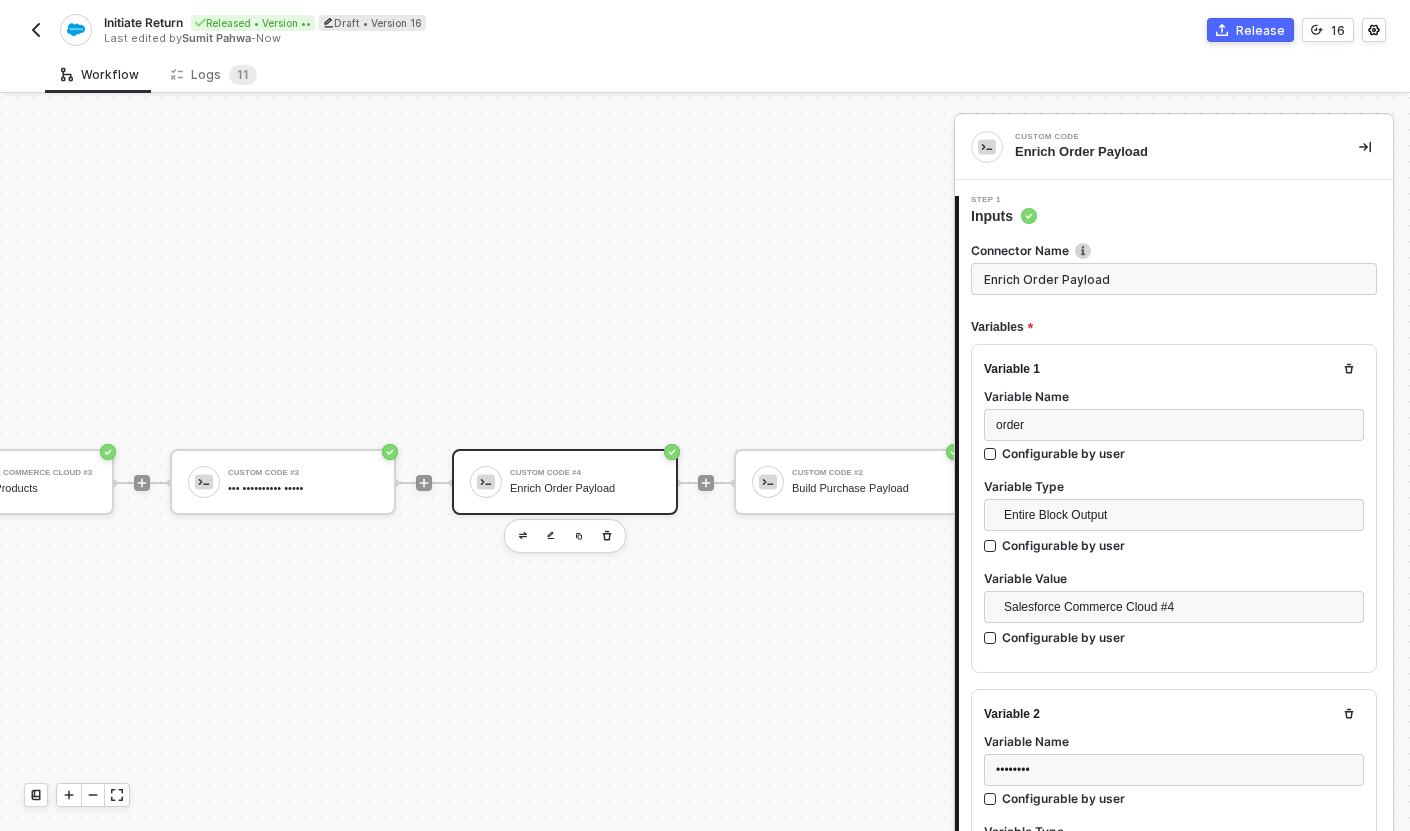 scroll, scrollTop: 796, scrollLeft: 0, axis: vertical 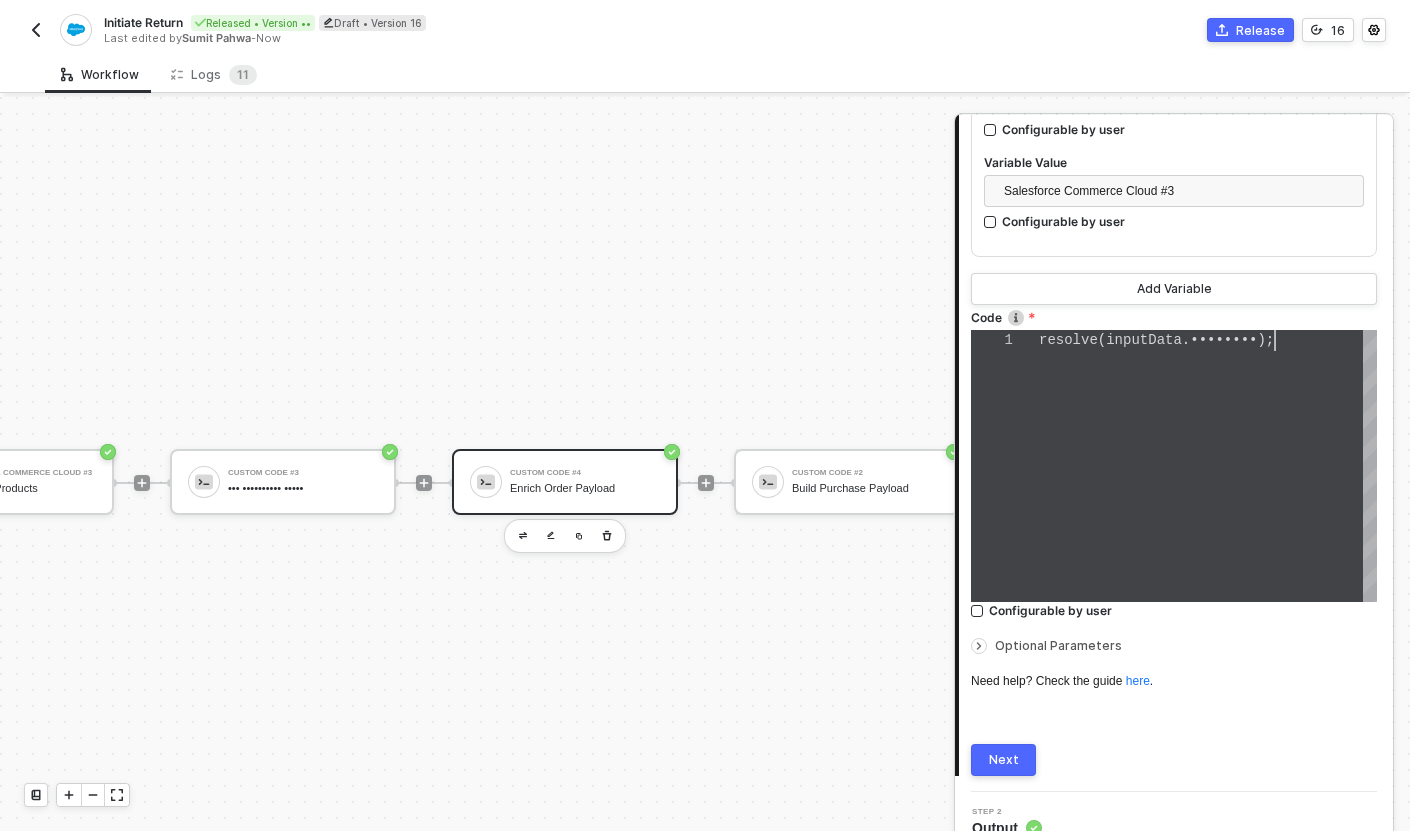 click on "resolve ( inputData . products );" at bounding box center (1208, 466) 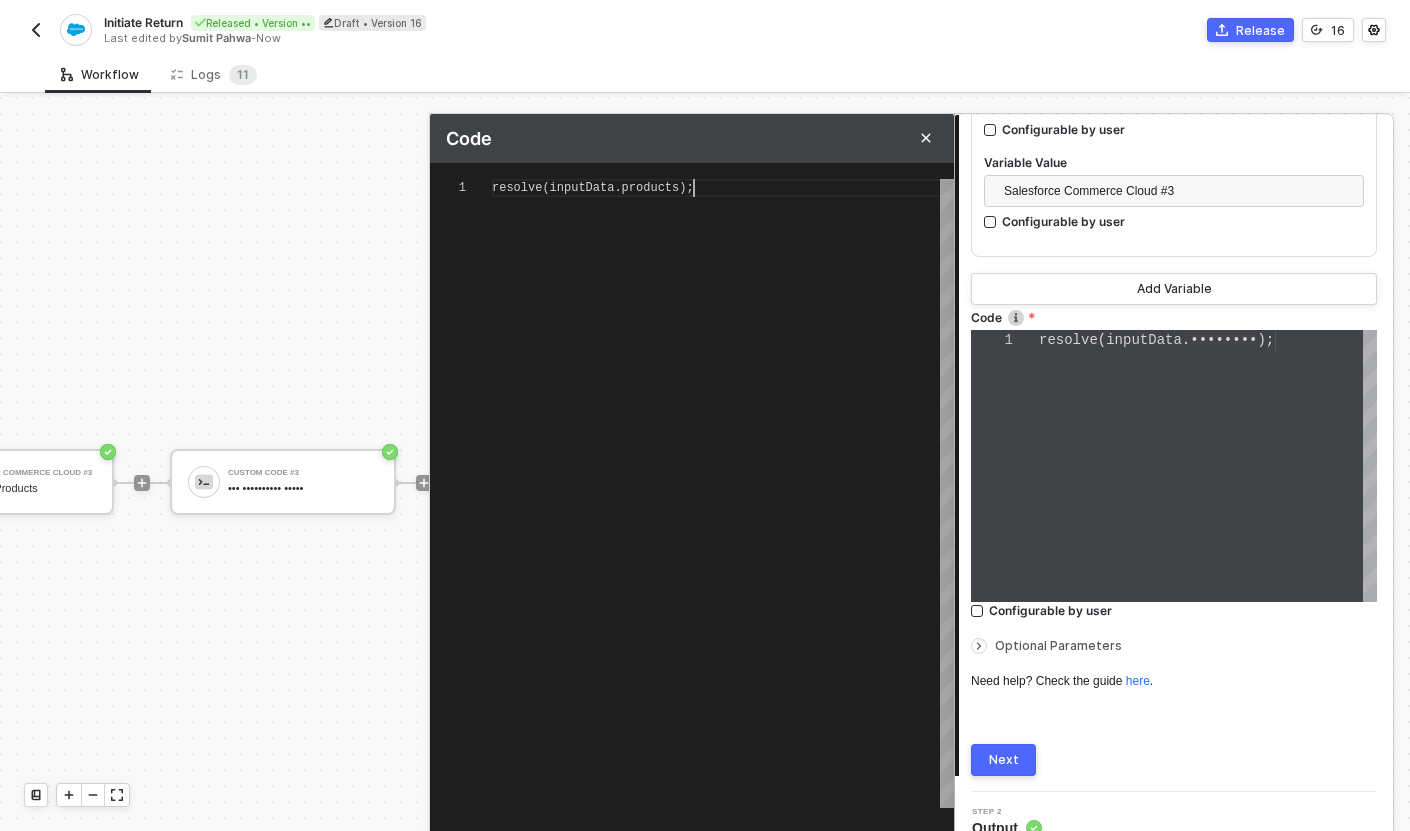 click on "resolve(inputData.products);" at bounding box center [723, 493] 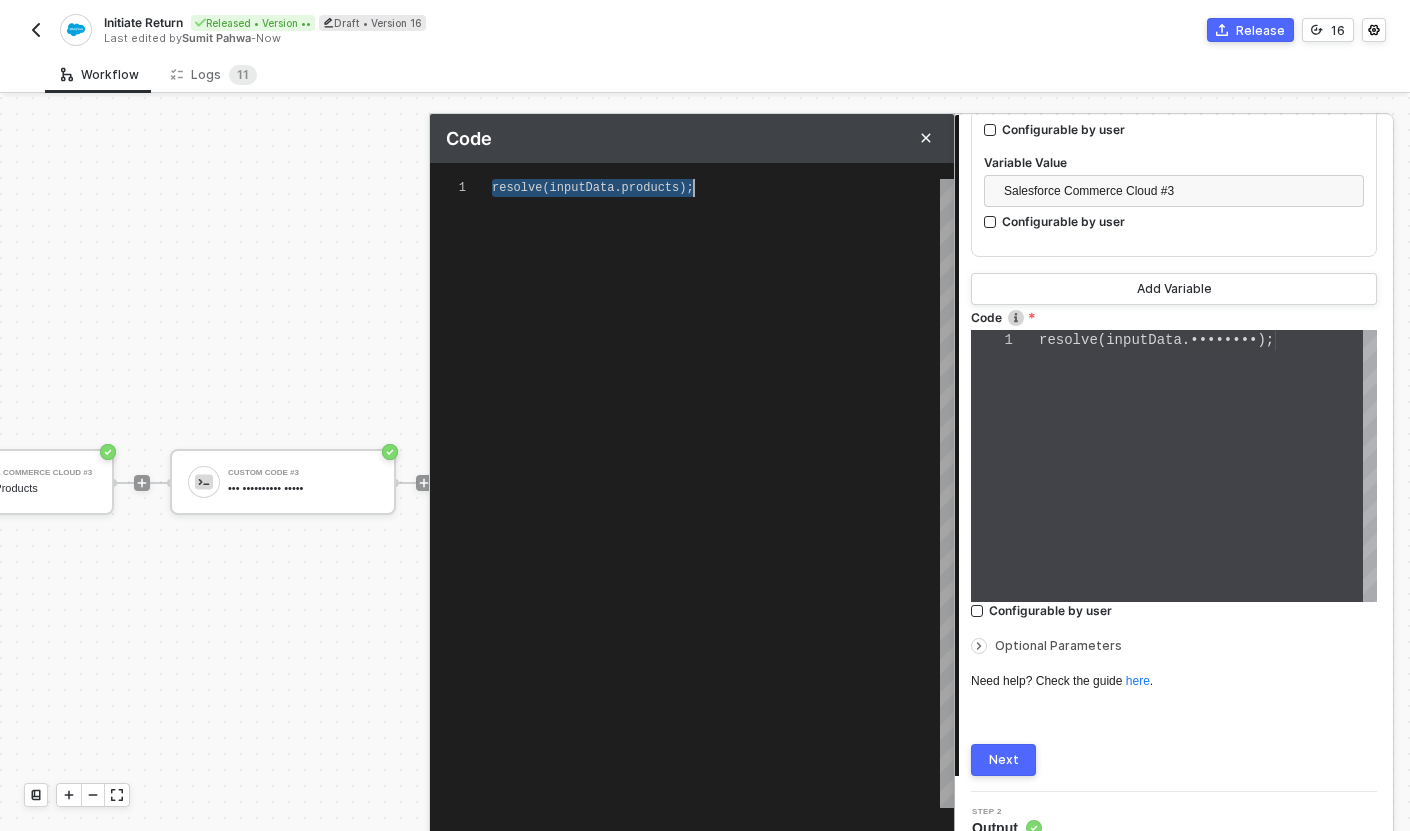 paste on "order.orders.productItems.forEach(item => {
const match = products.products.find(p => p.id === item.productId);
if (match && match.image && typeof match.image.absUrl === 'string') {
item.imageUrl = match.image.absUrl;
} else {
item.imageUrl = null;
}
}" 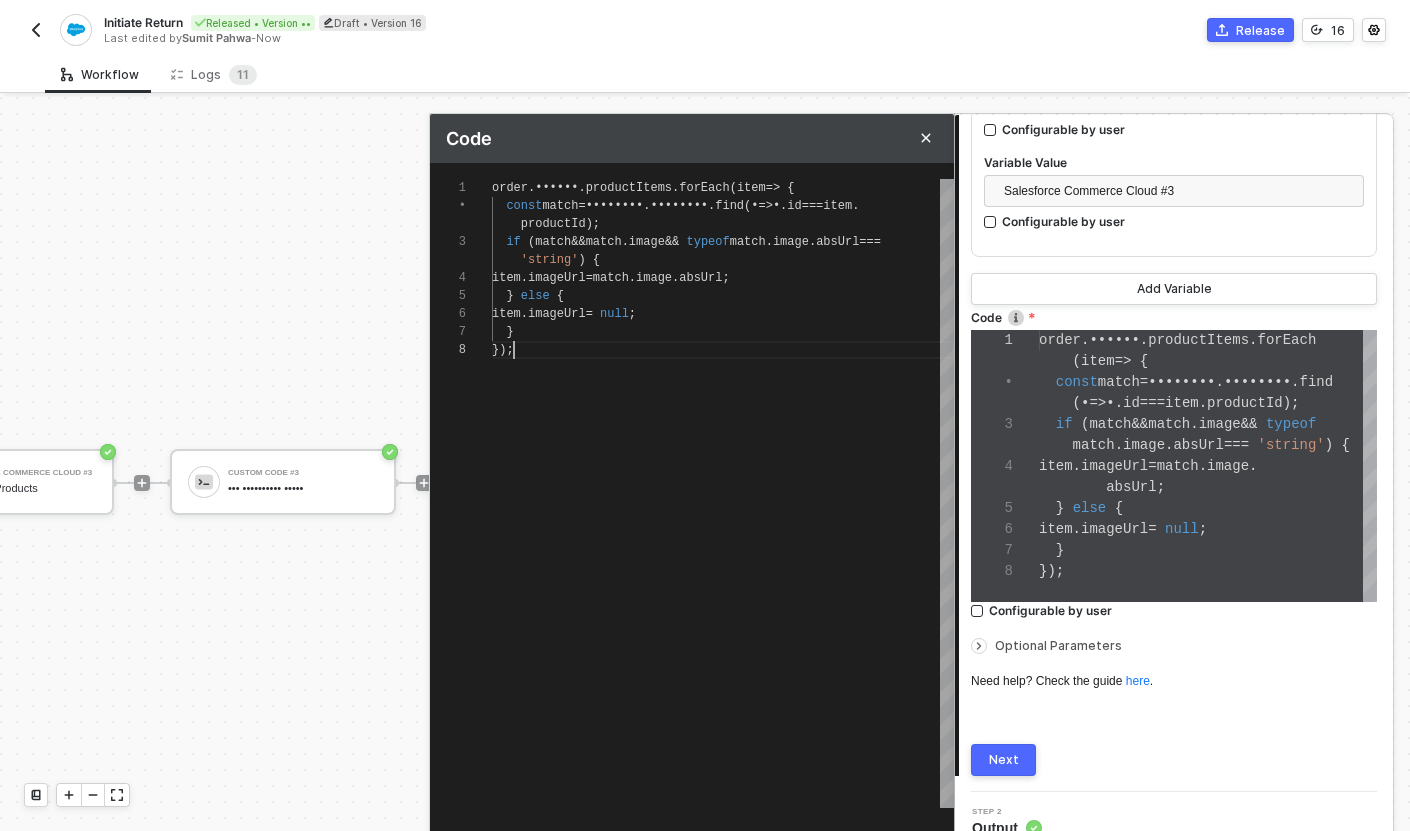 scroll, scrollTop: 126, scrollLeft: 22, axis: both 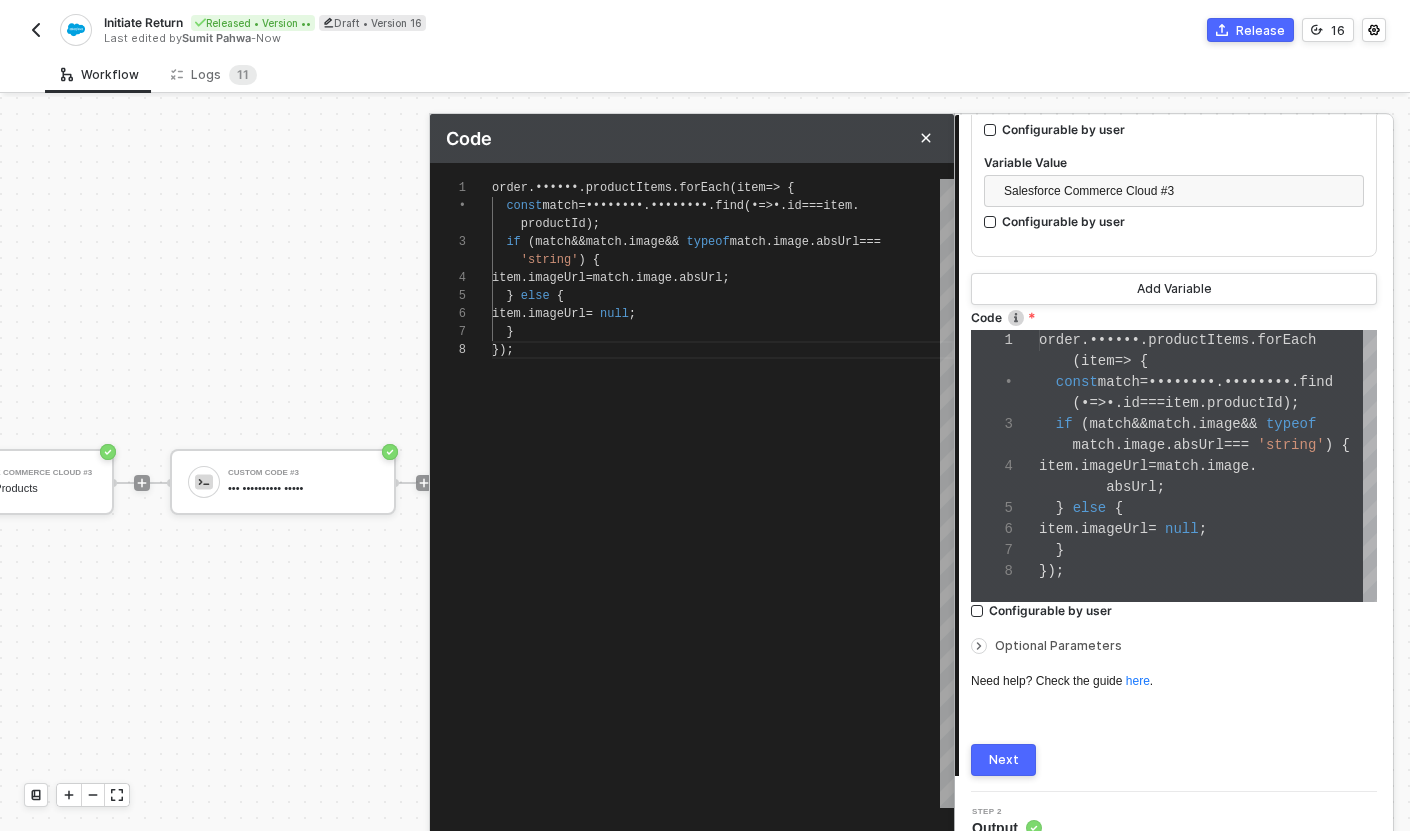 click on "Optional Parameters" at bounding box center [1186, 646] 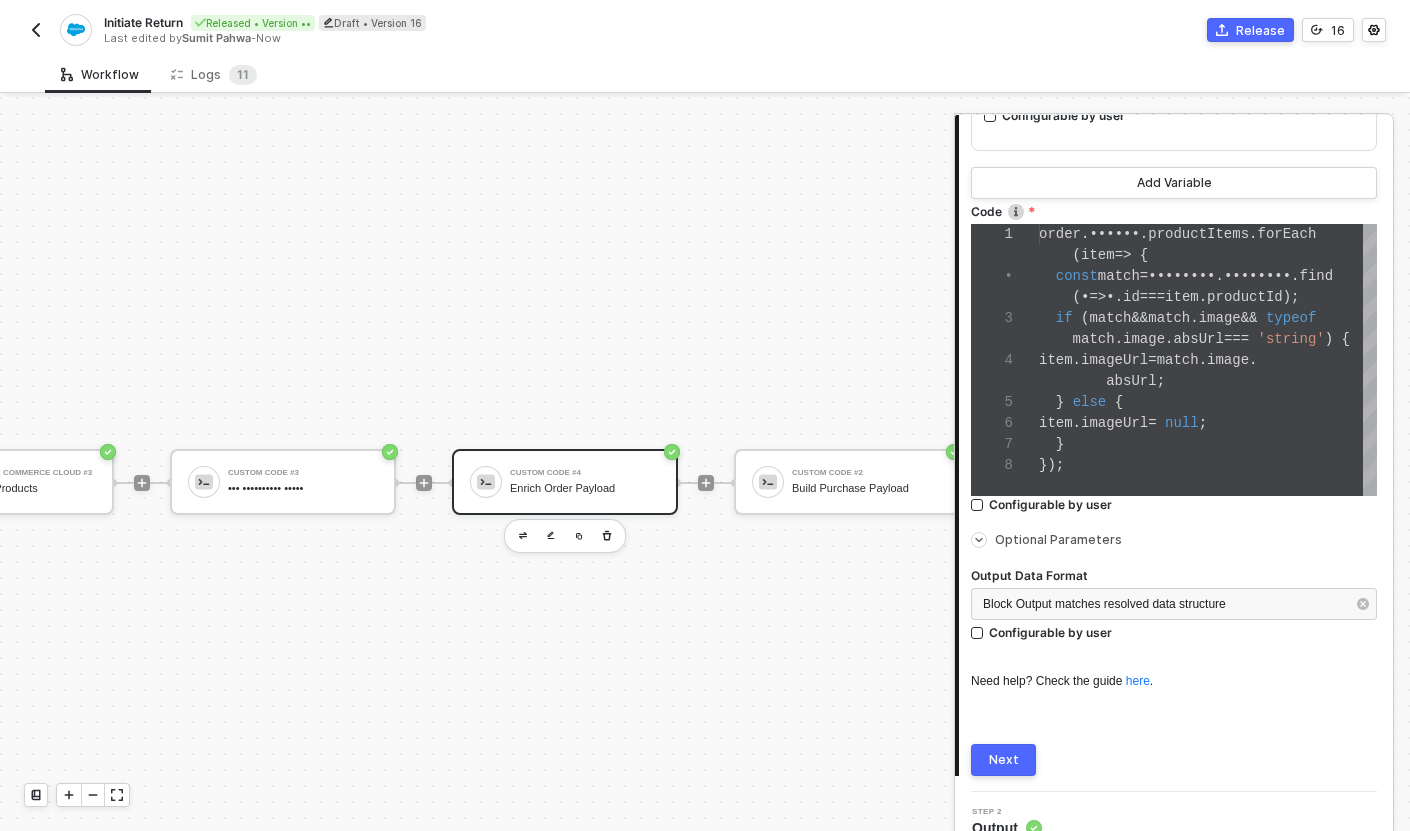 scroll, scrollTop: 894, scrollLeft: 0, axis: vertical 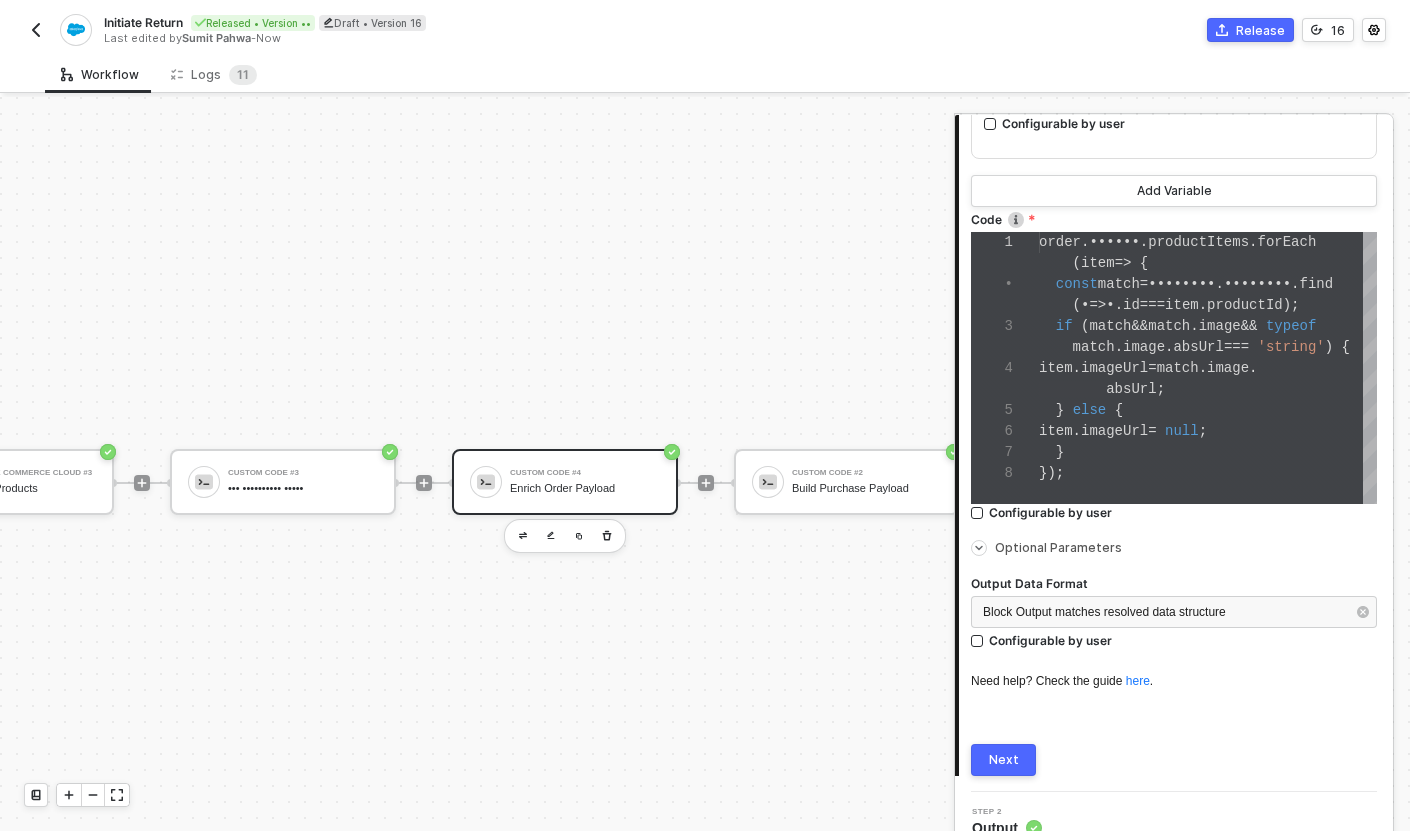 click on "}" at bounding box center [1208, 452] 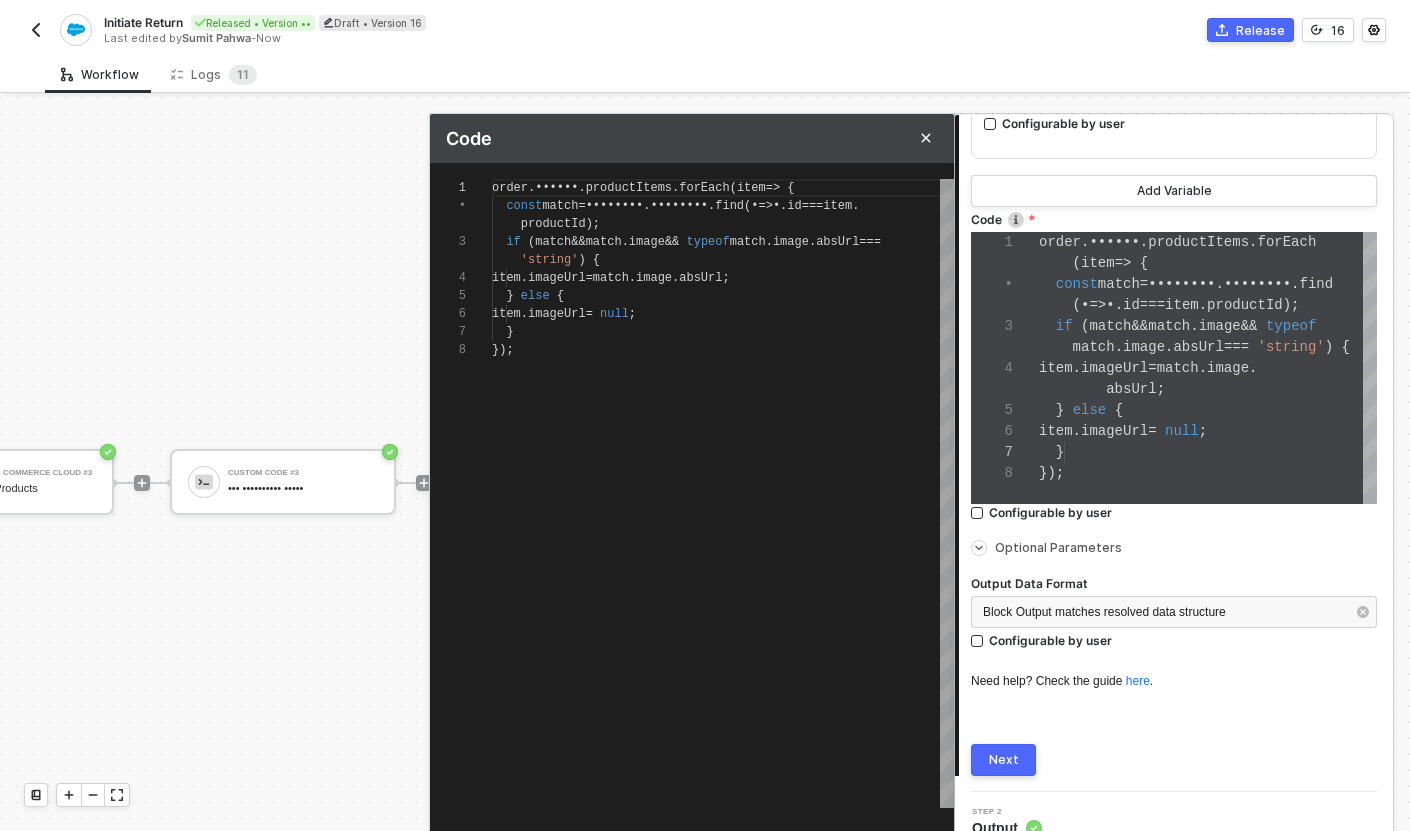 scroll, scrollTop: 126, scrollLeft: 0, axis: vertical 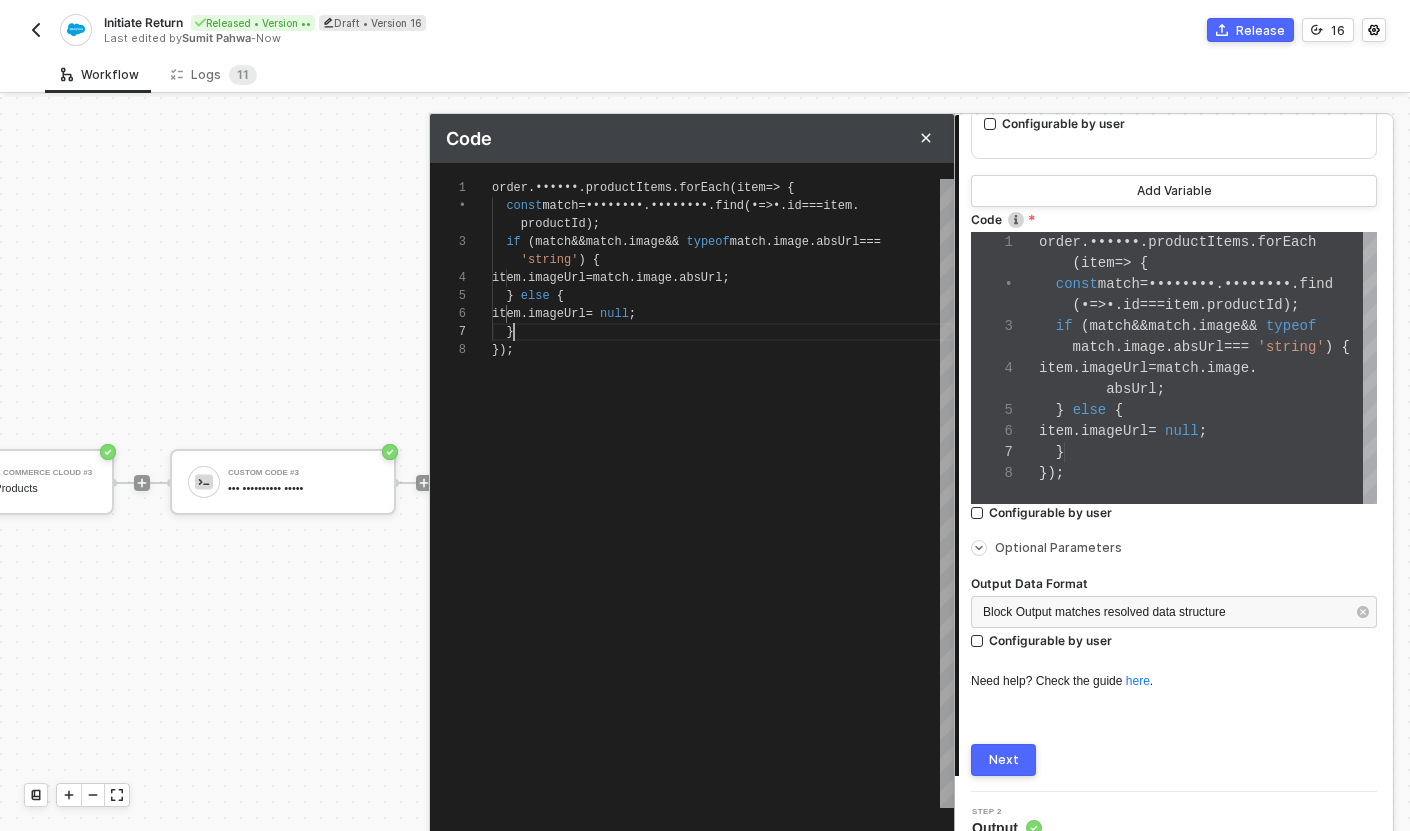 click on "});" at bounding box center [723, 350] 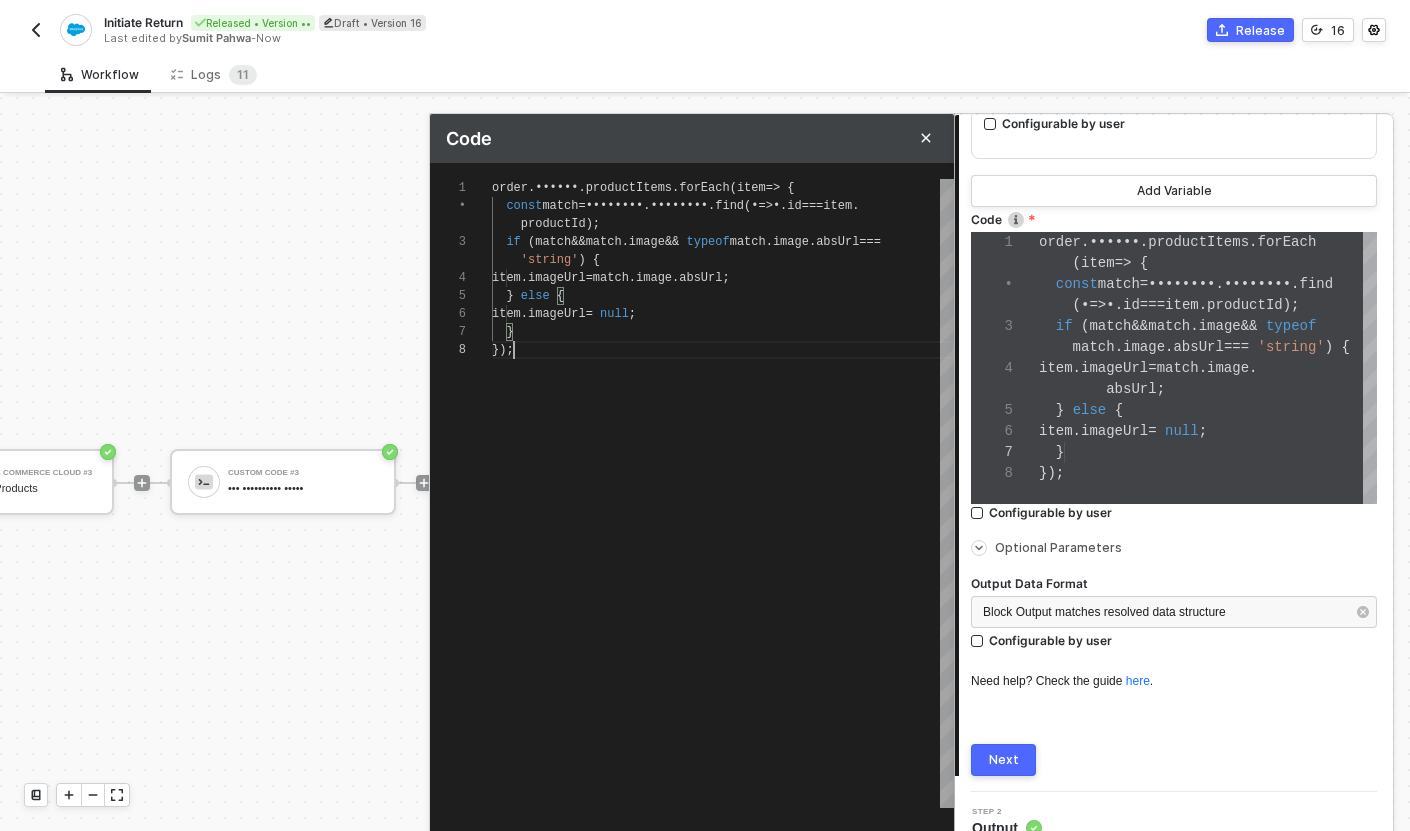 click on "••••• • •••••• • •••••••••••• • ••••••• • ••••  ••   •    •••••  •••••  •  •••••••• • •••••••• • •••• • •  ••  • • ••  •••  •••• •      ••••••••• ••    ••   • •••••  ••  ••••• • •••••  ••   ••••••  ••••• • ••••• • ••••••  •••        •••••••• •   •     •••• • ••••••••  •  ••••• • ••••• • •••••• •    •   ••••   •     •••• • ••••••••  •   •••• •    • •••" at bounding box center [723, 493] 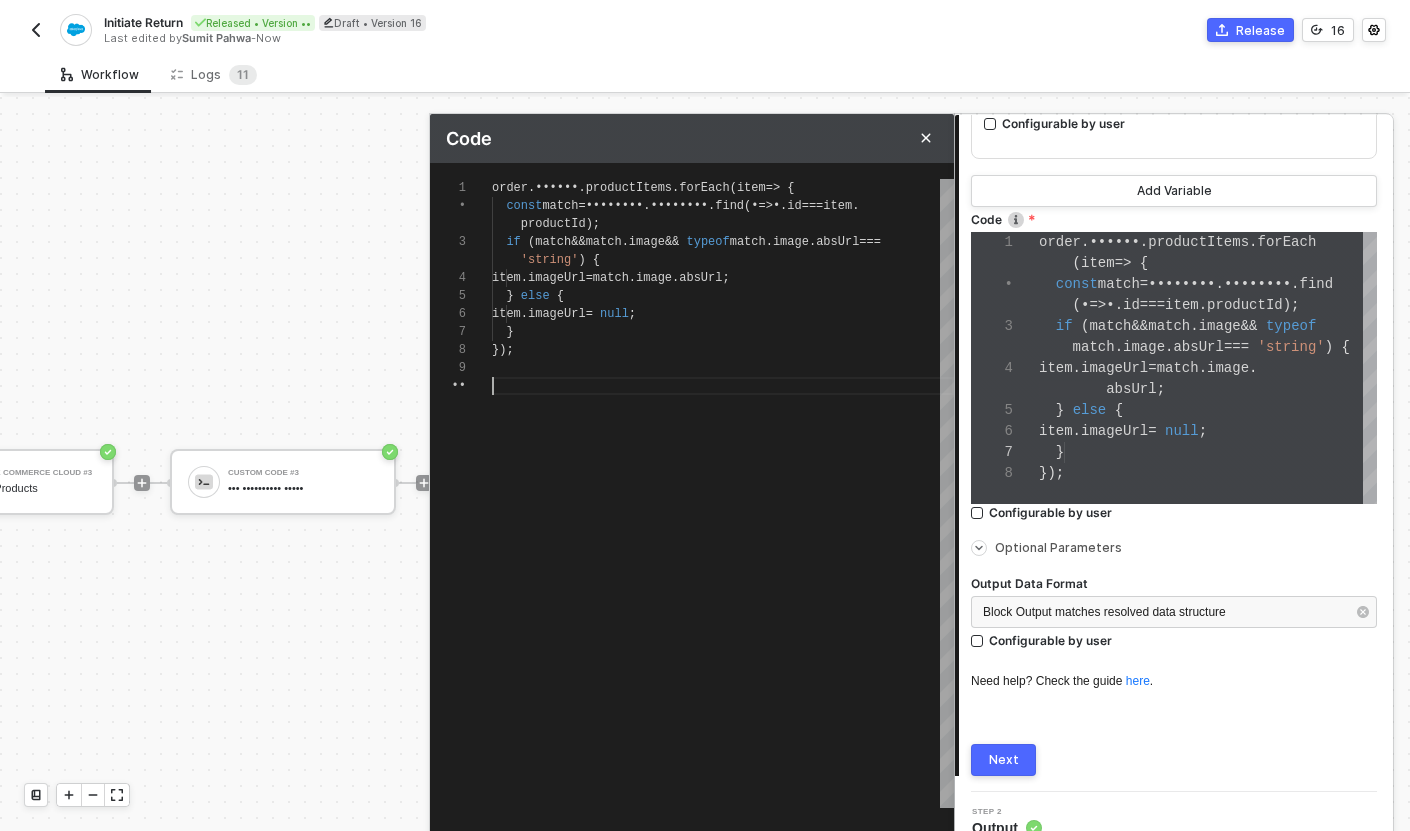 scroll, scrollTop: 18, scrollLeft: 13, axis: both 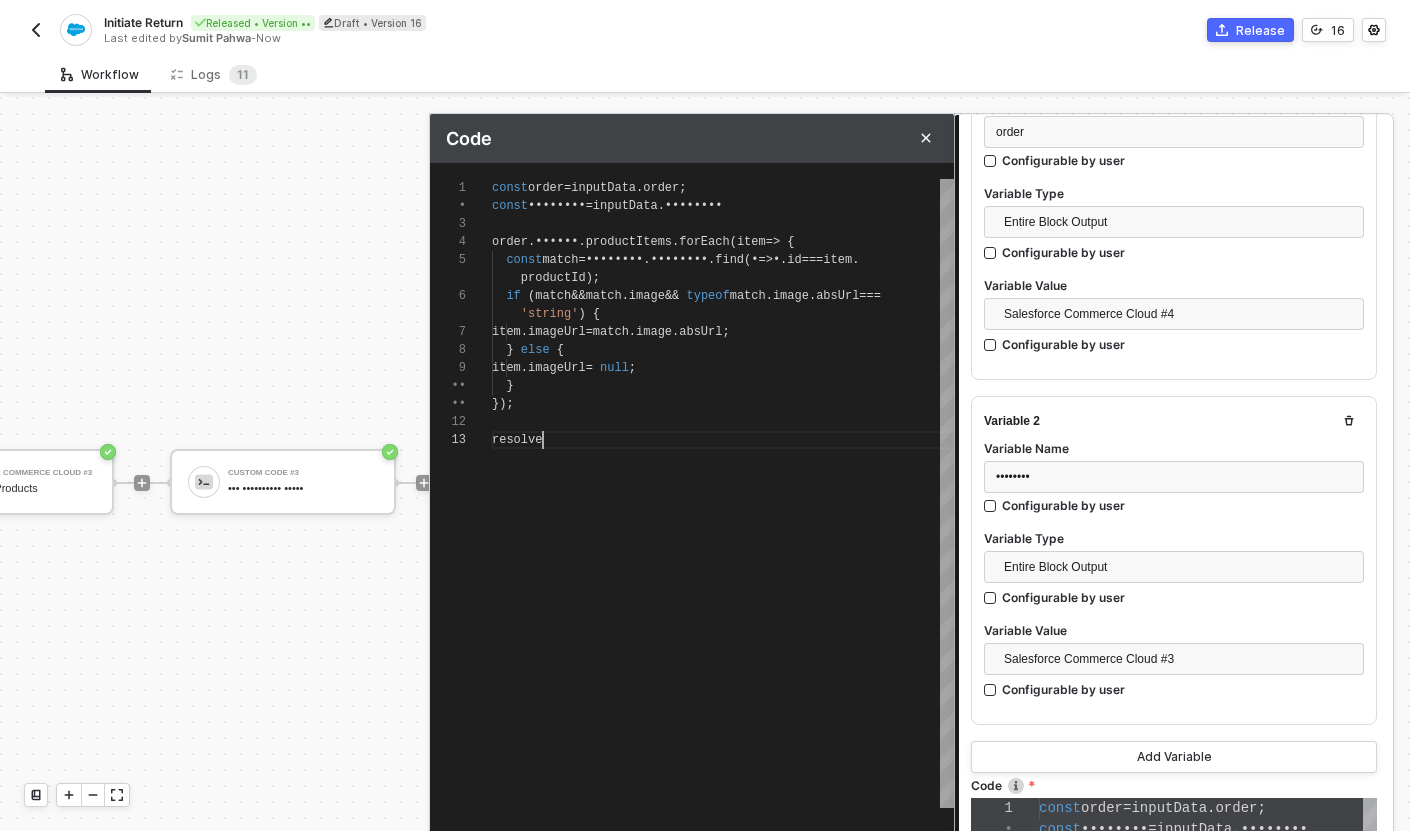 click on "resolve" at bounding box center [723, 440] 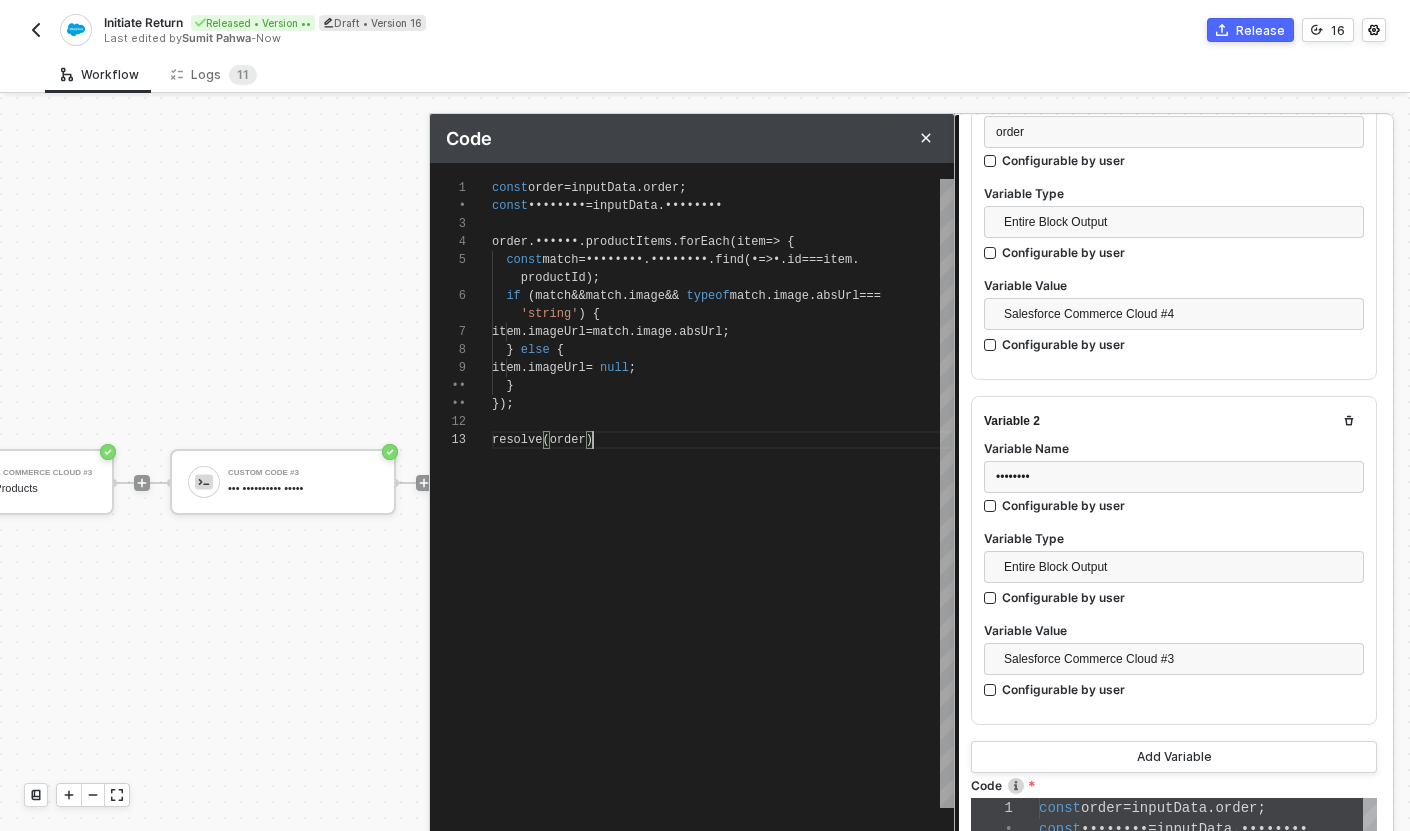 scroll, scrollTop: 72, scrollLeft: 101, axis: both 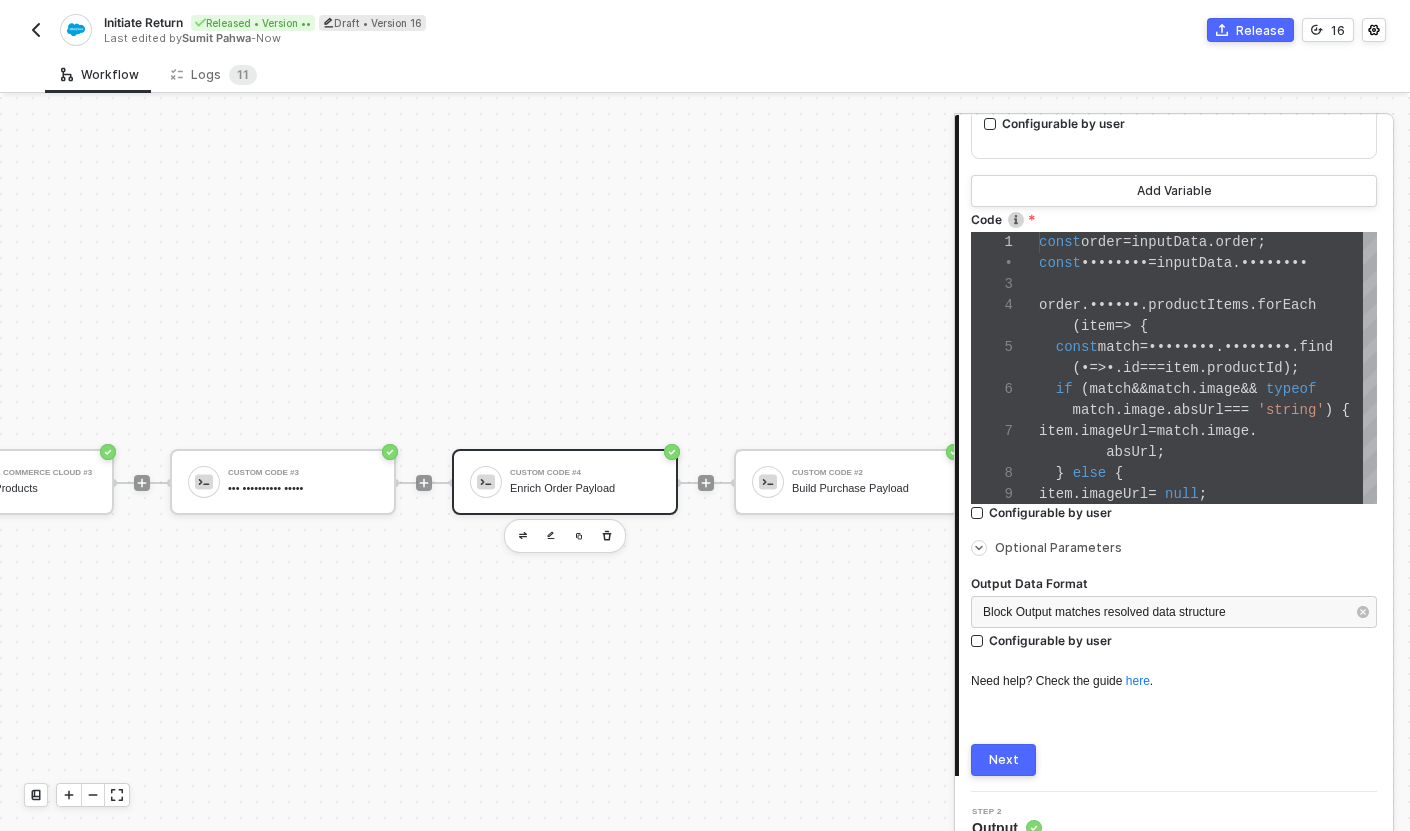 click on "Next" at bounding box center (1004, 760) 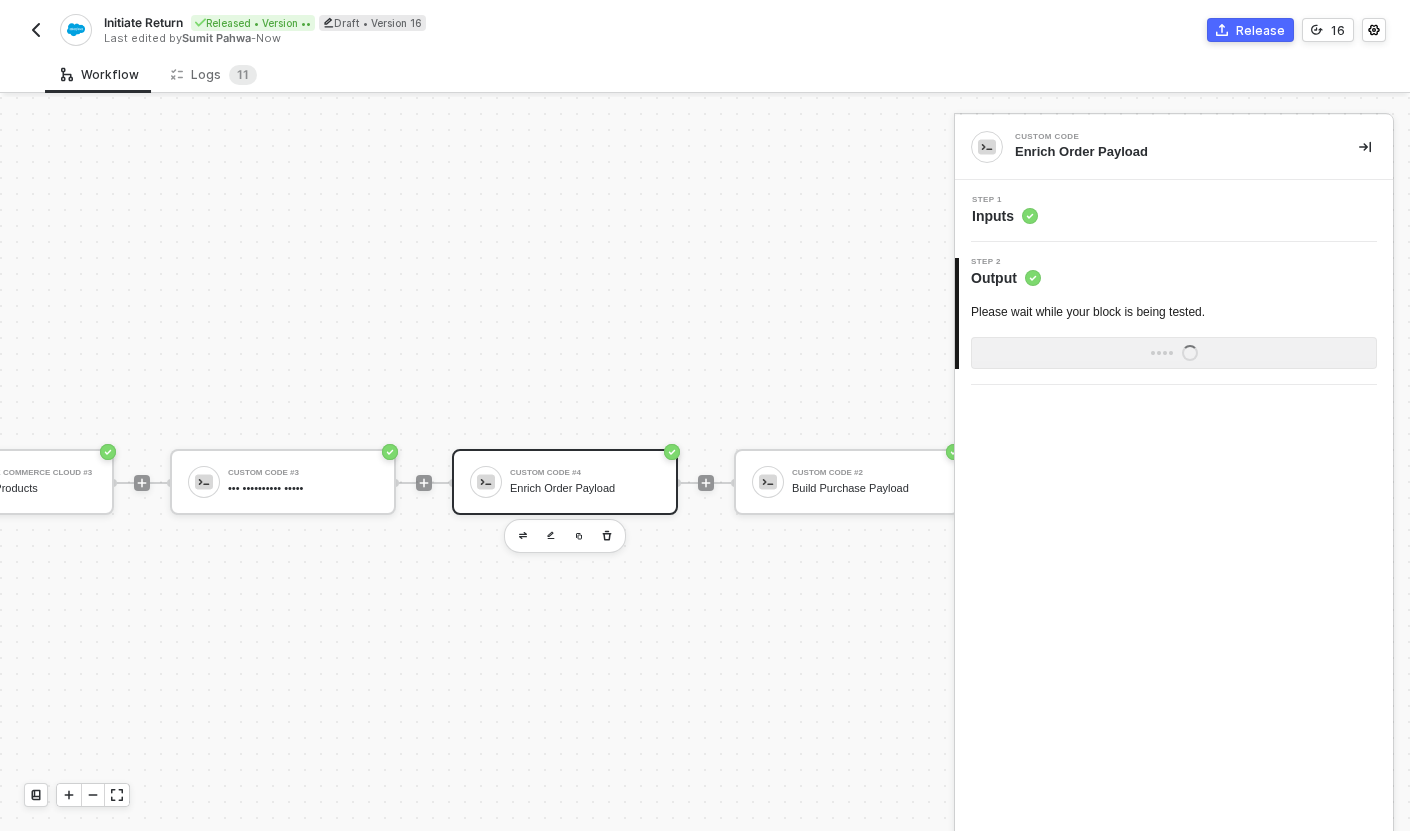 scroll, scrollTop: 0, scrollLeft: 0, axis: both 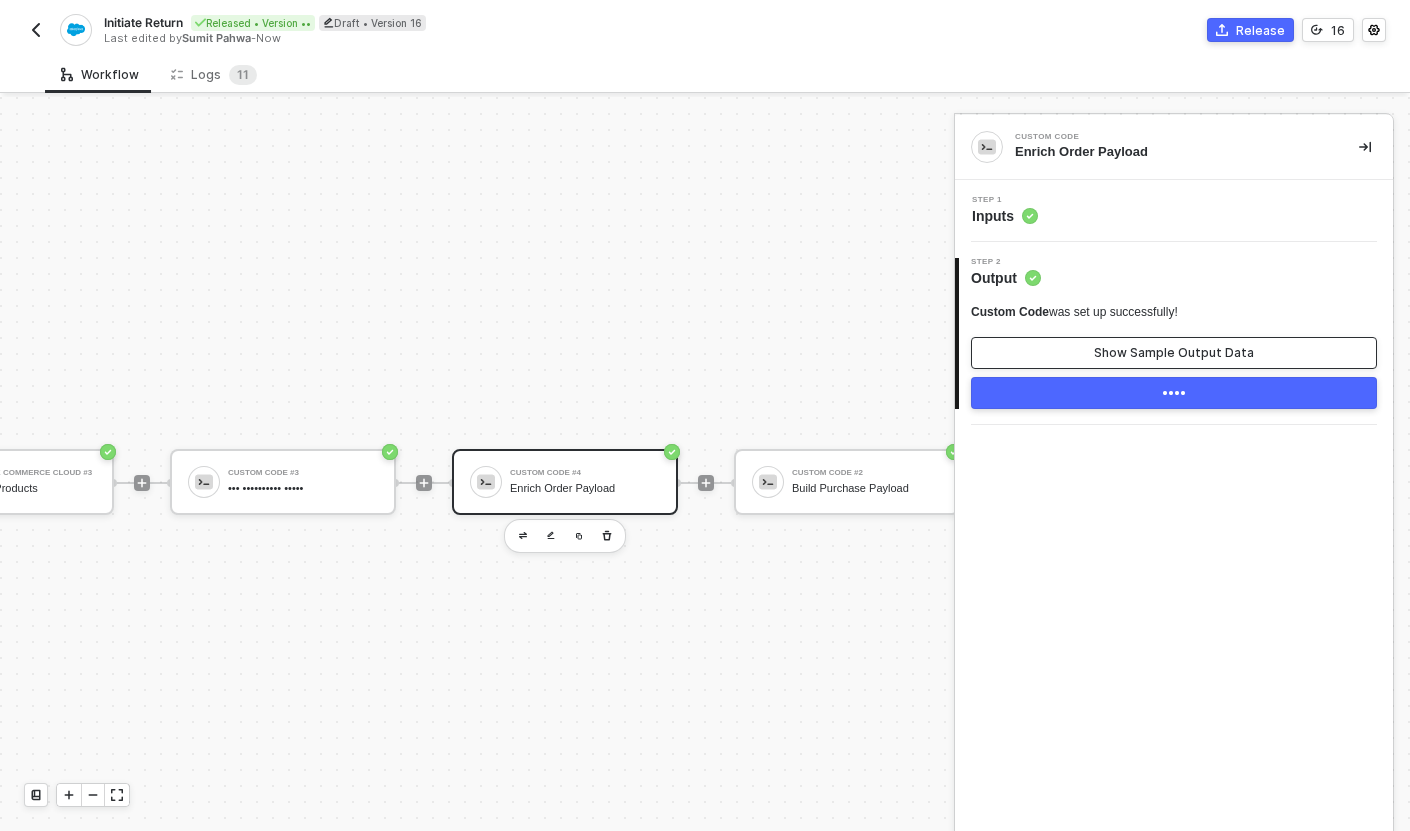 click on "Show Sample Output Data" at bounding box center [1174, 353] 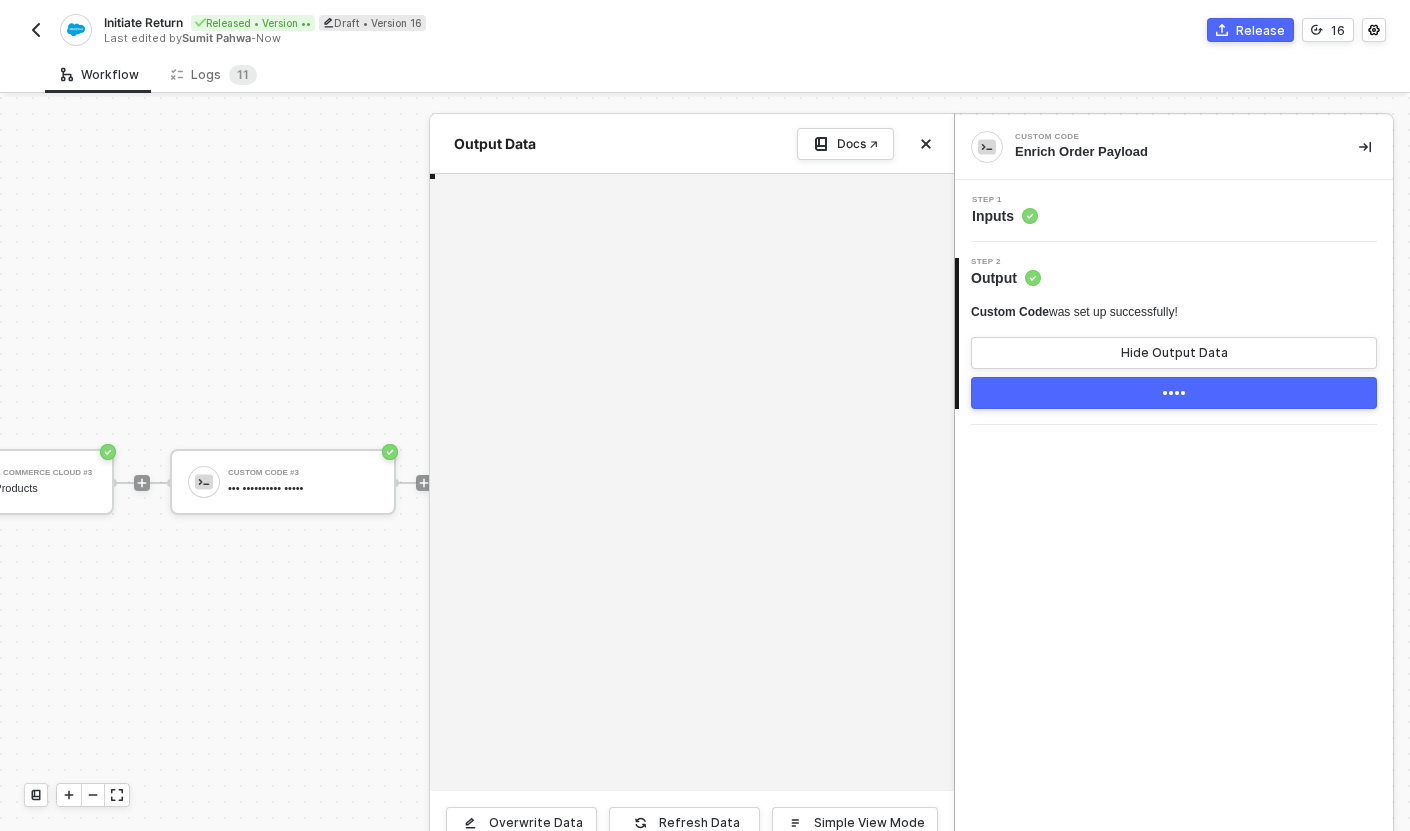 scroll 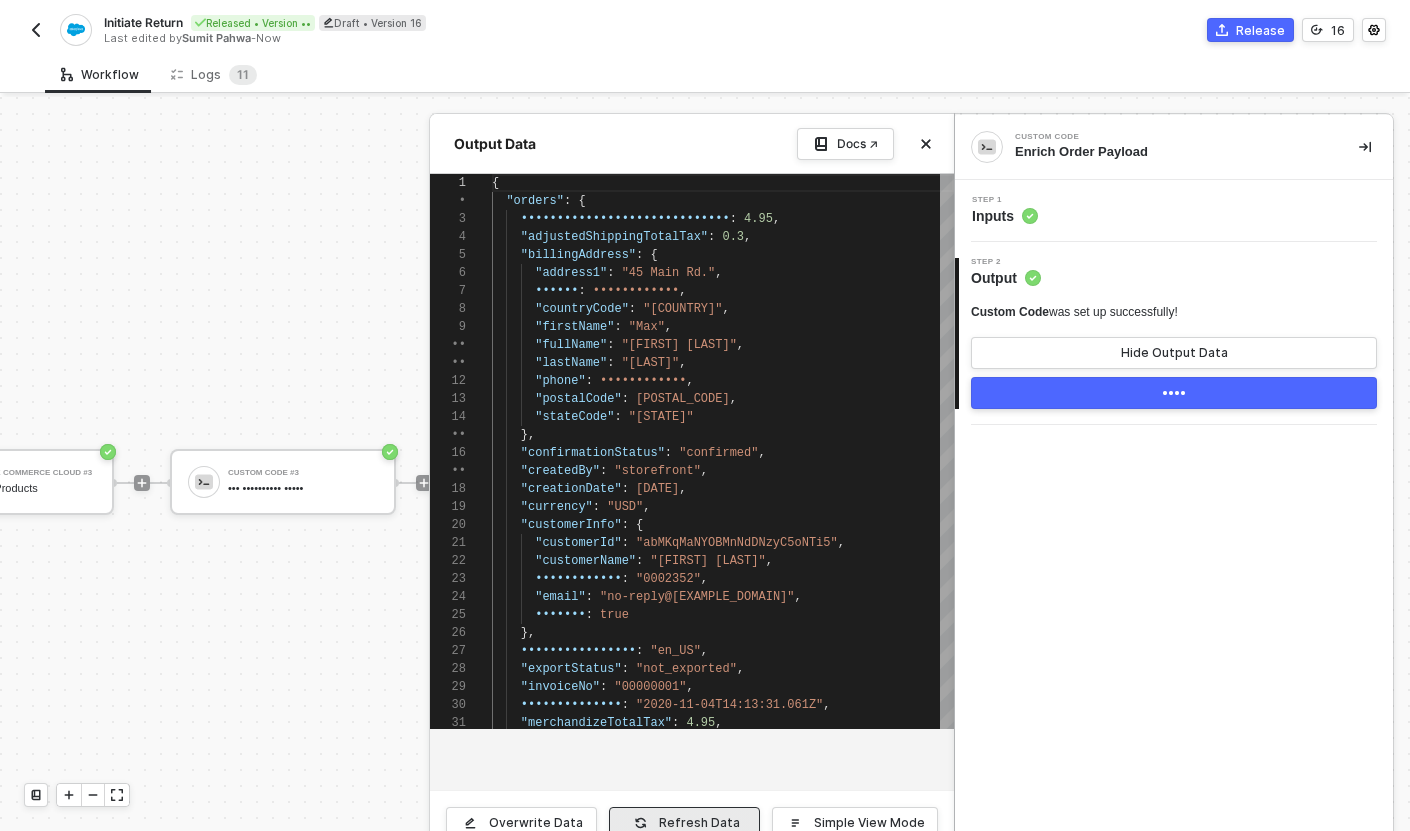 click on "Refresh Data" at bounding box center [684, 823] 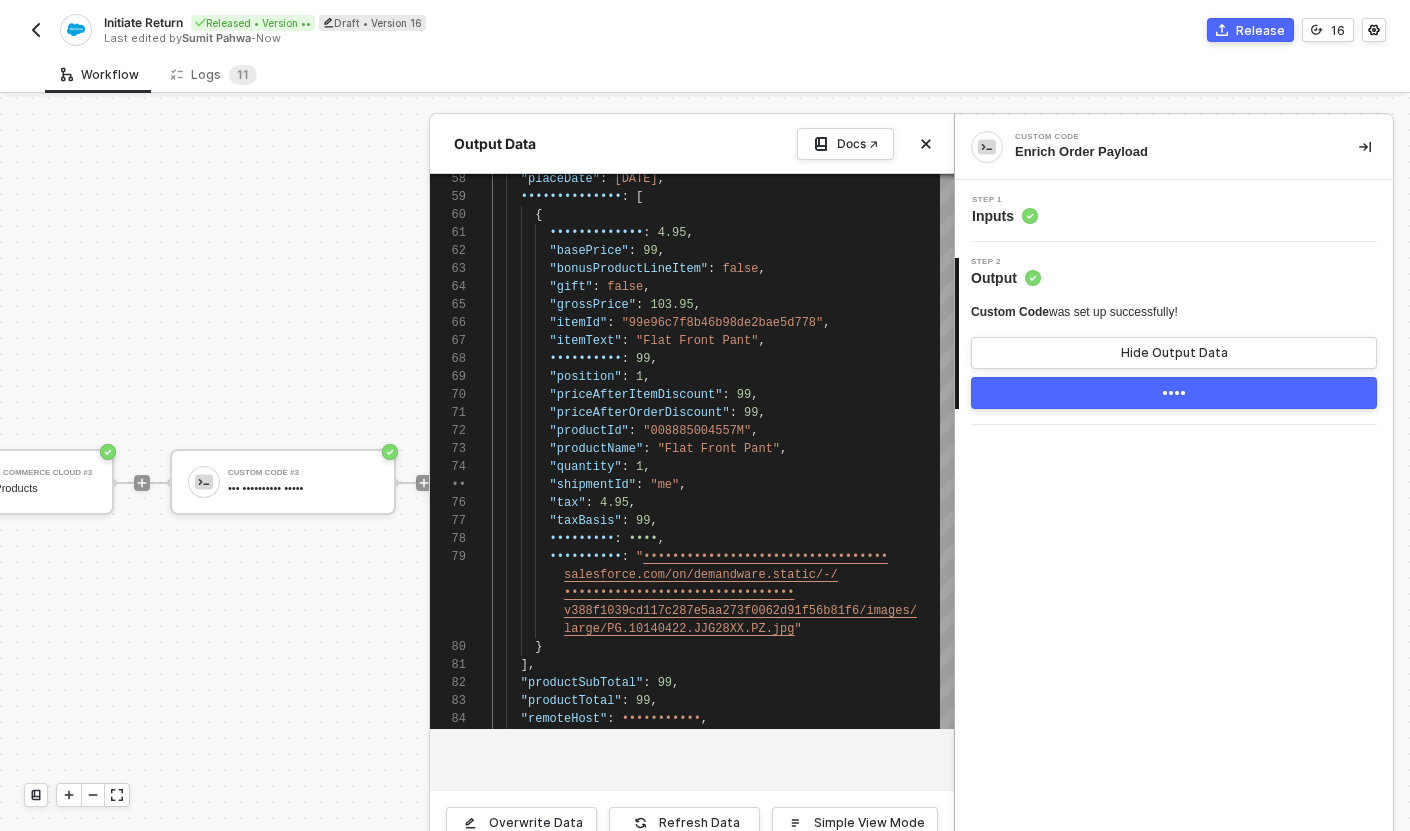click on "••••" at bounding box center [1174, 393] 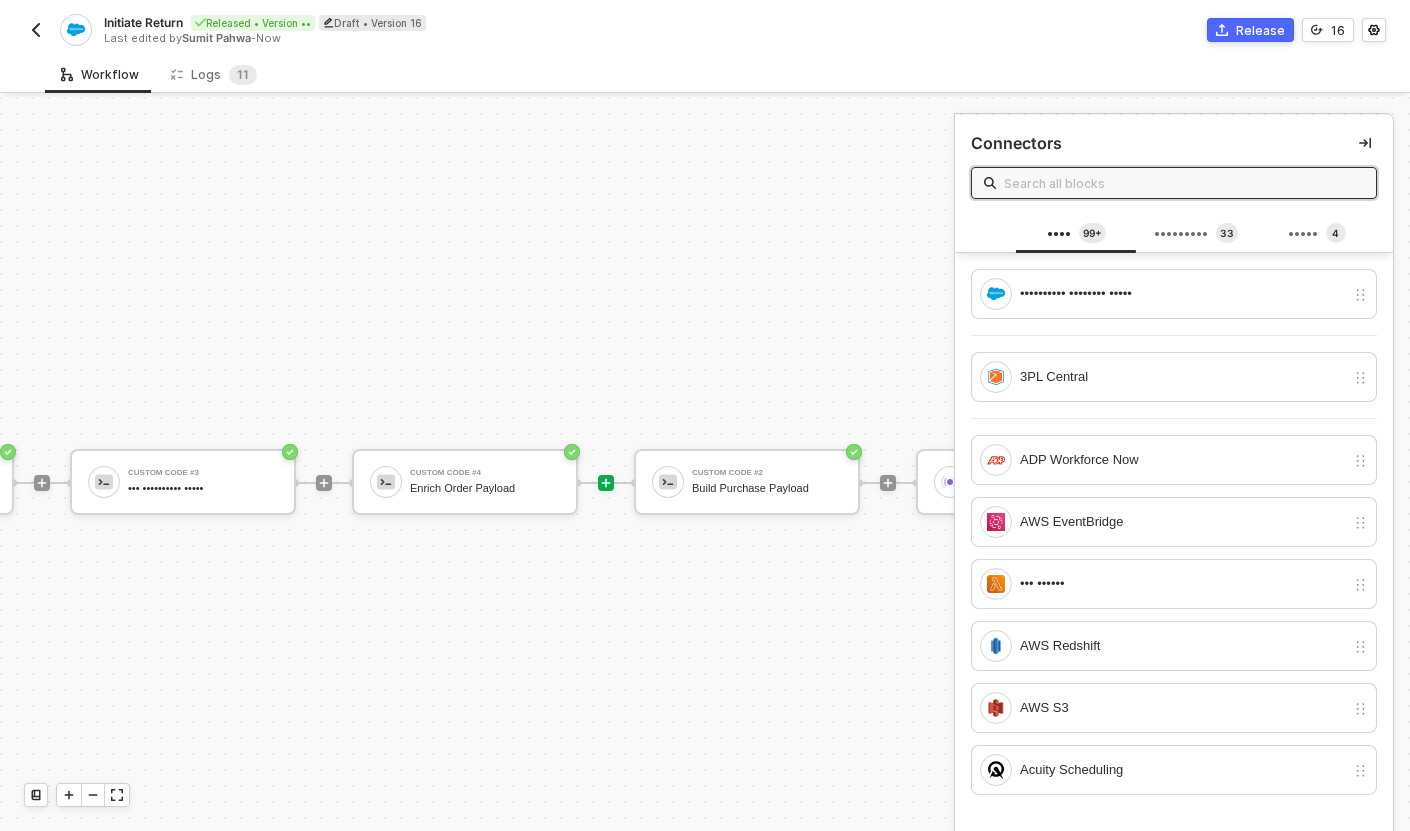 scroll, scrollTop: 33, scrollLeft: 1384, axis: both 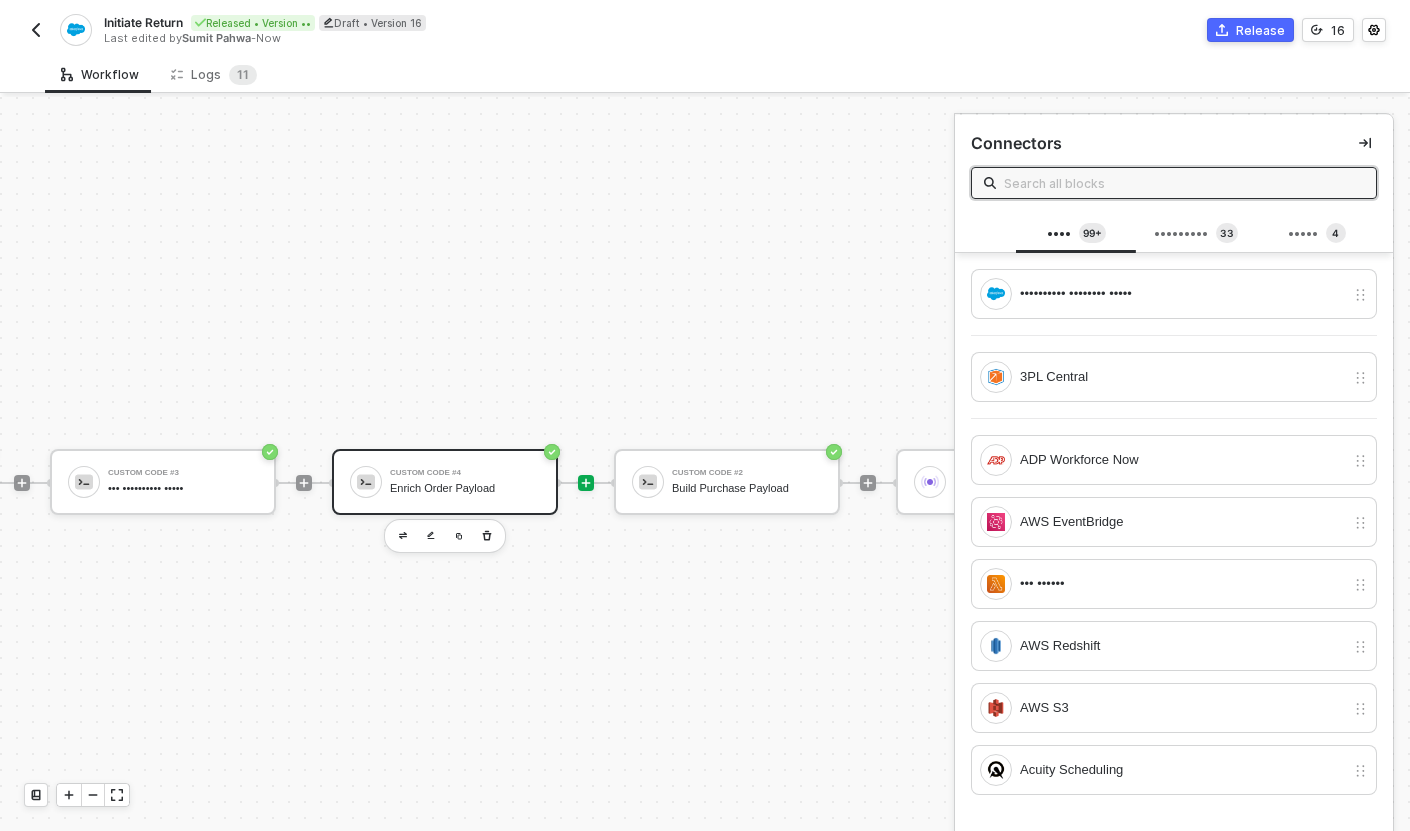 click on "Custom Code #4" at bounding box center [465, 473] 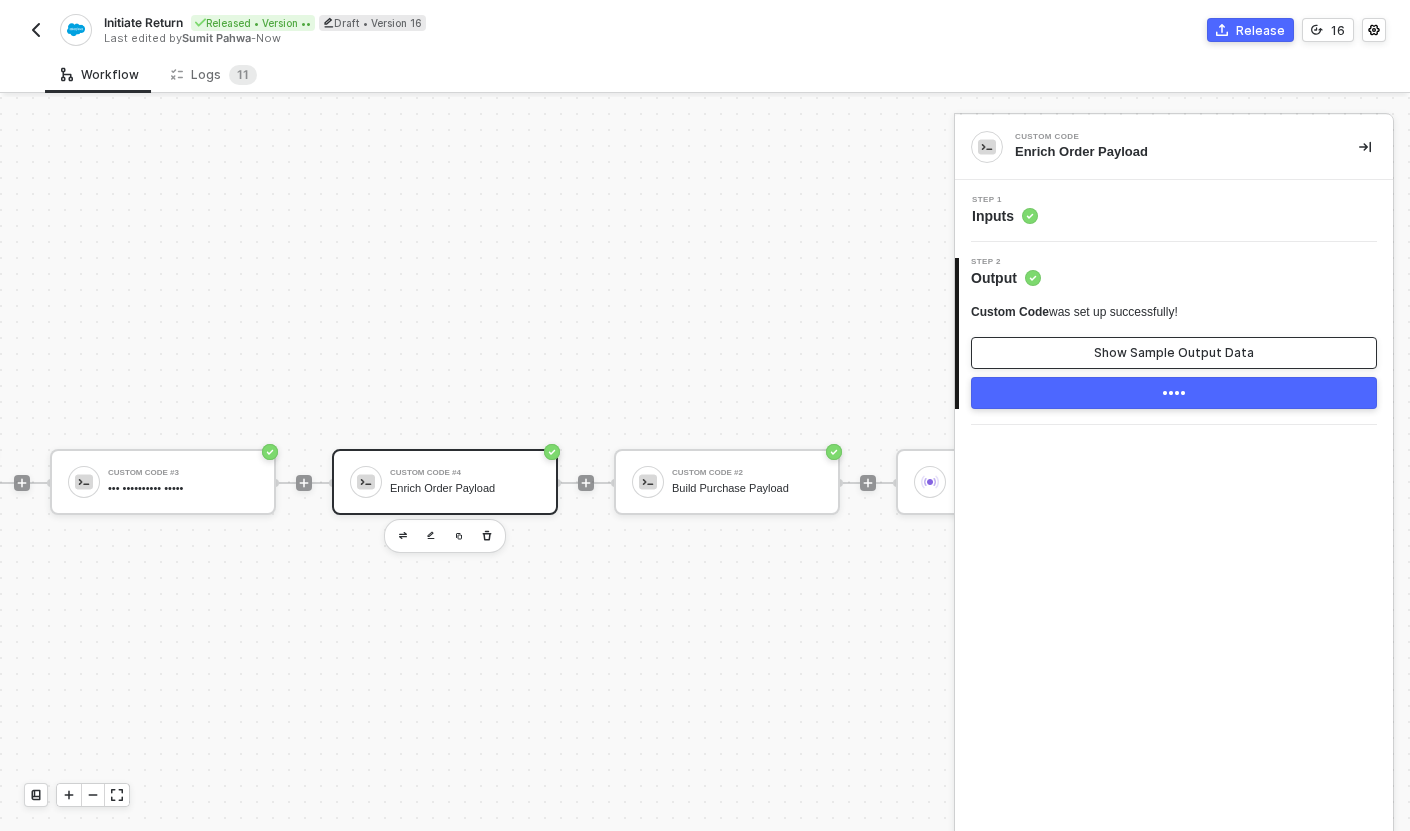 click on "Show Sample Output Data" at bounding box center [1174, 353] 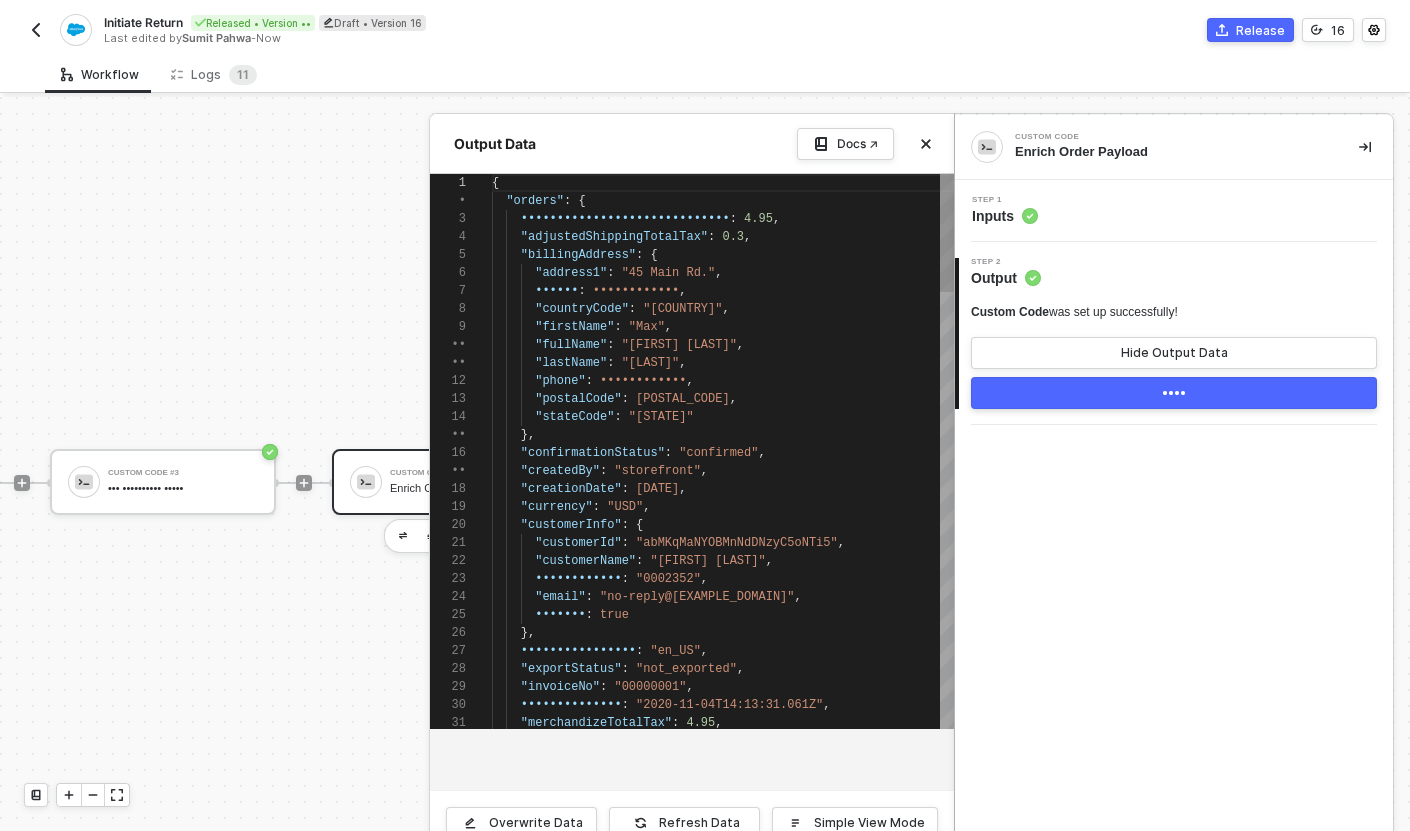 scroll, scrollTop: 180, scrollLeft: 0, axis: vertical 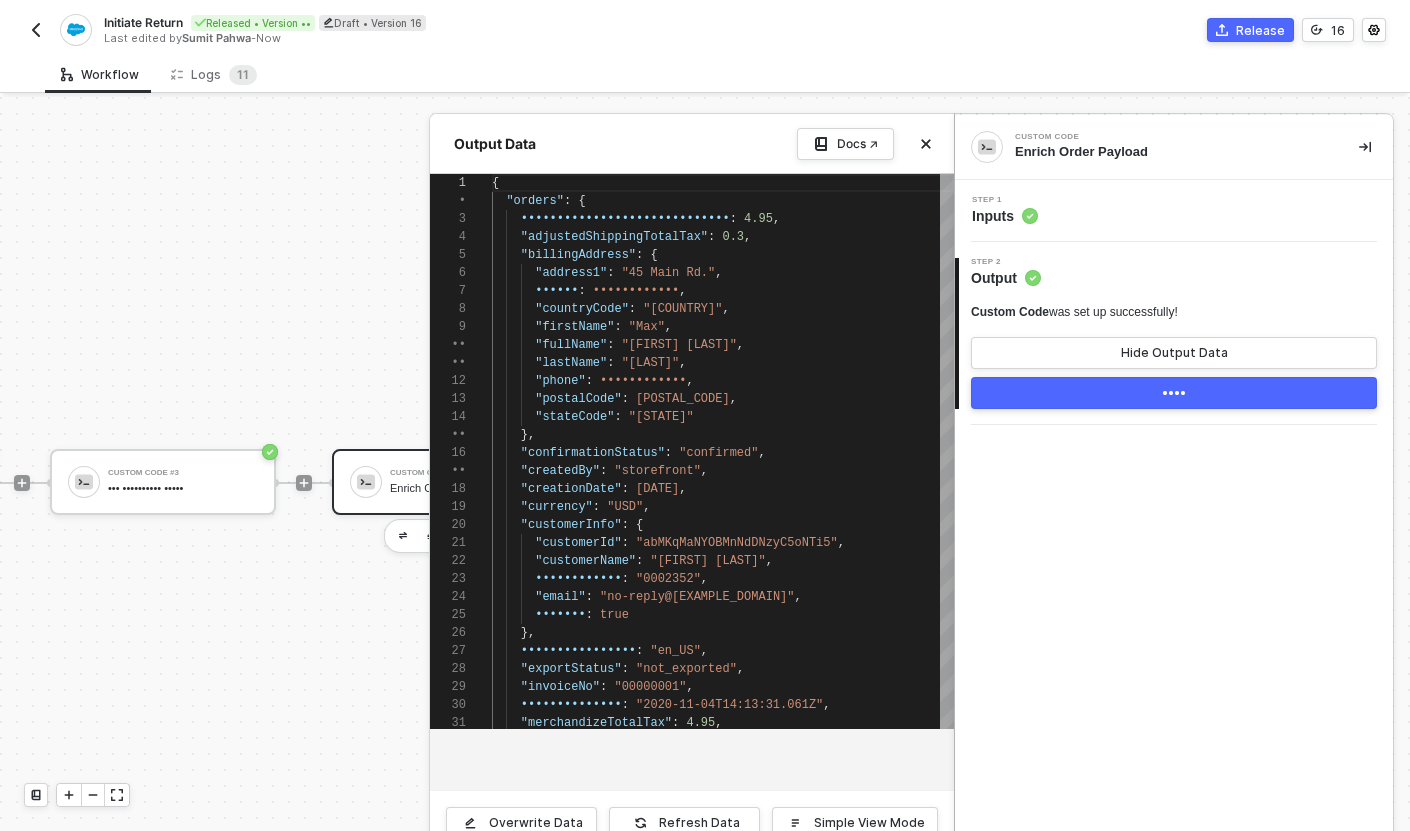 click on "Step 1 Inputs" at bounding box center (1176, 211) 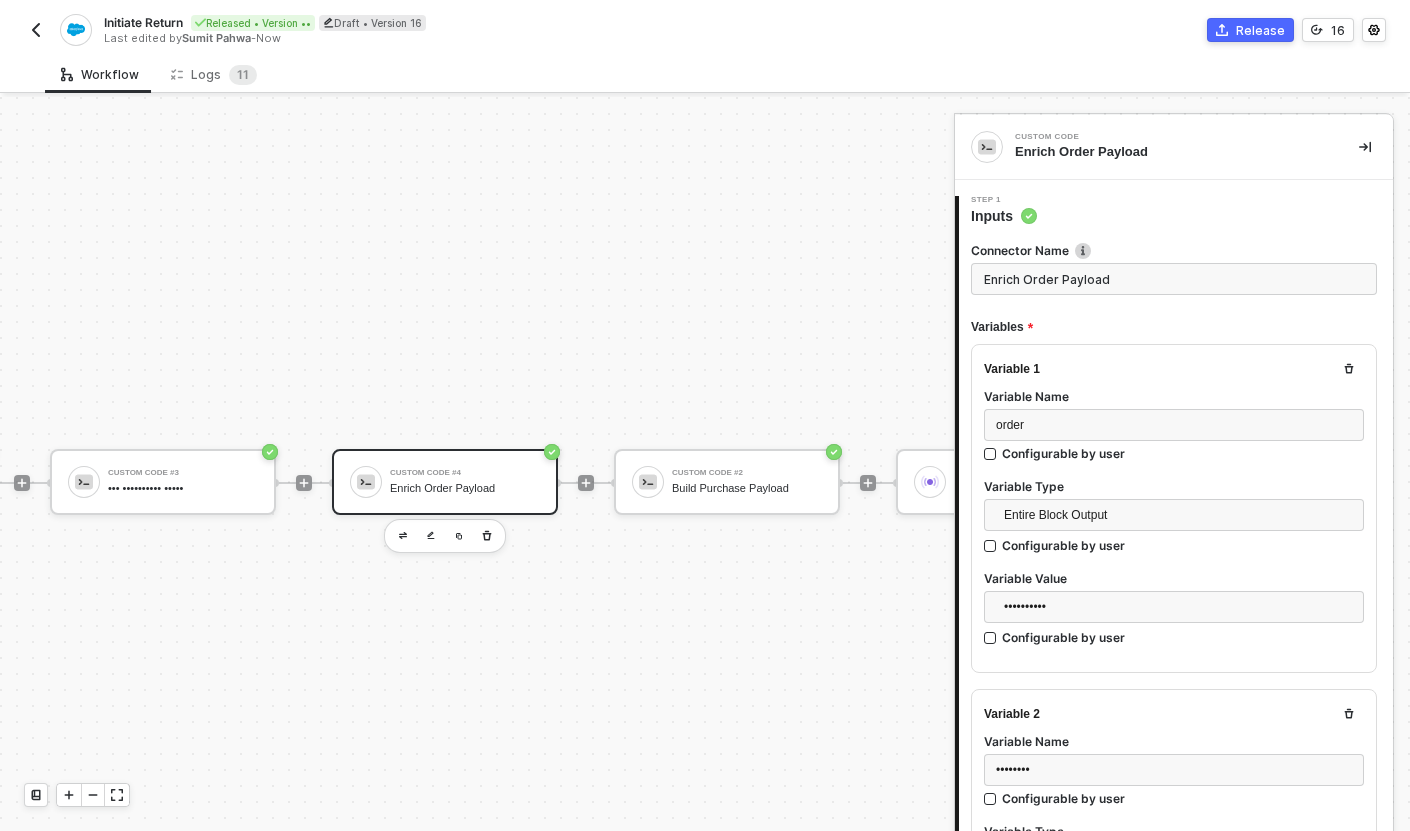 scroll, scrollTop: 126, scrollLeft: 0, axis: vertical 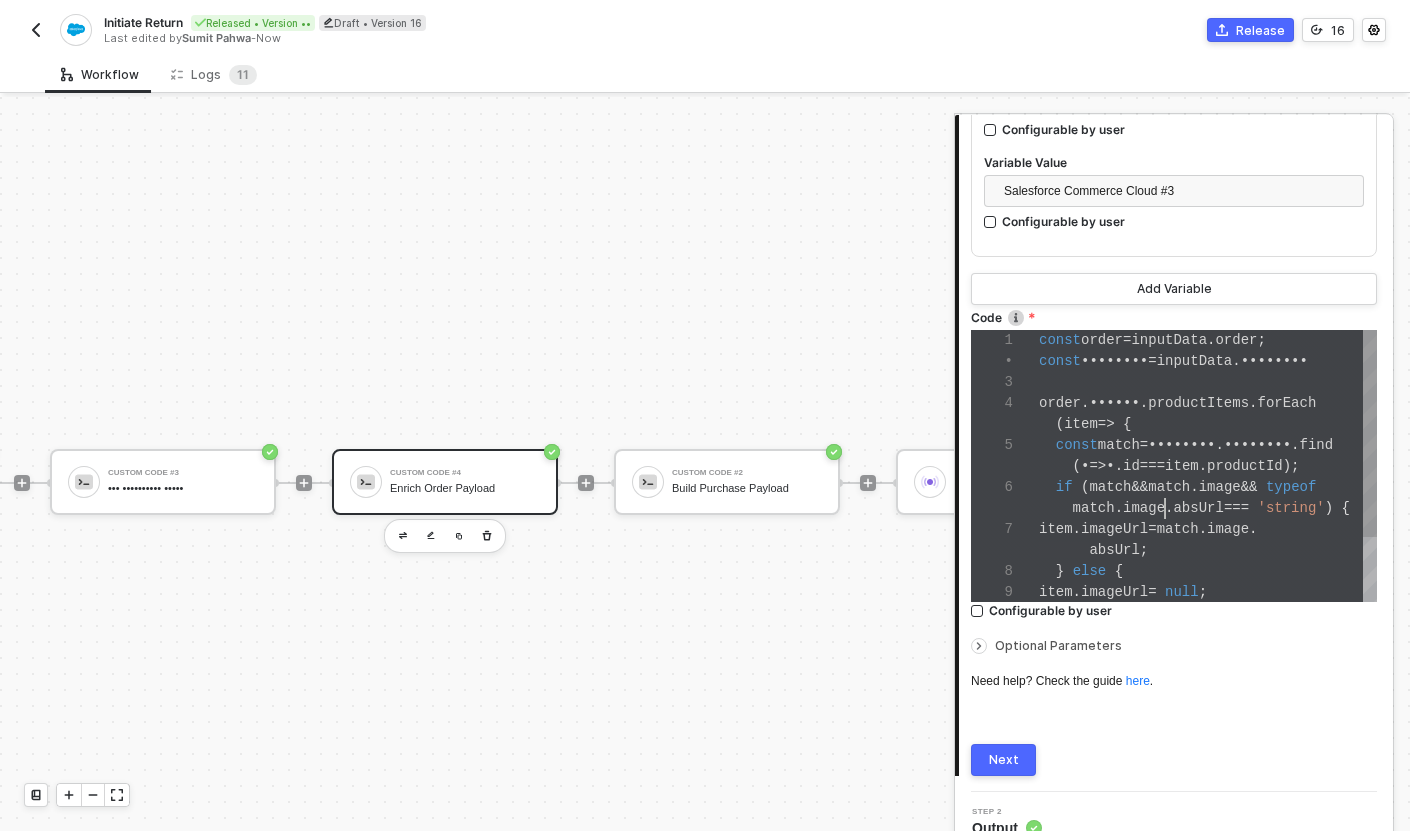 click on "const  order  =  inputData . order ; const  products  =  inputData . products order . orders . productItems . forEach    ( item  =>   {    const  match  =  products . products . find      ( p  =>  p . id  ===  item . productId );    if   ( match  &&  match . image  &&   typeof        match . image . absUrl  ===   'string' )   {     item . imageUrl  =  match . image .        absUrl ;    }   else   {     item . imageUrl  =   null ;" at bounding box center (501039, 500330) 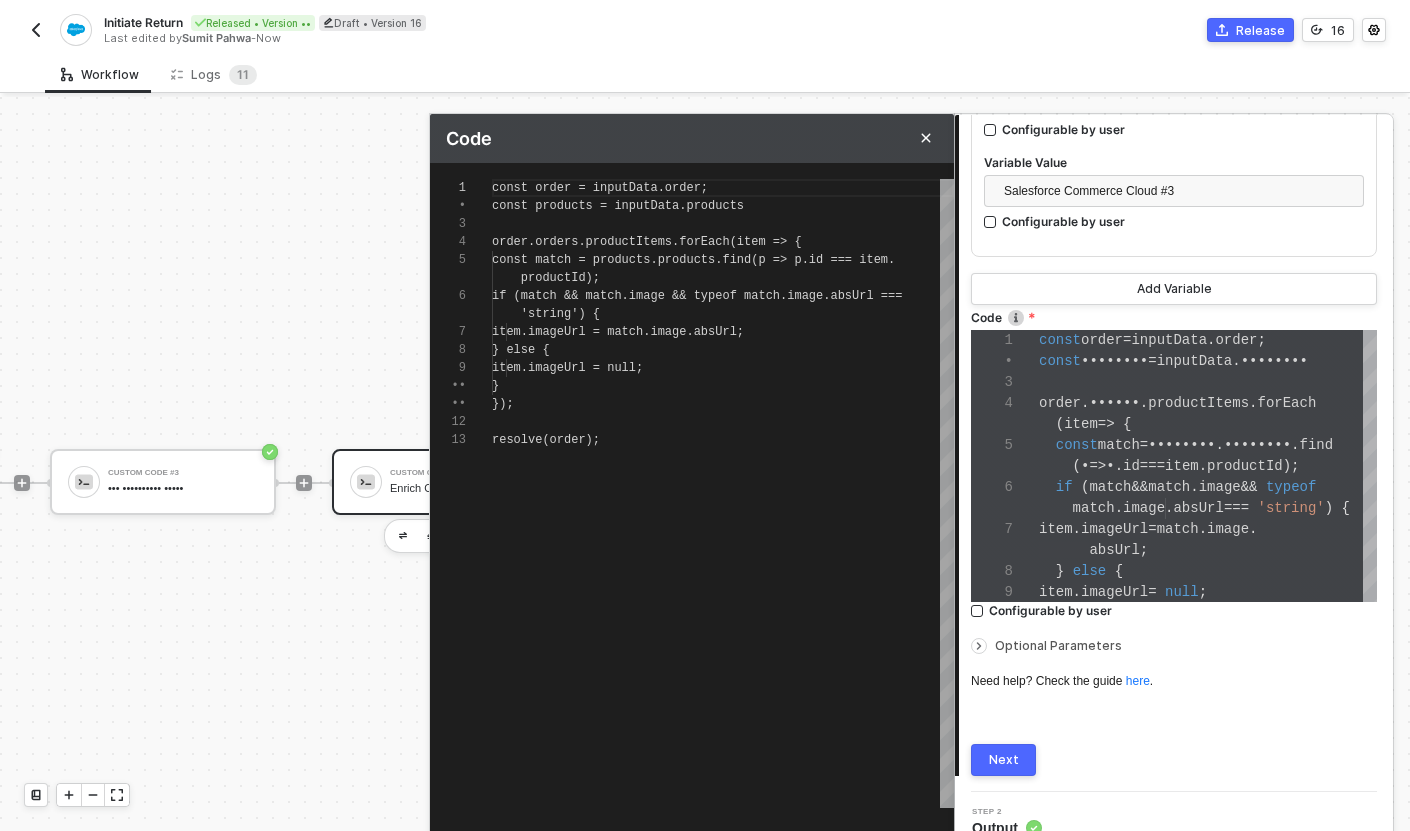 click on "resolve(order);" at bounding box center [723, 440] 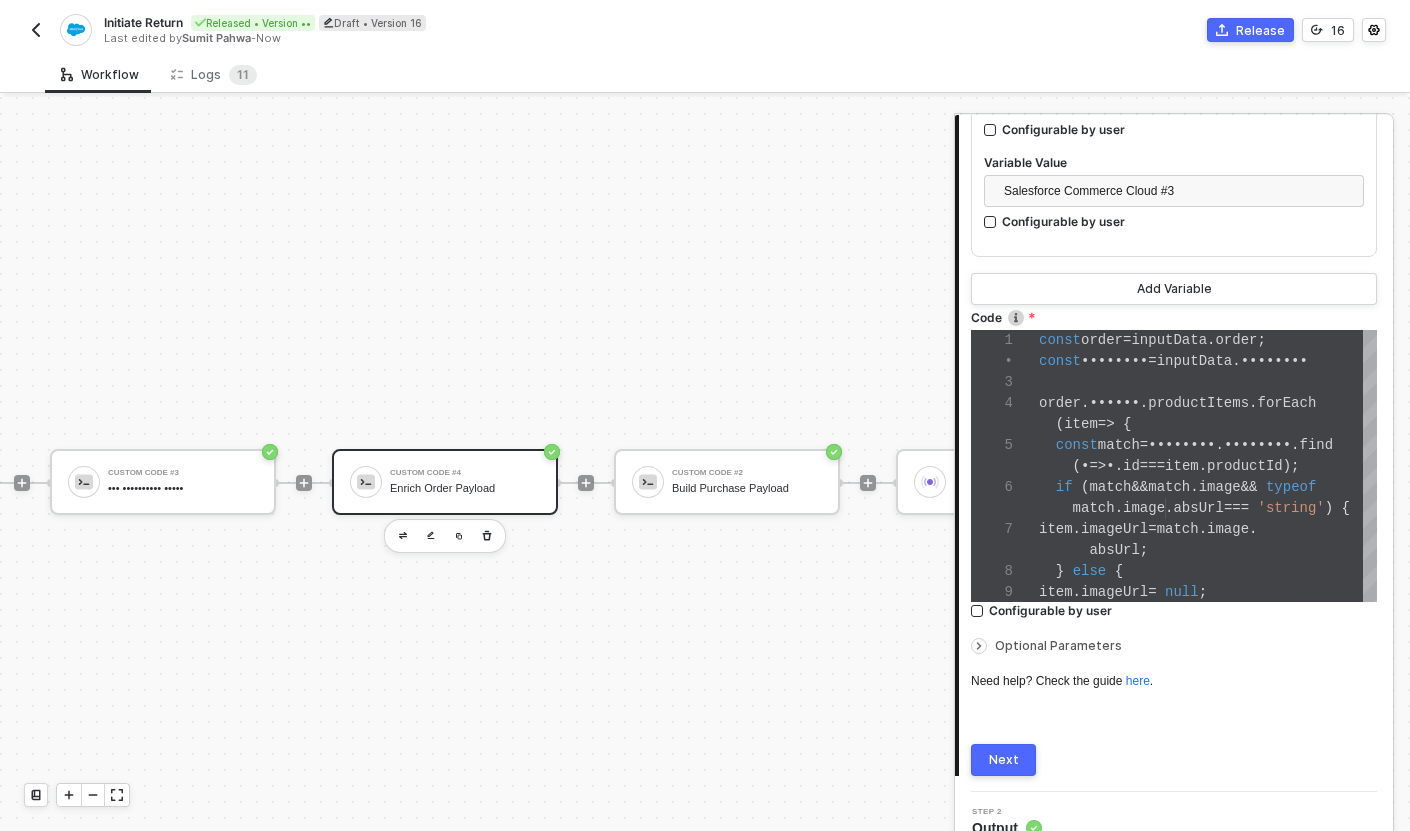 click on "Next" at bounding box center (1003, 760) 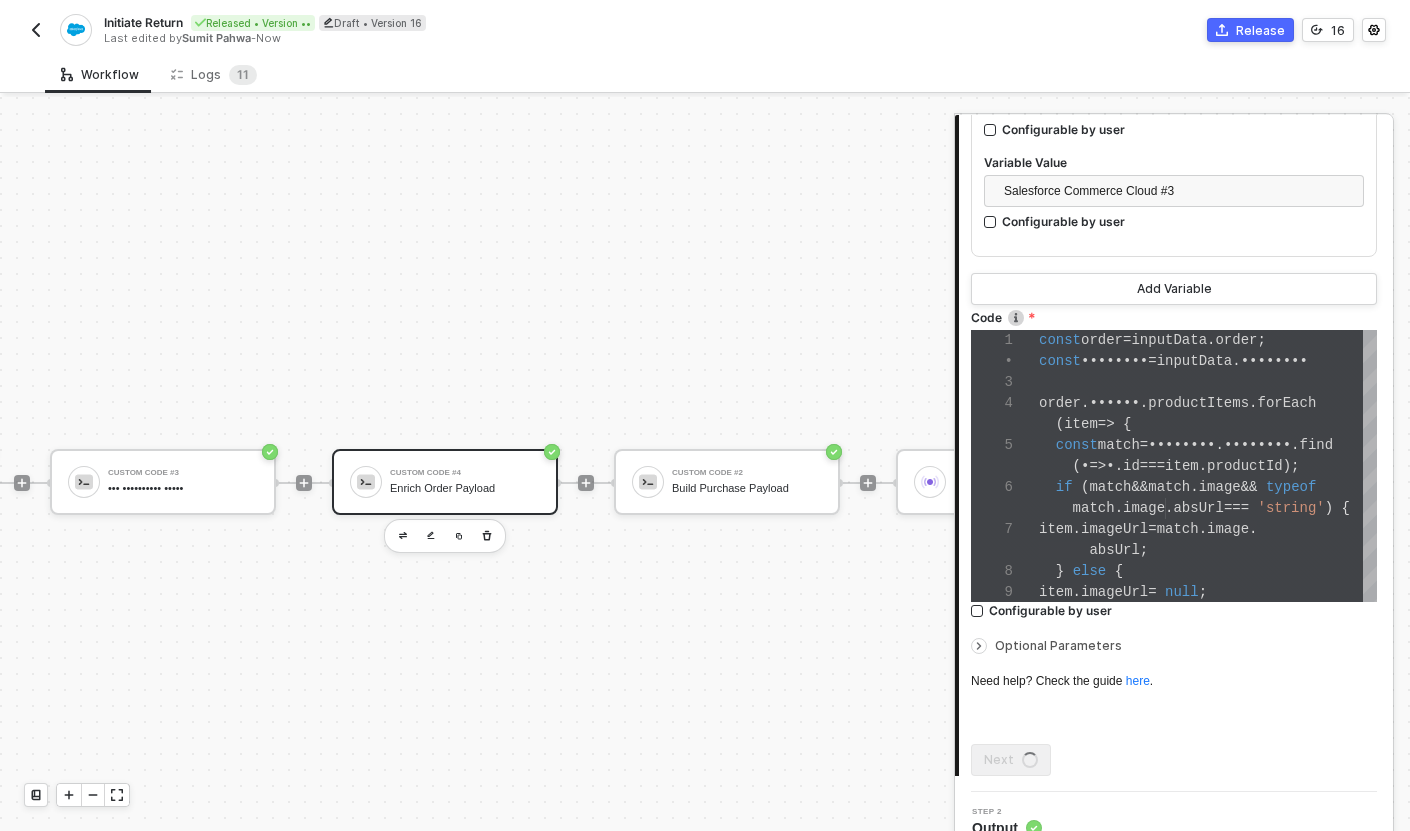 scroll, scrollTop: 0, scrollLeft: 0, axis: both 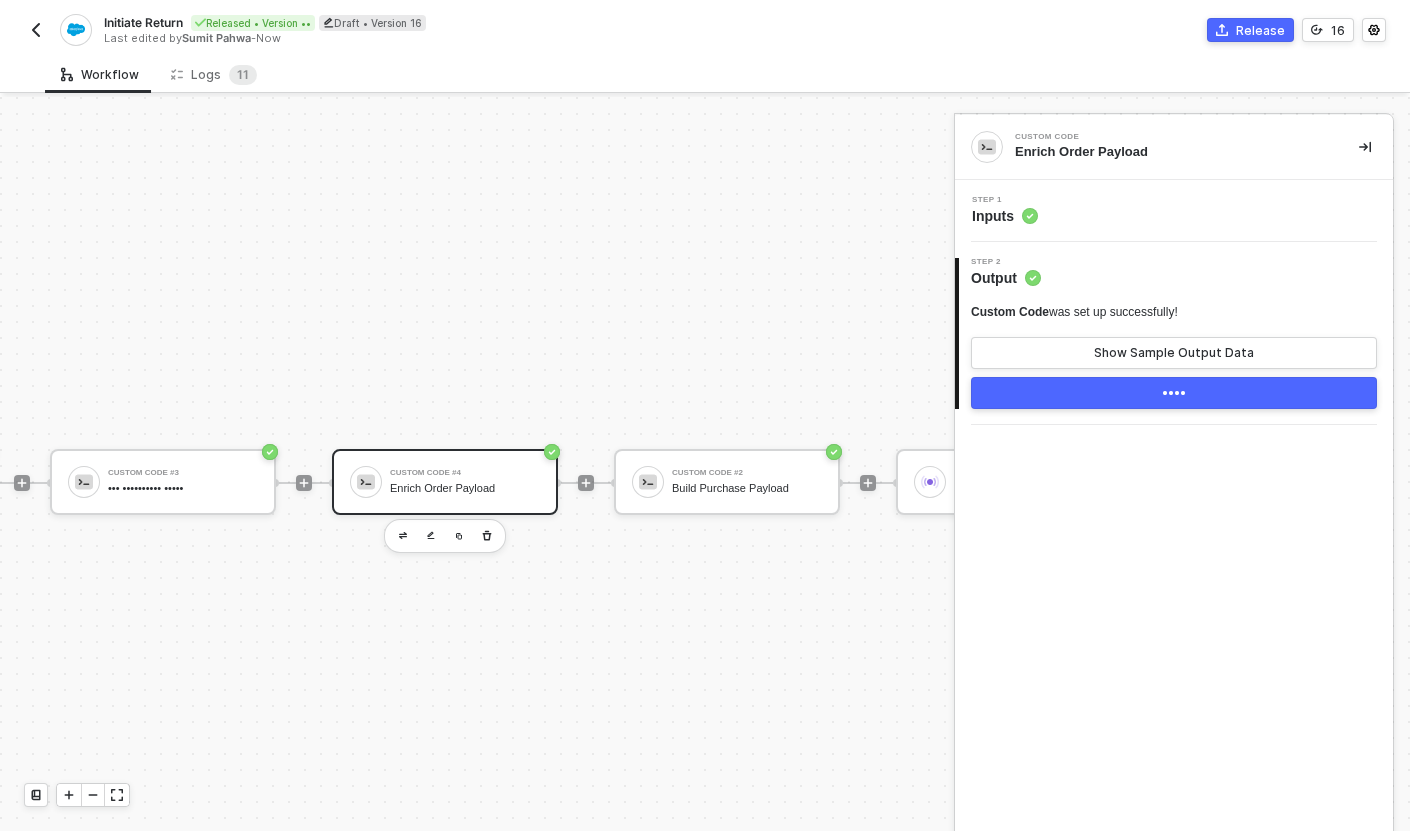 click on "••••" at bounding box center [1174, 393] 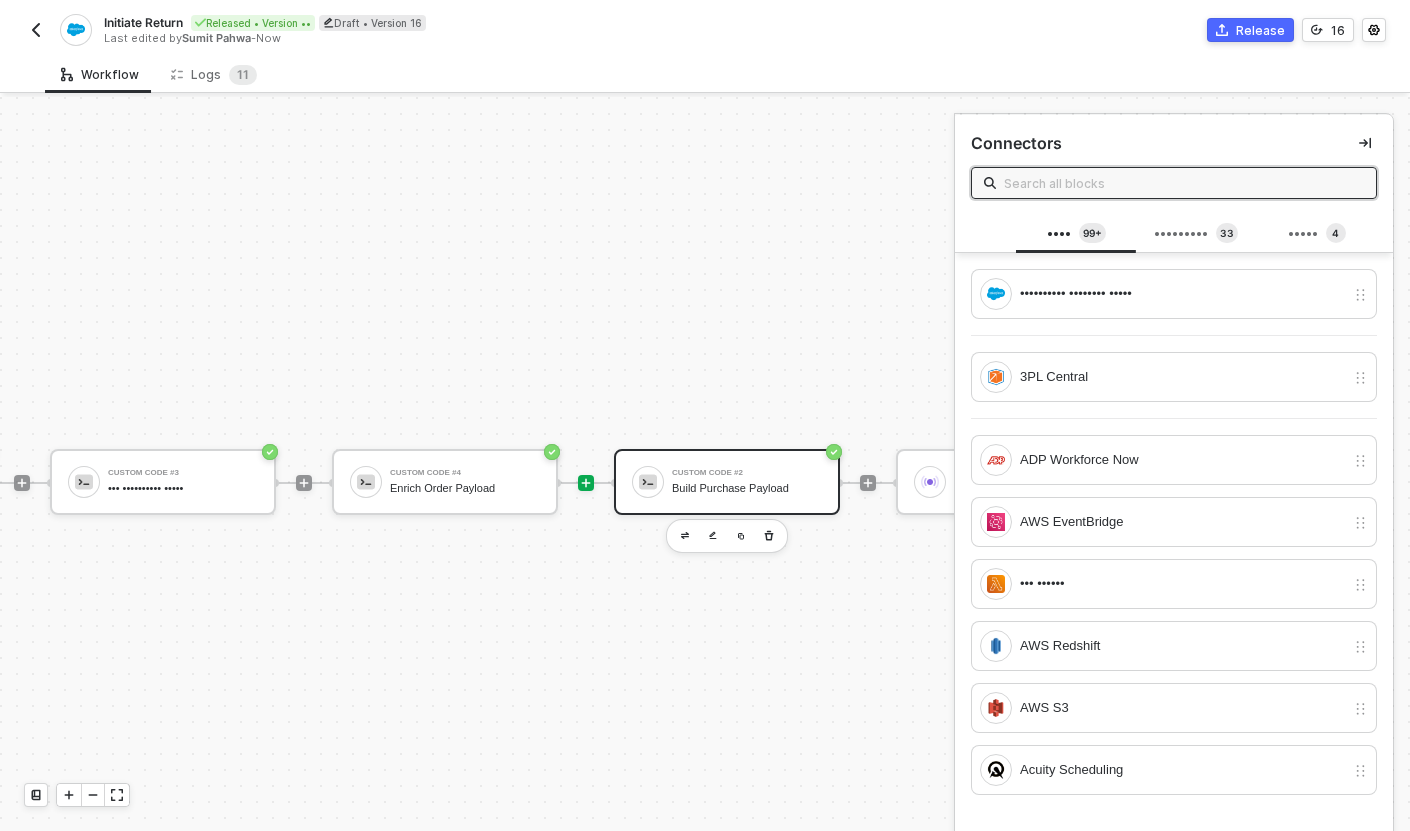 click on "Custom Code #2 Build Purchase Payload" at bounding box center (727, 482) 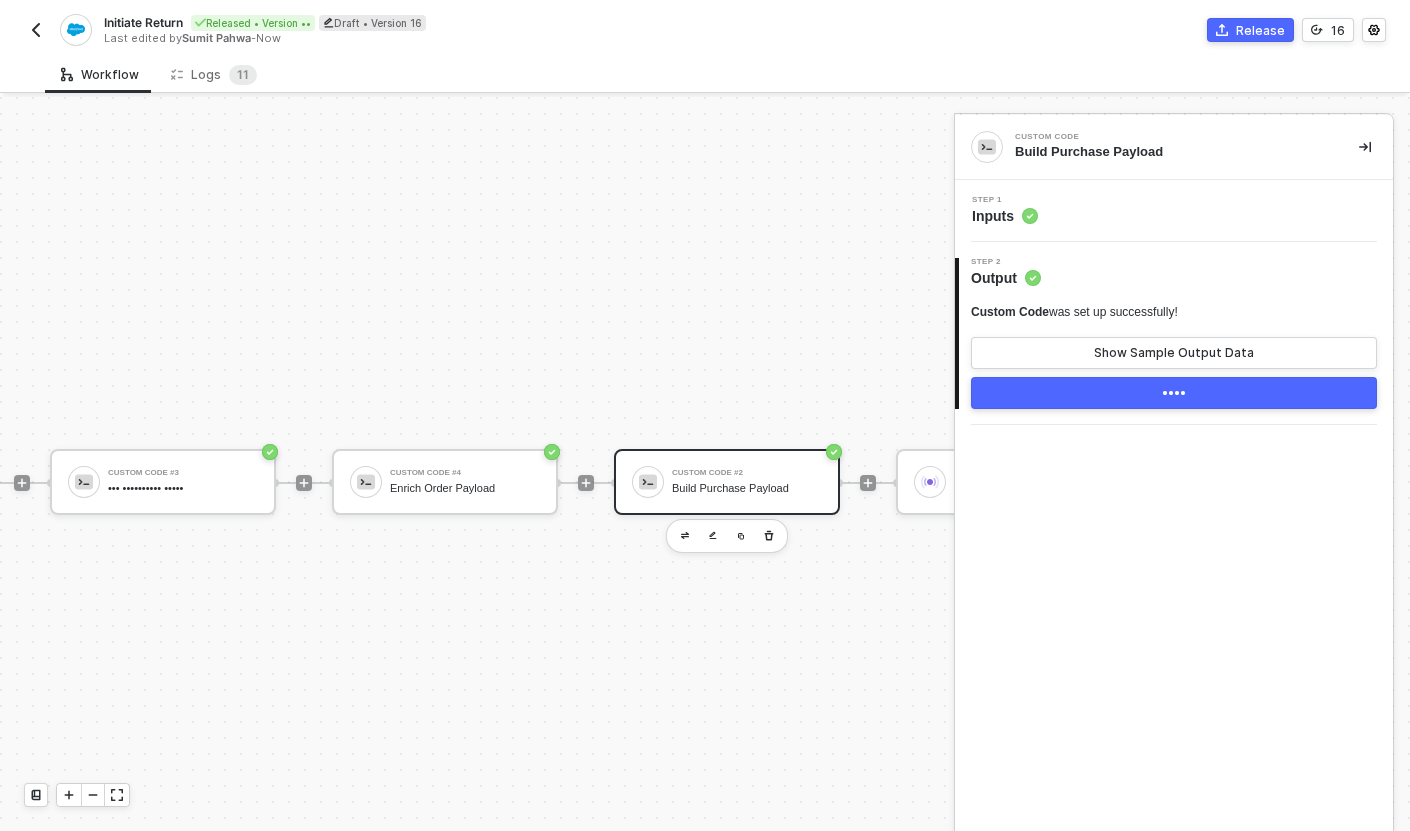 click on "Step 1 Inputs" at bounding box center (1176, 211) 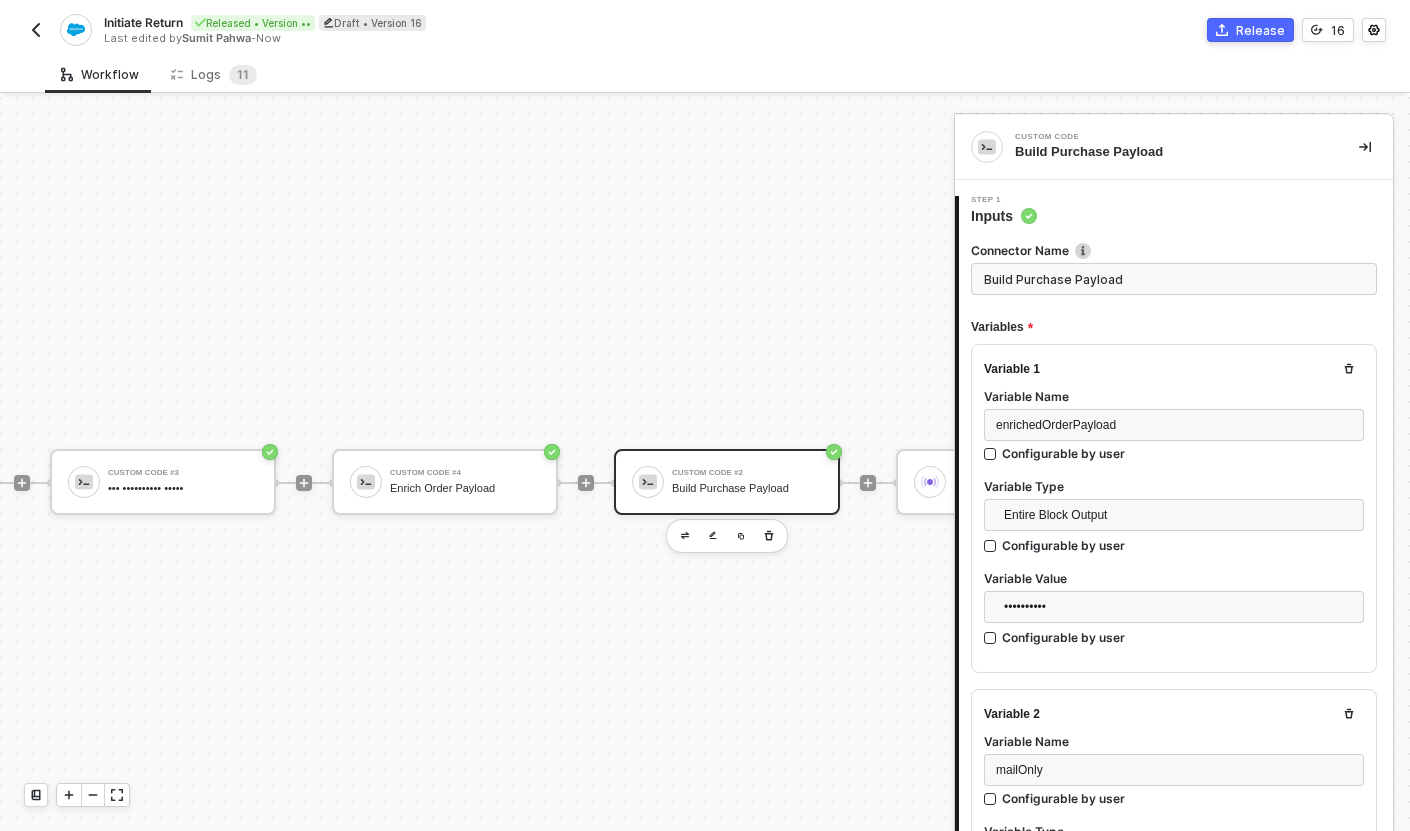 scroll, scrollTop: 126, scrollLeft: 0, axis: vertical 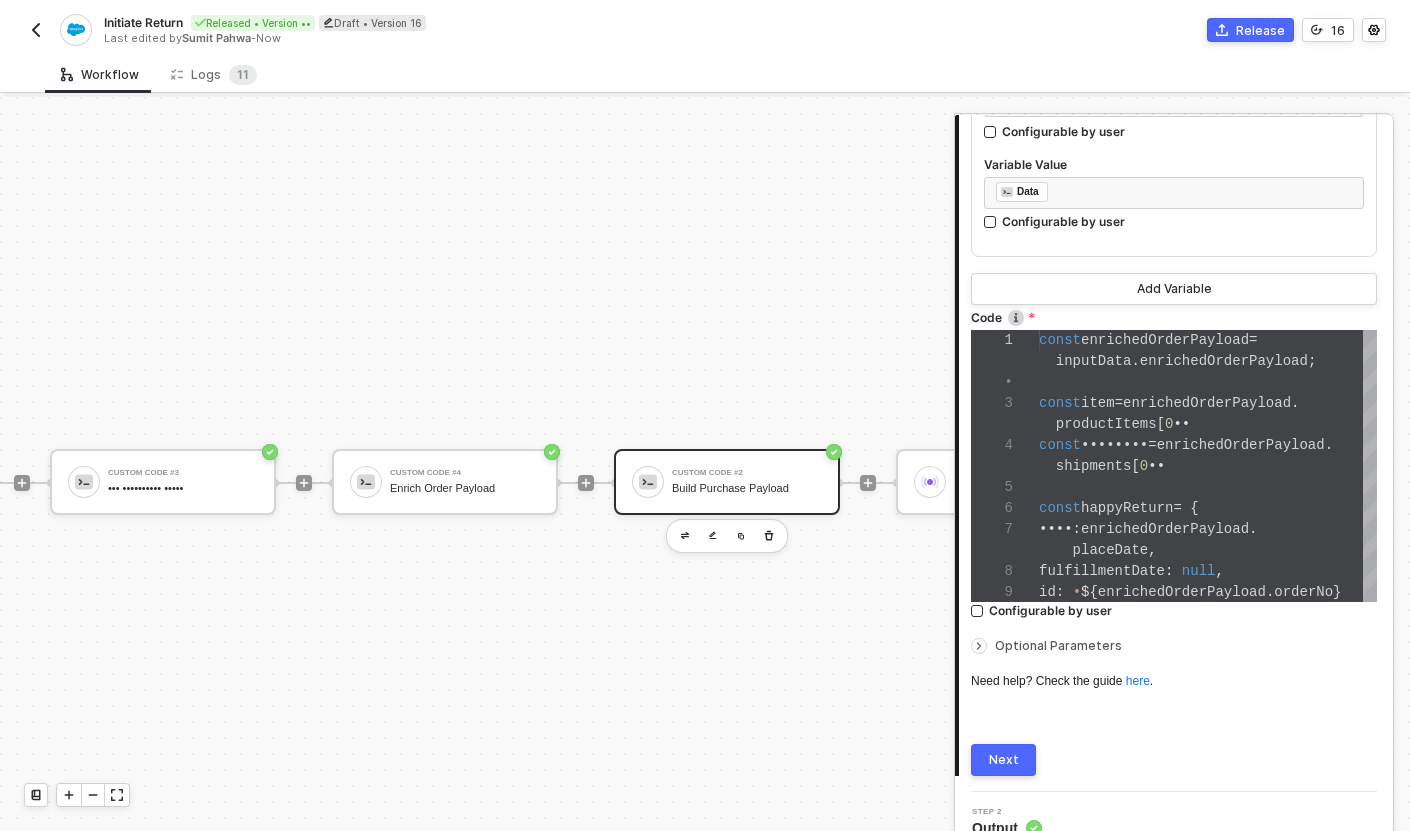 click on "Next" at bounding box center (1004, 760) 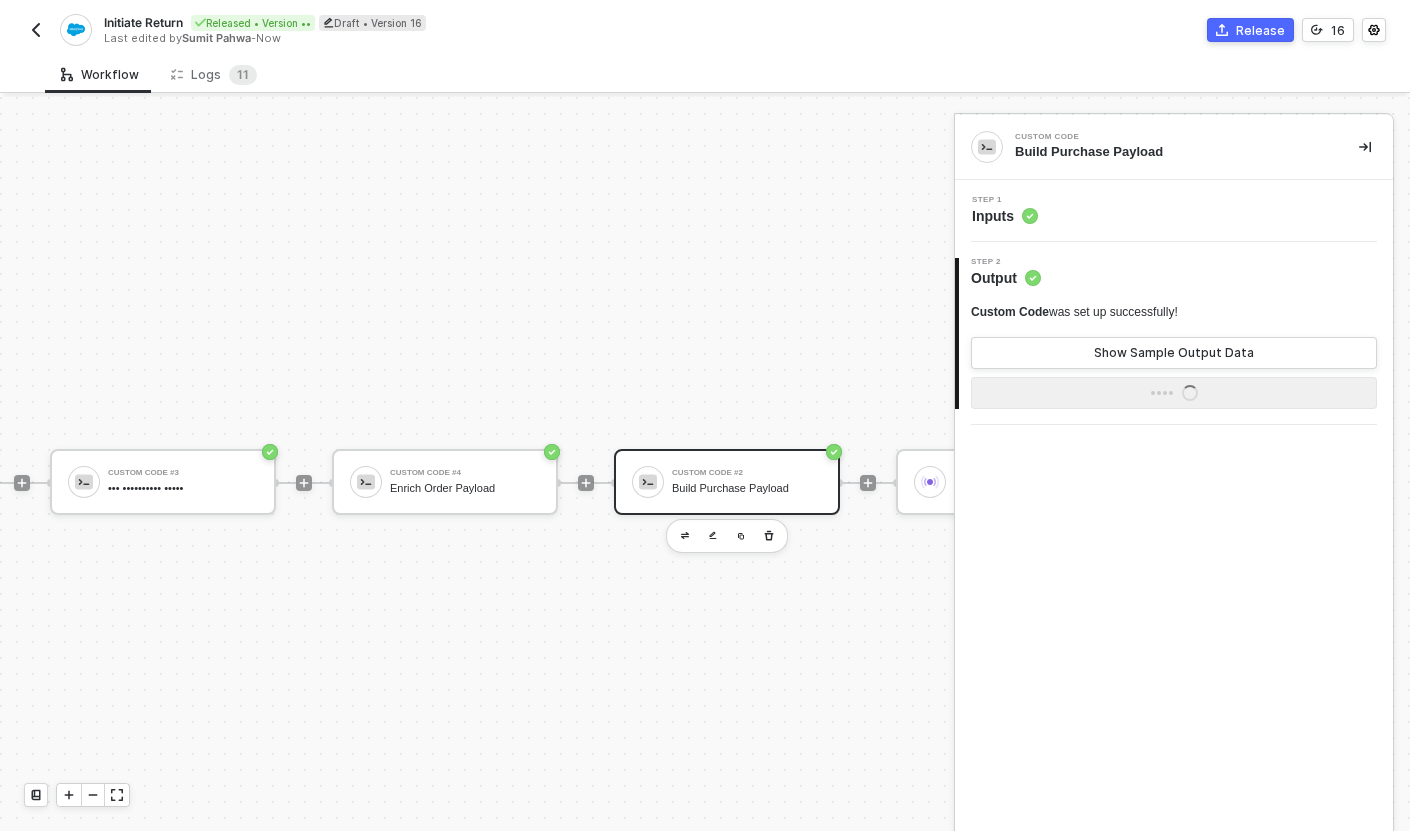 scroll, scrollTop: 0, scrollLeft: 0, axis: both 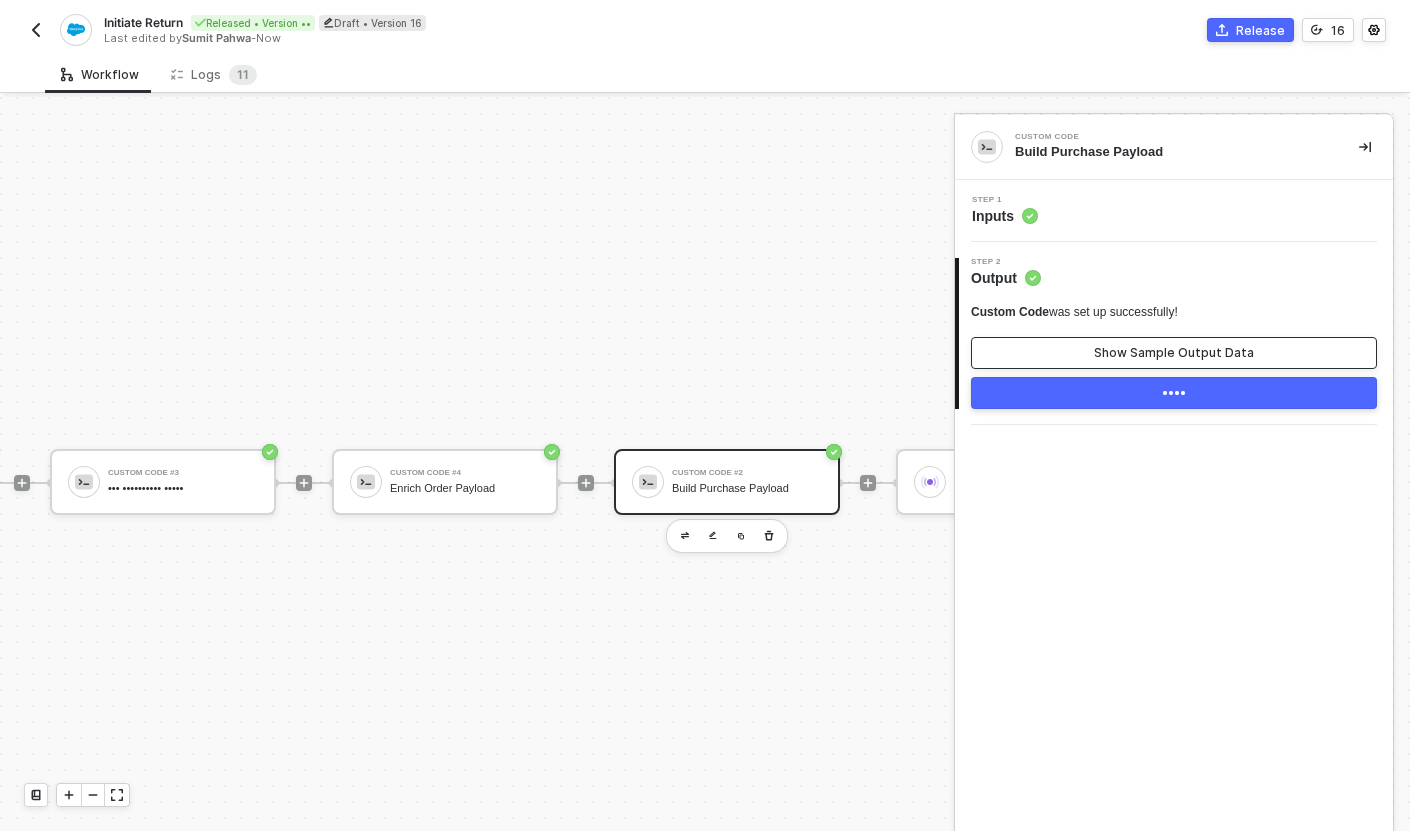 click on "Show Sample Output Data" at bounding box center (1174, 353) 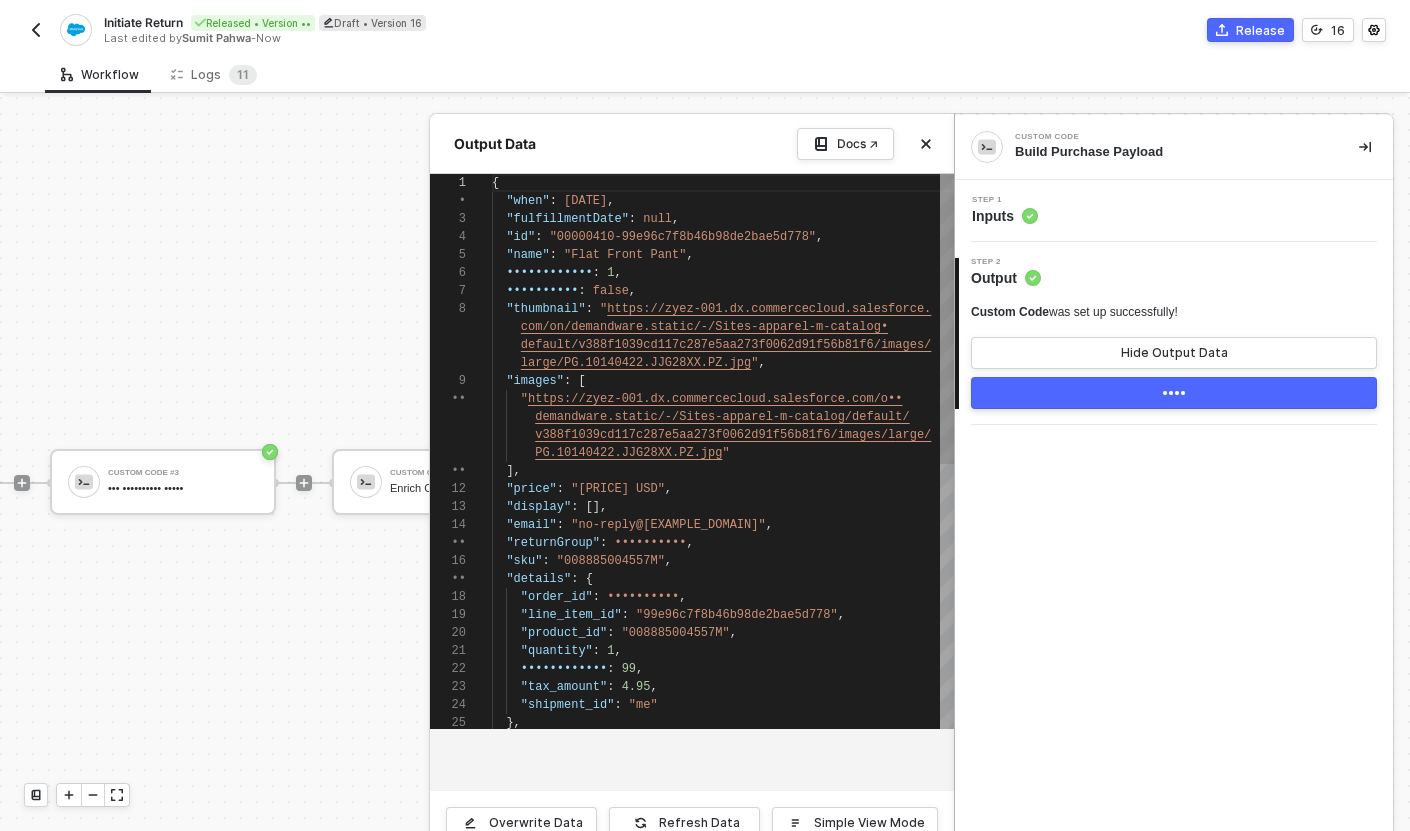 scroll, scrollTop: 126, scrollLeft: 0, axis: vertical 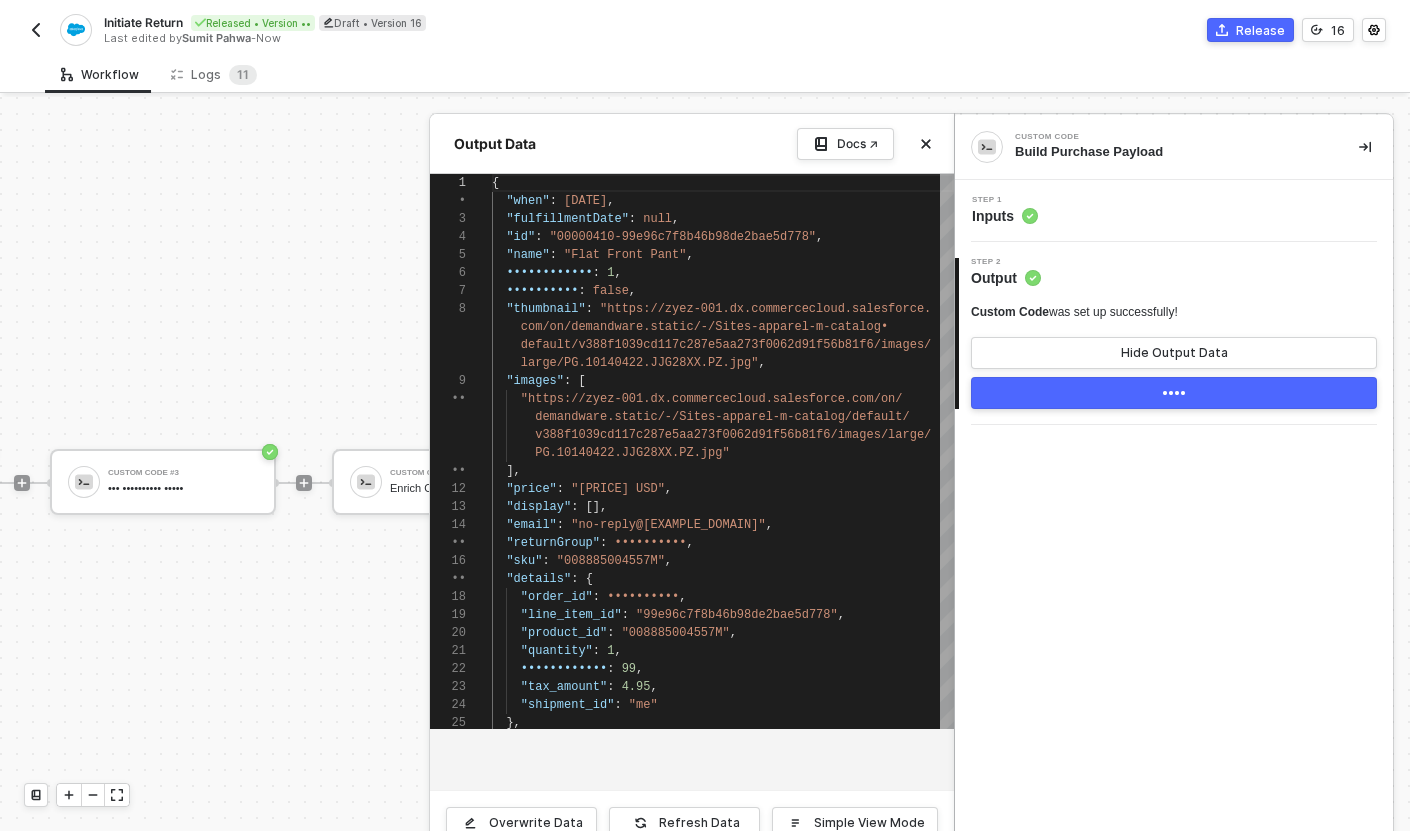 click on "Overwrite Data Refresh Data Simple View Mode" at bounding box center [692, 822] 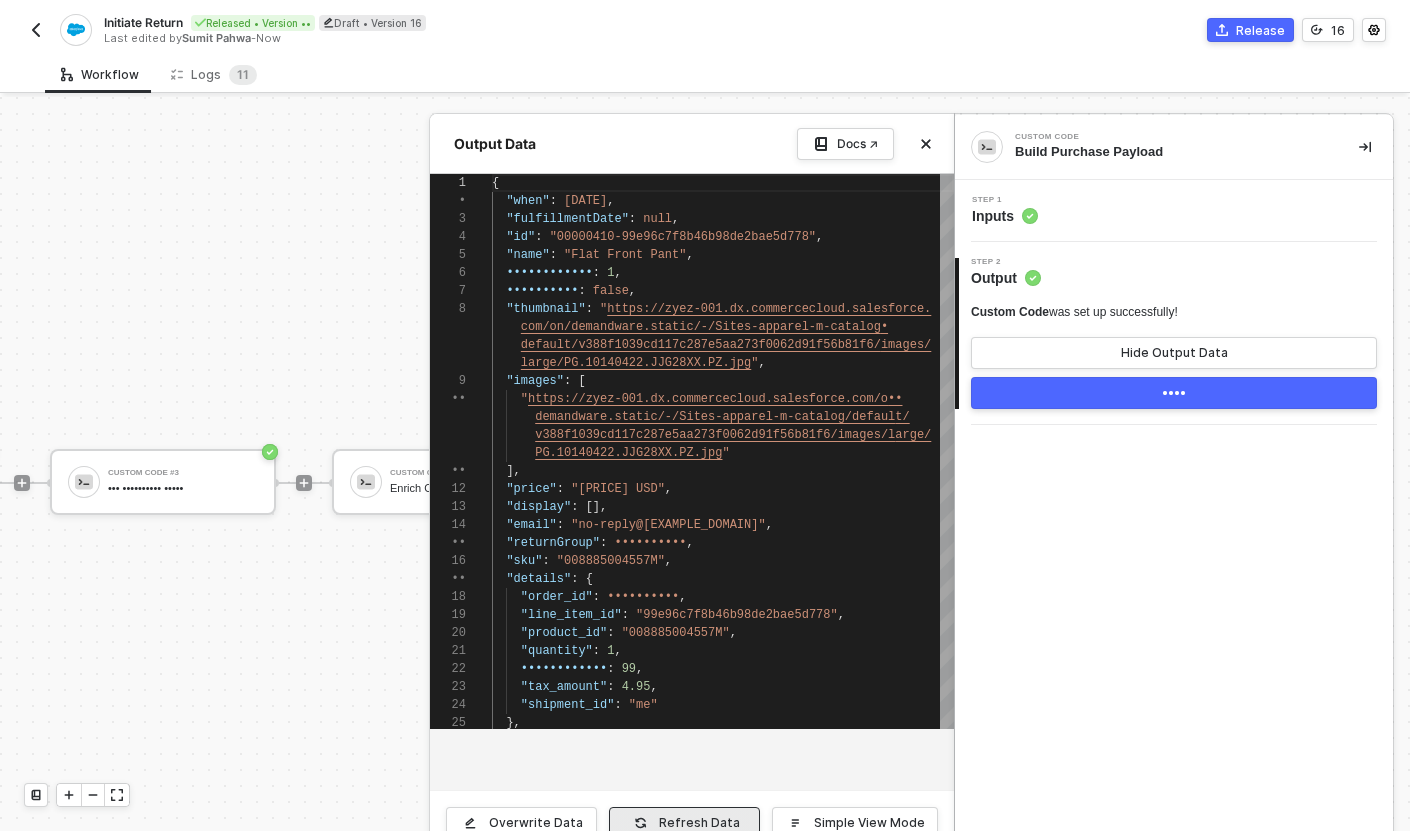 click on "Refresh Data" at bounding box center [536, 823] 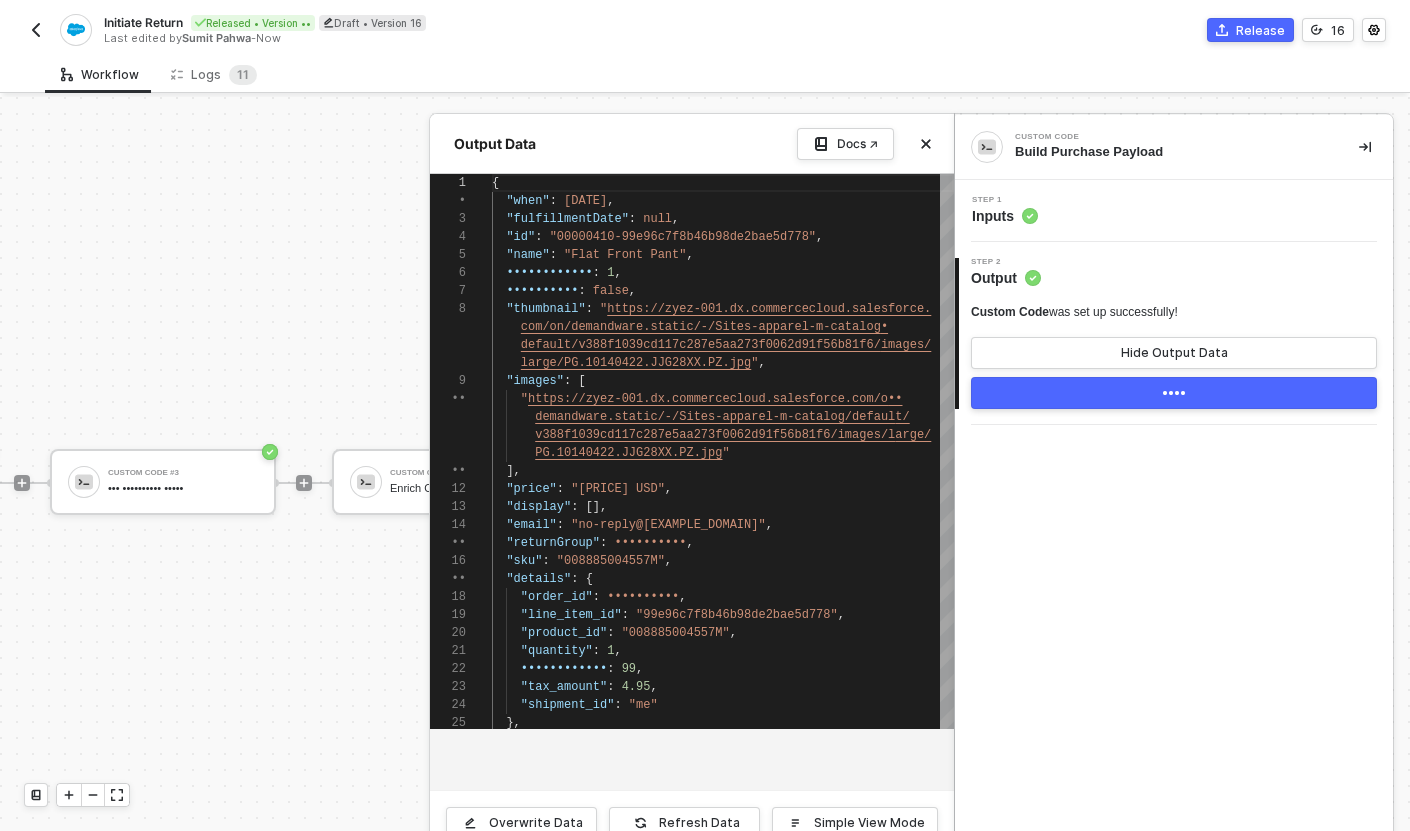 click on "Step 1 Inputs" at bounding box center (1176, 211) 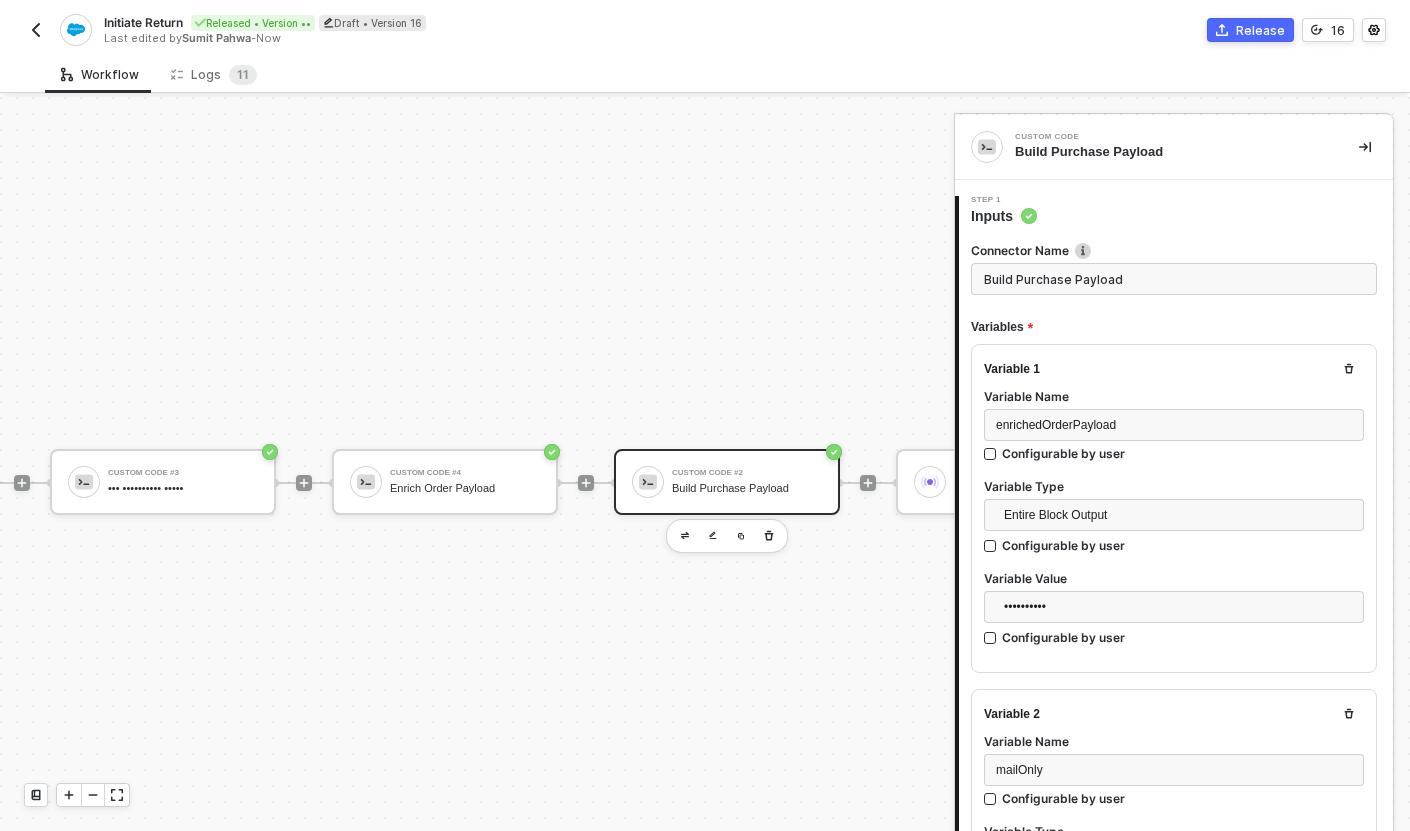 scroll, scrollTop: 126, scrollLeft: 0, axis: vertical 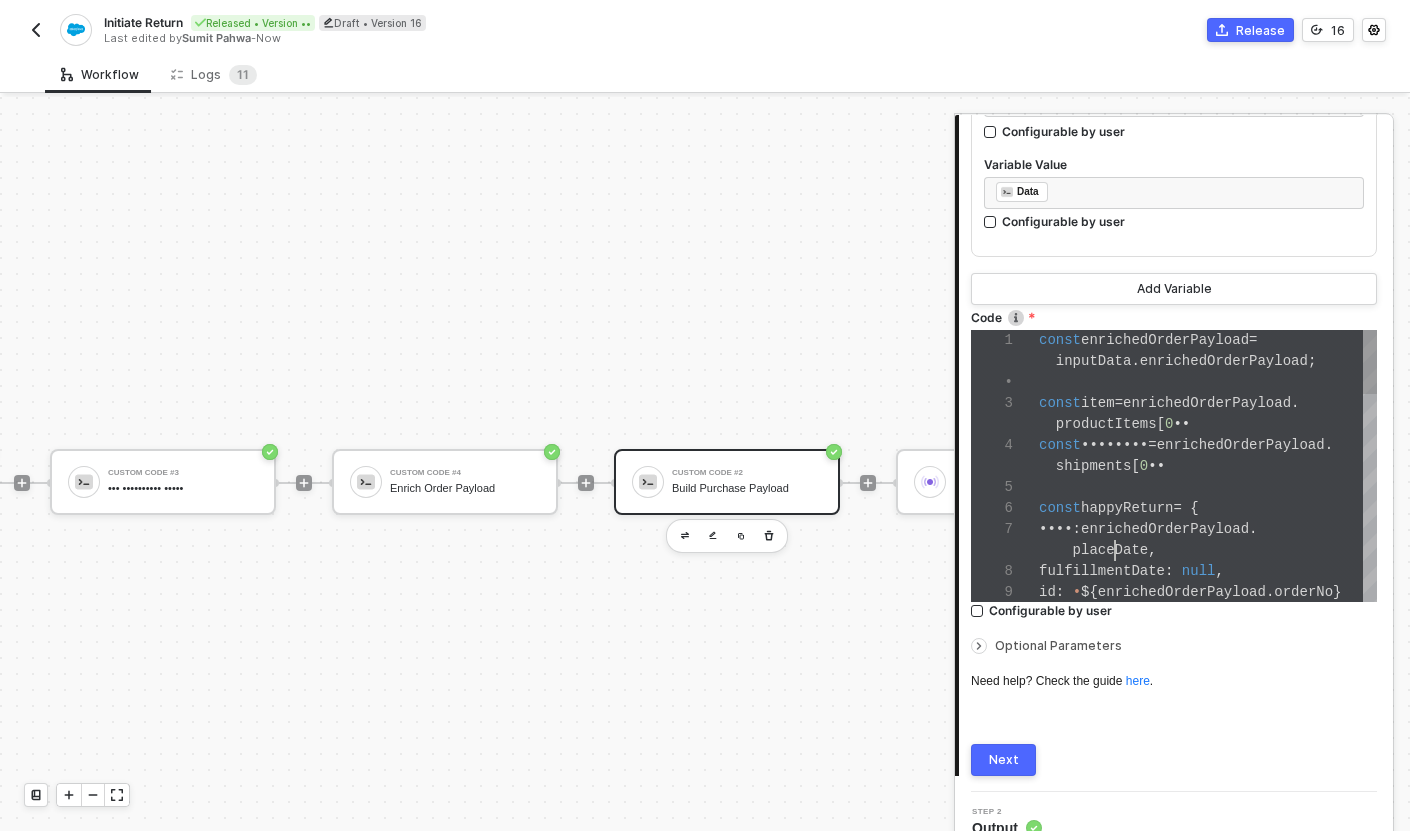 click on "placeDate" at bounding box center [1165, 340] 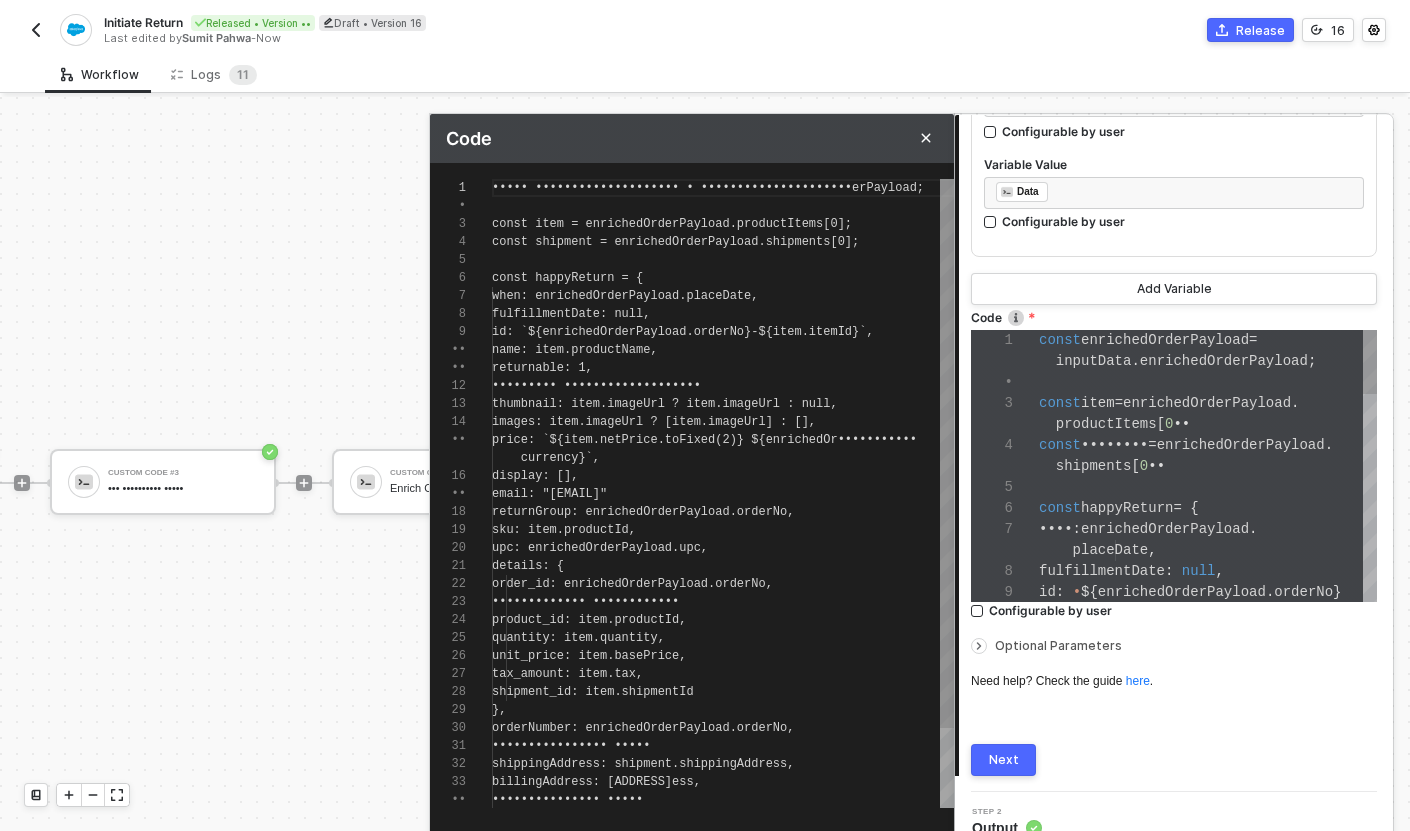 scroll, scrollTop: 180, scrollLeft: 0, axis: vertical 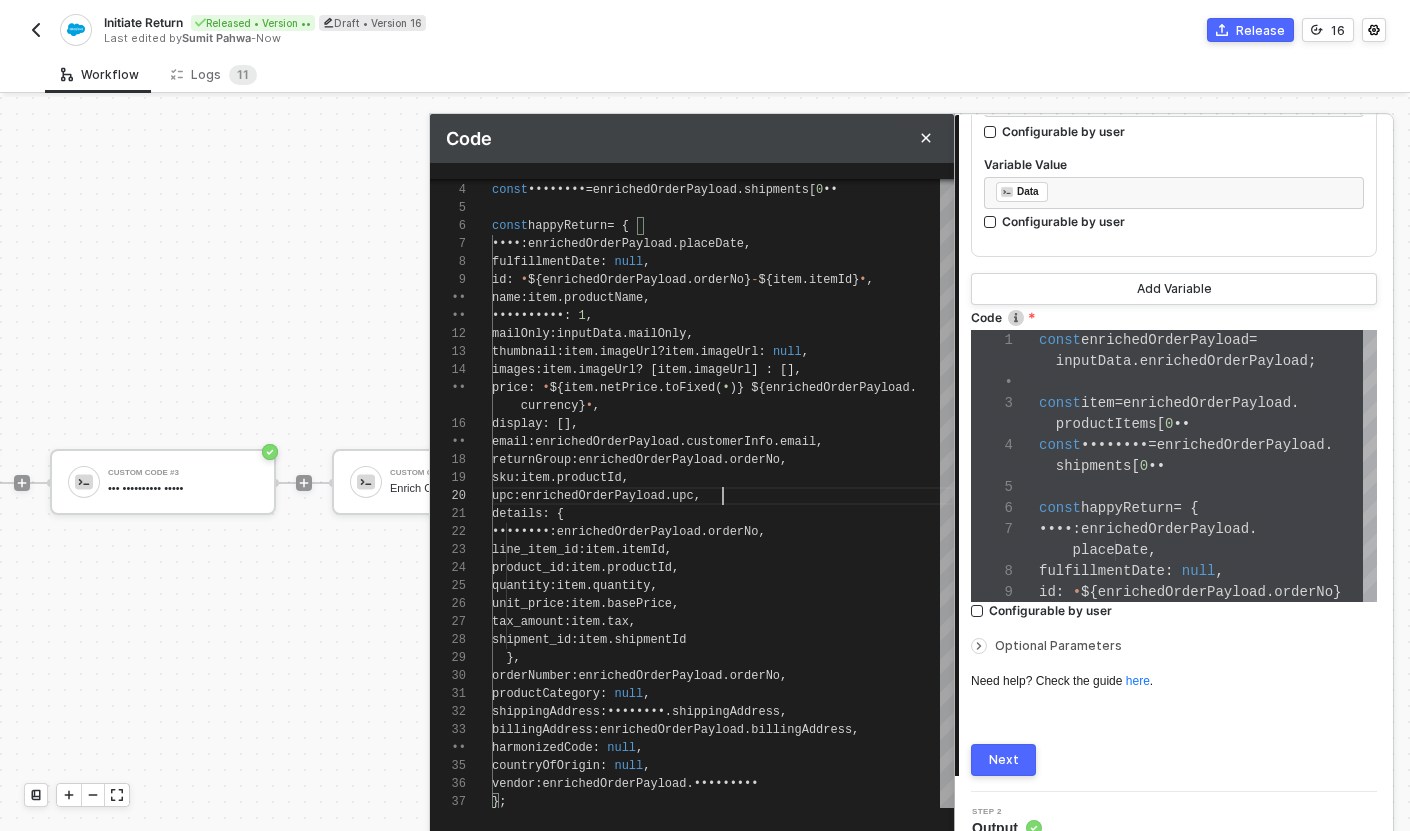 click on "Next" at bounding box center [1004, 760] 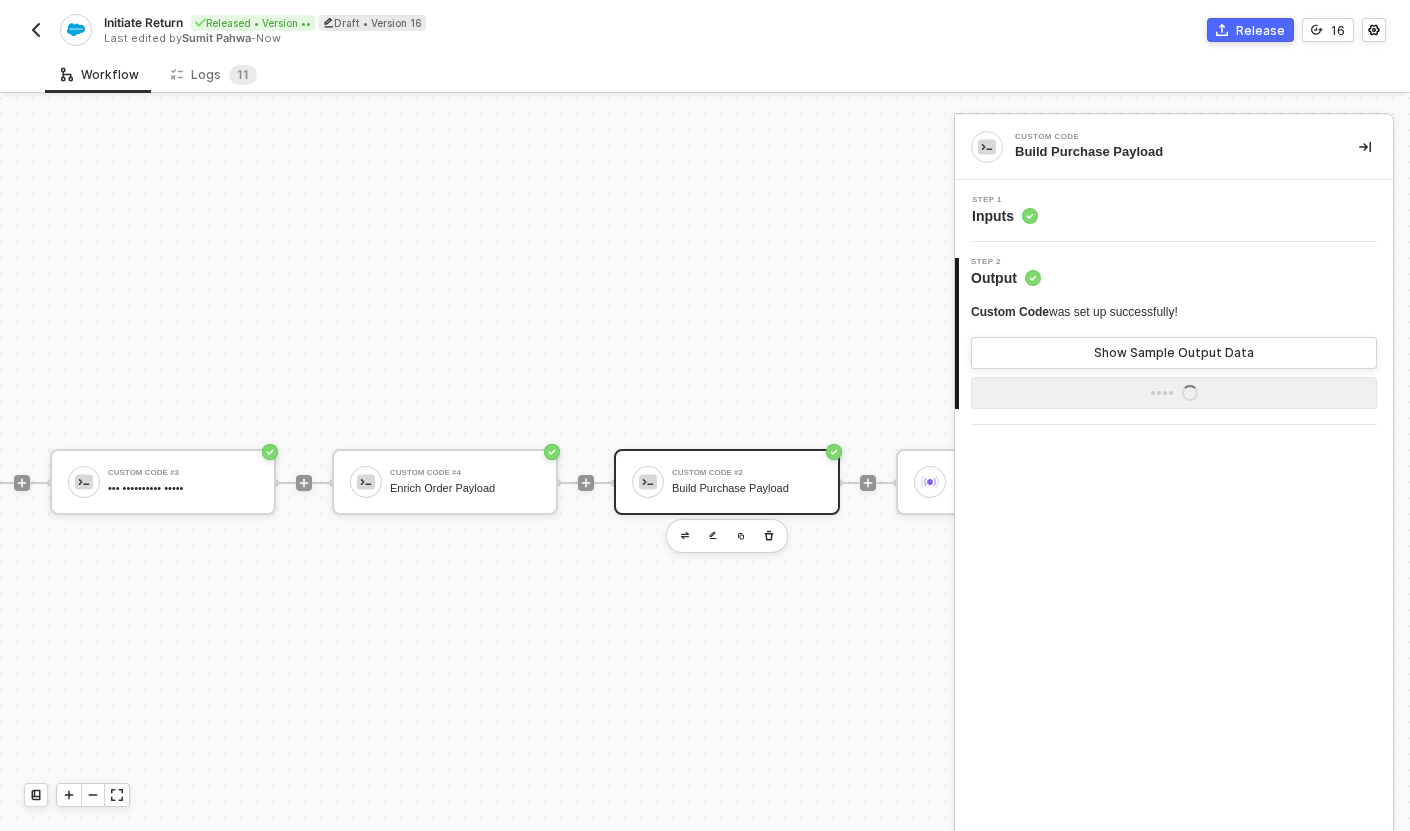 scroll, scrollTop: 0, scrollLeft: 0, axis: both 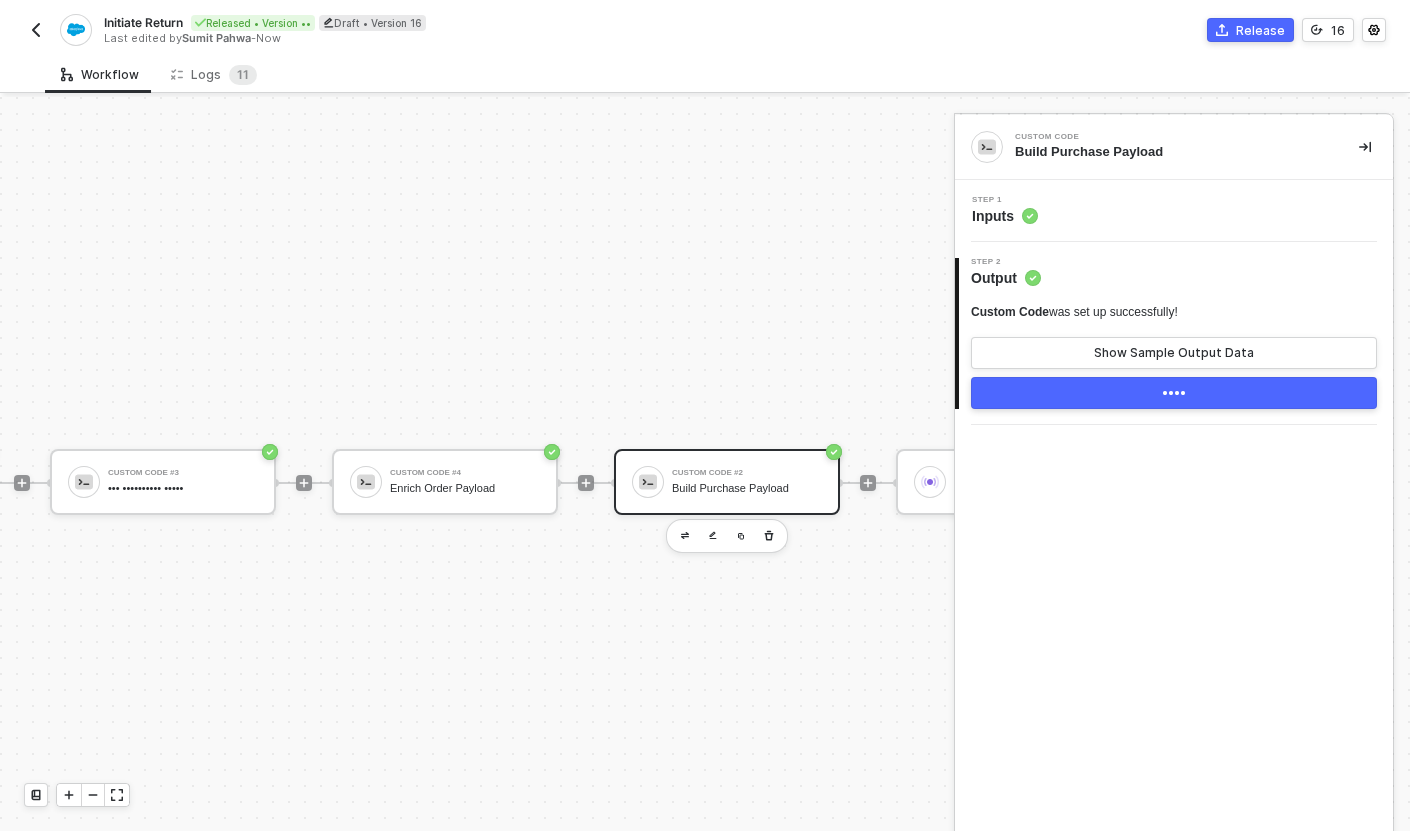 click on "••••" at bounding box center [1174, 393] 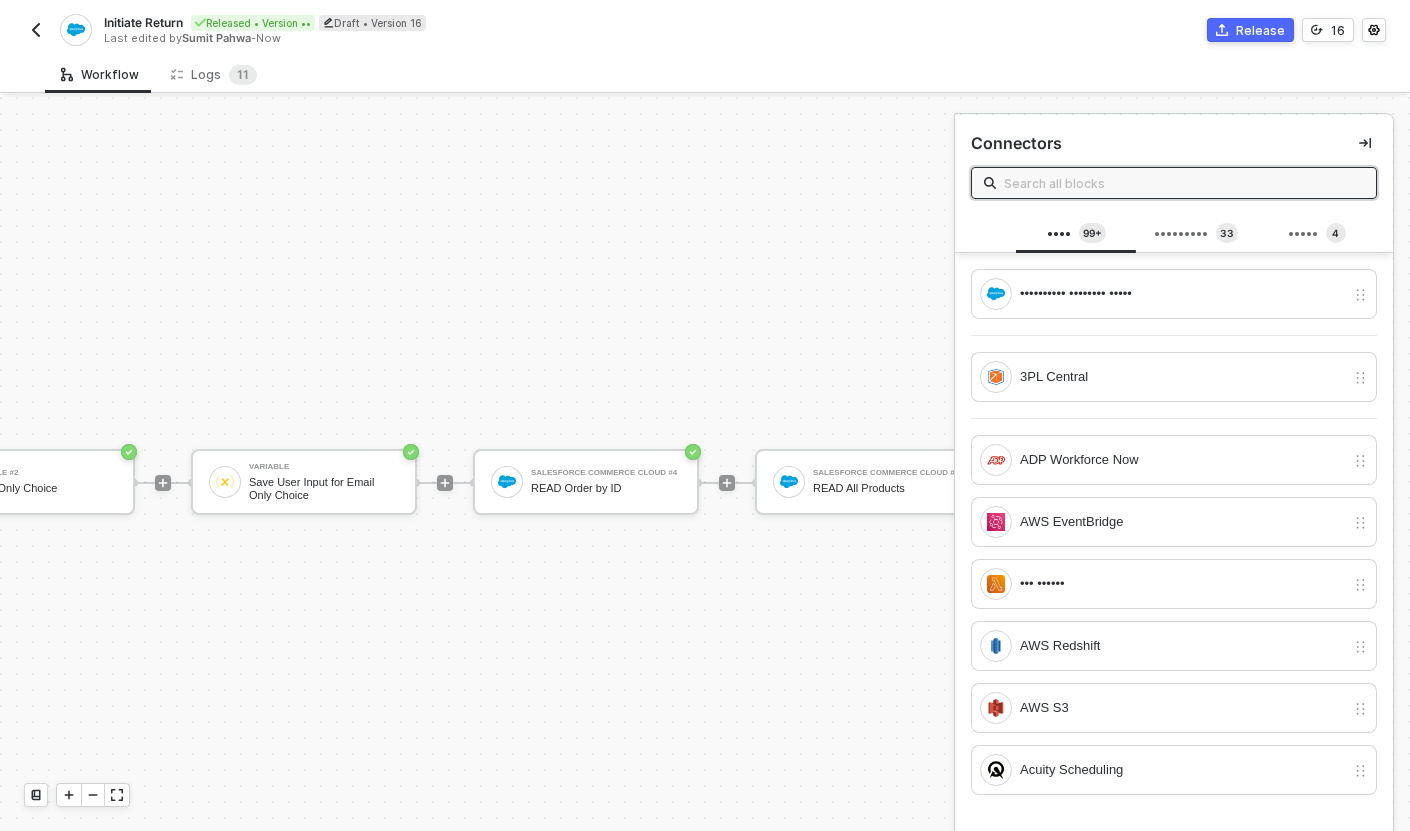 scroll, scrollTop: 33, scrollLeft: 369, axis: both 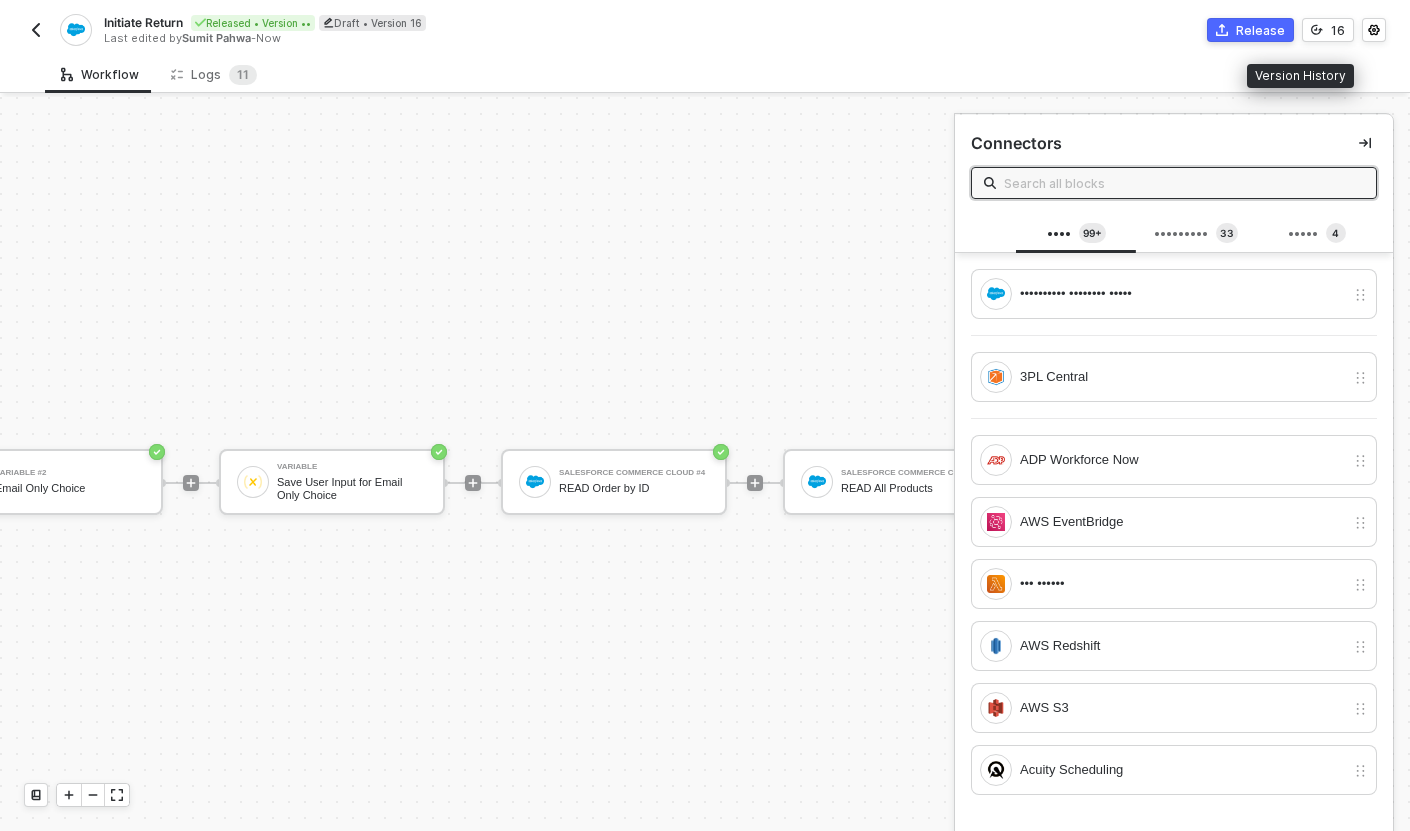 click on "Release" at bounding box center (1260, 30) 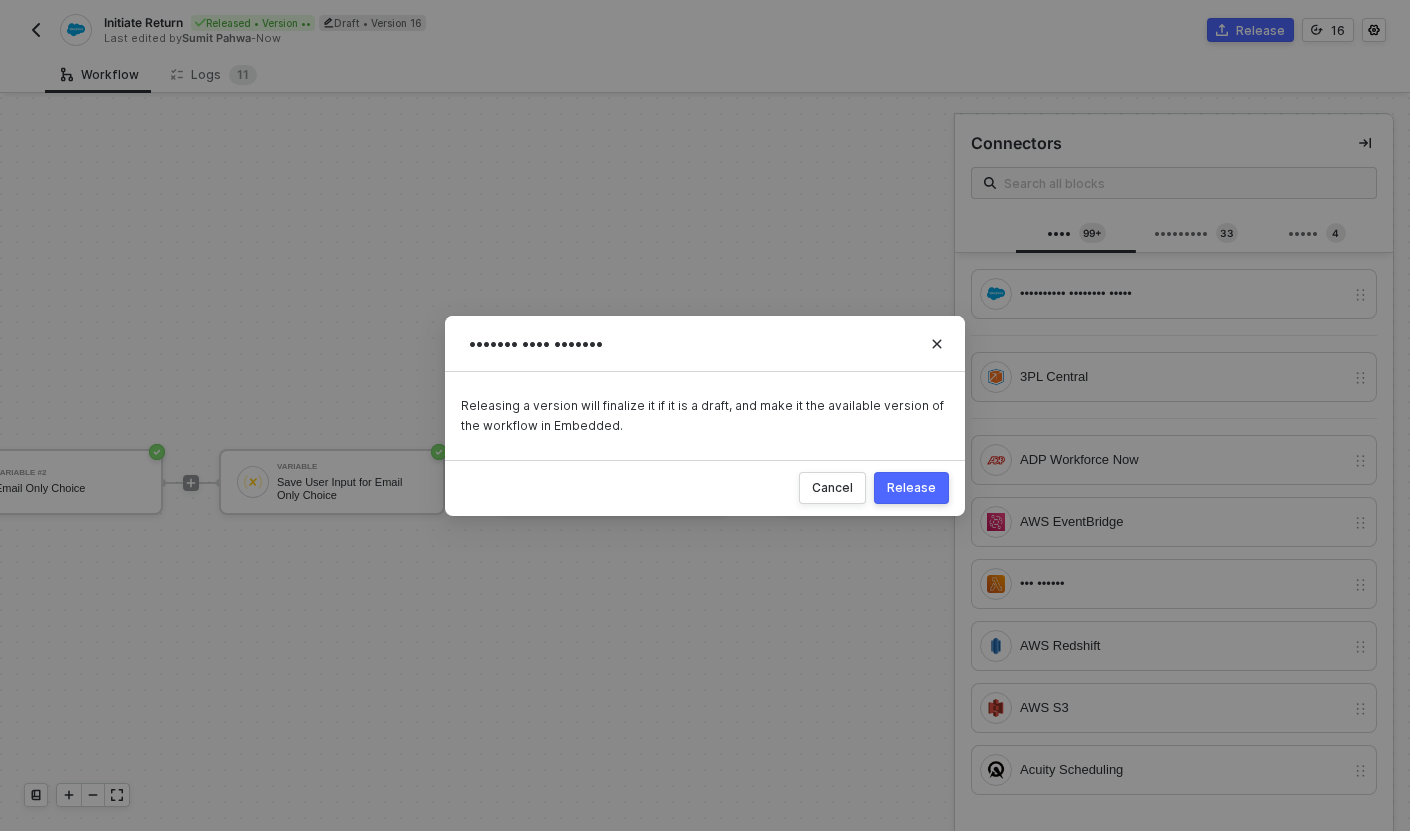 click on "Release" at bounding box center (911, 488) 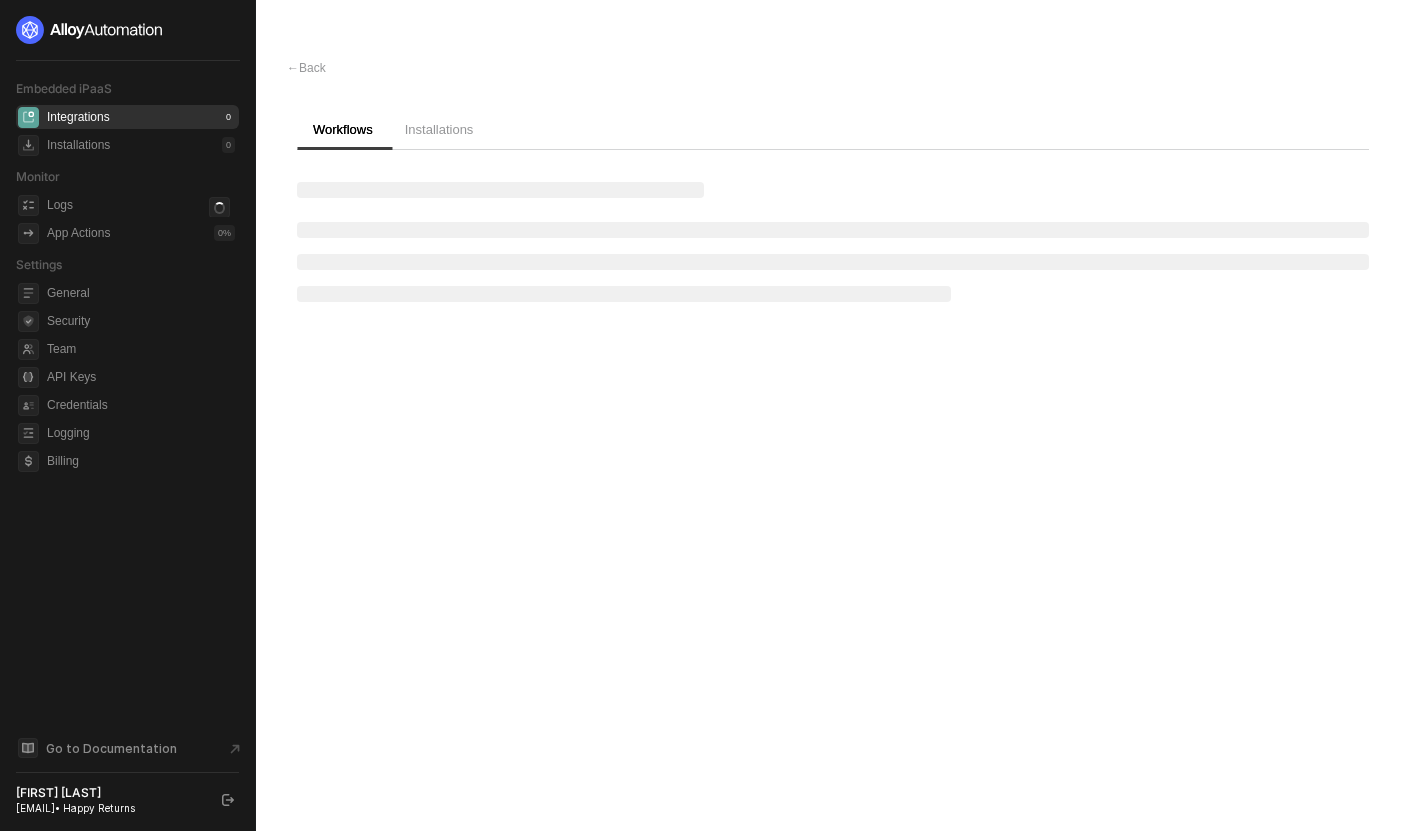 scroll, scrollTop: 0, scrollLeft: 0, axis: both 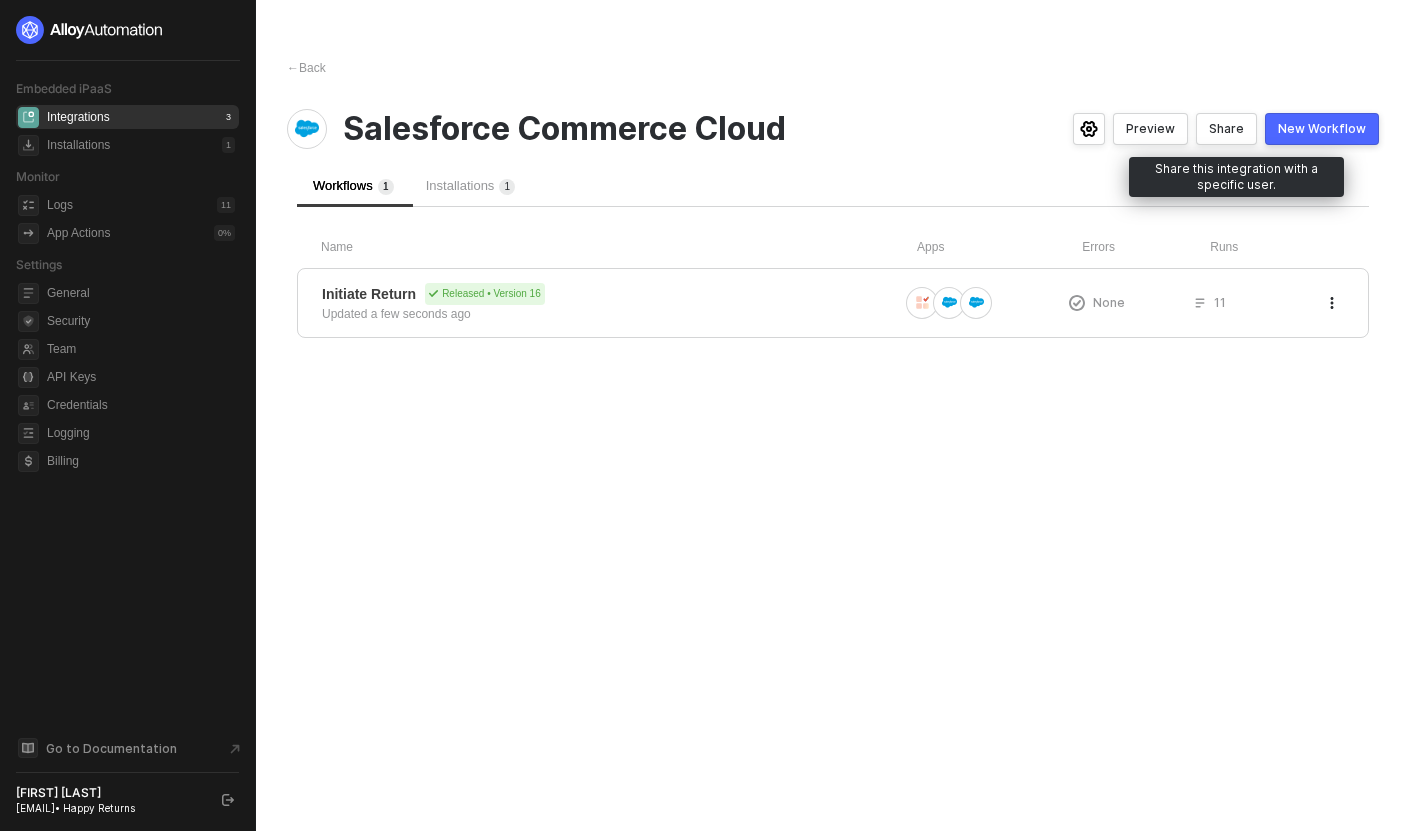 click on "Share" at bounding box center (1226, 129) 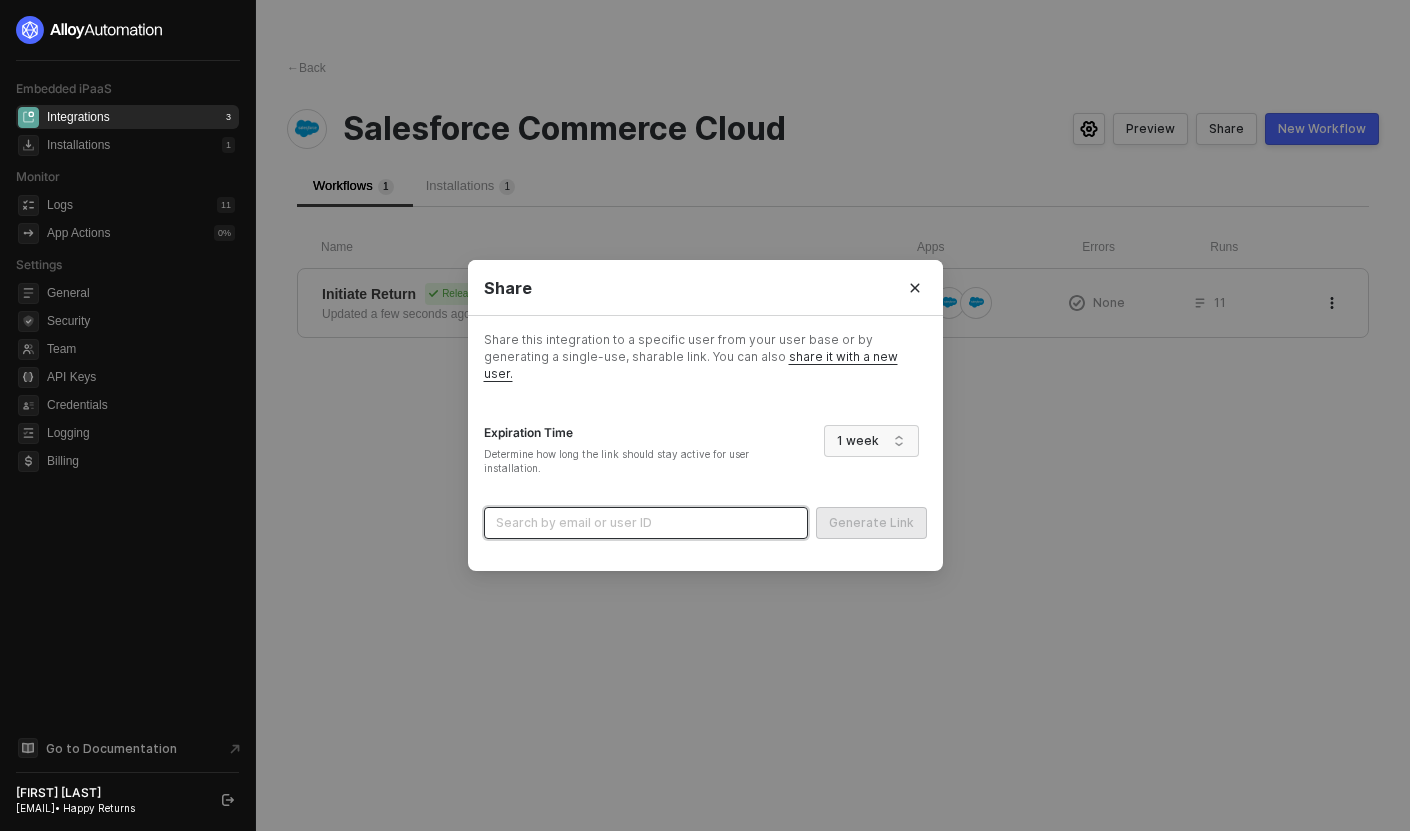 click at bounding box center (646, 523) 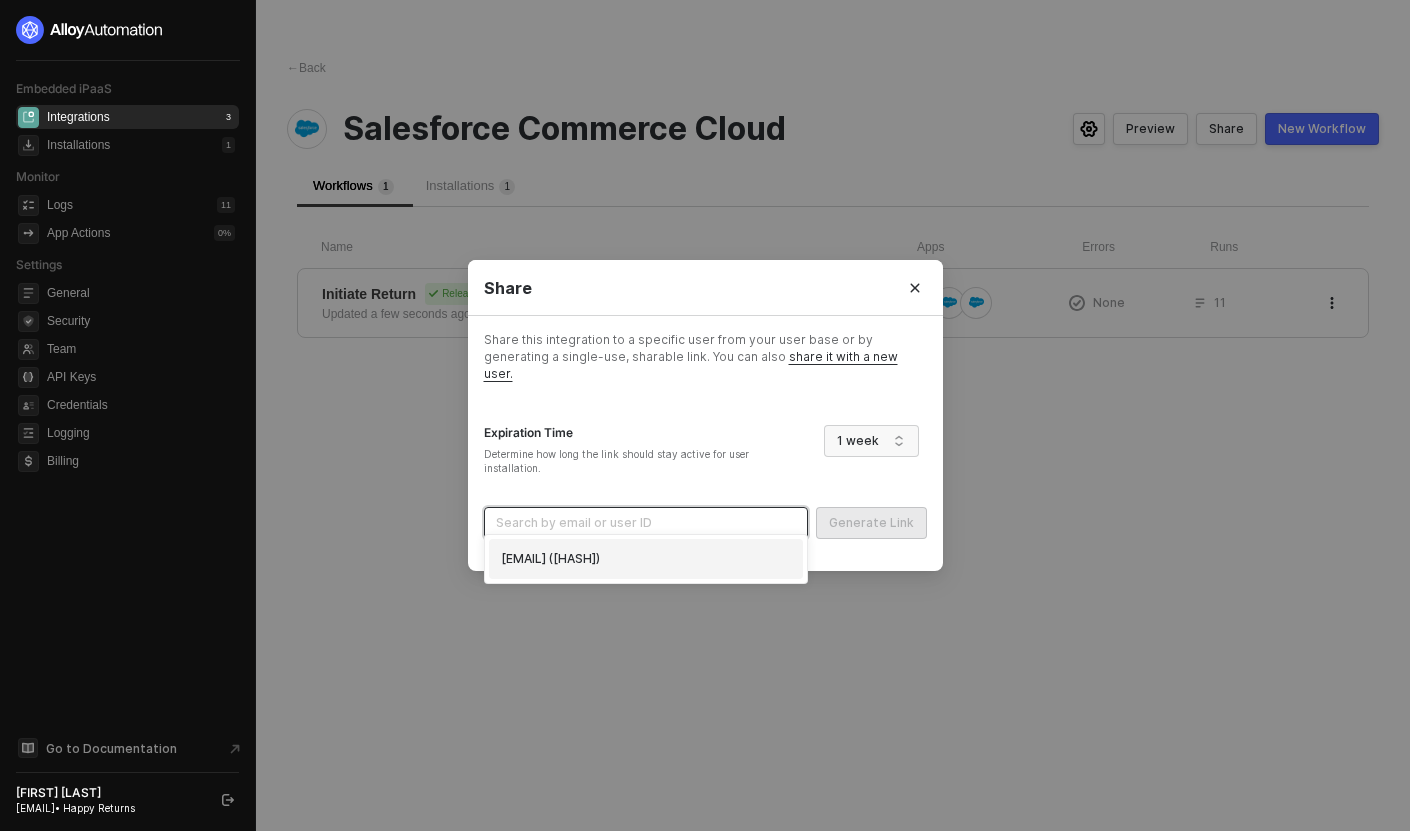 click on "gordan.buckingham@happyreturns.com (6838a858265372c0194bb578)" at bounding box center [646, 559] 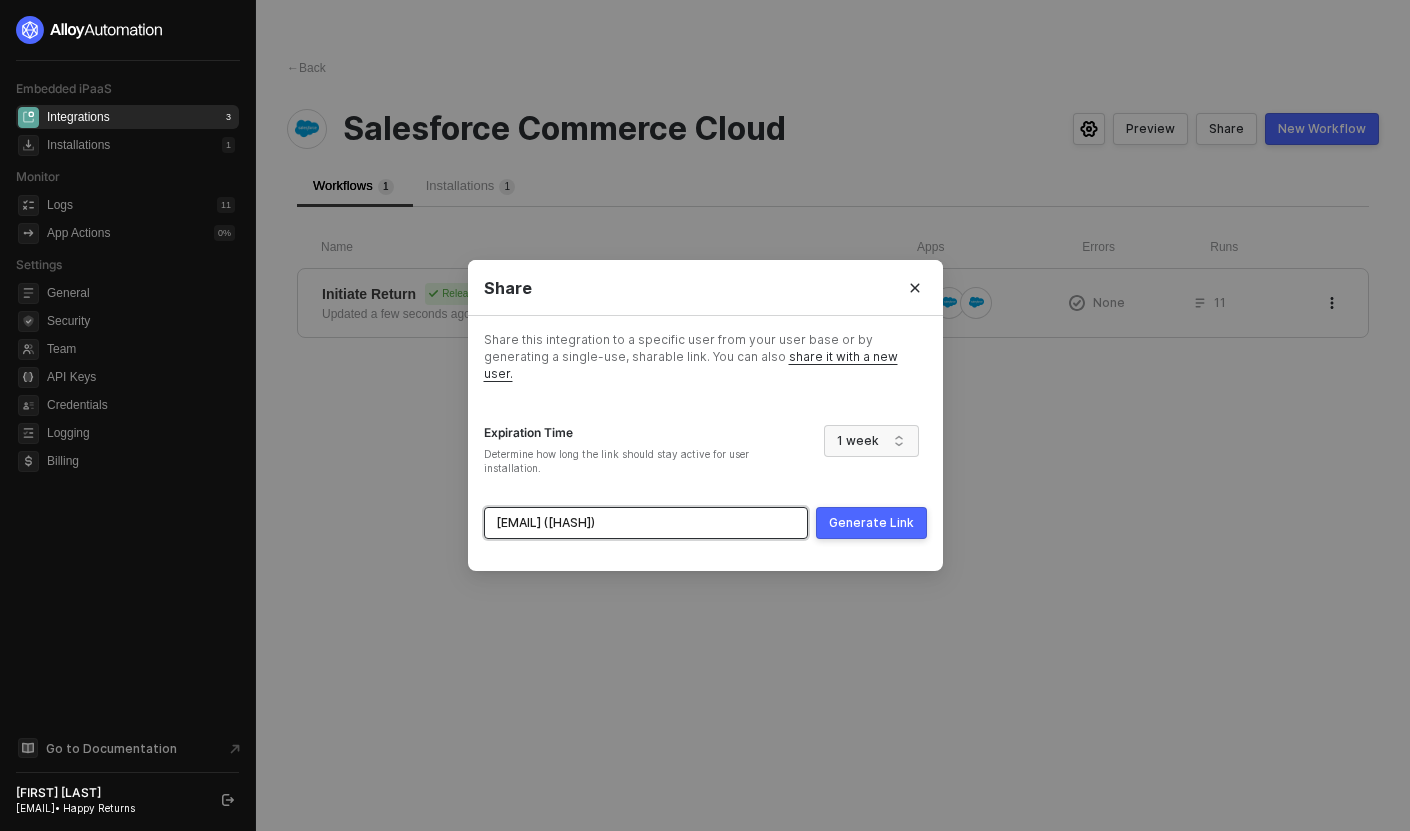 click on "Generate Link" at bounding box center (871, 523) 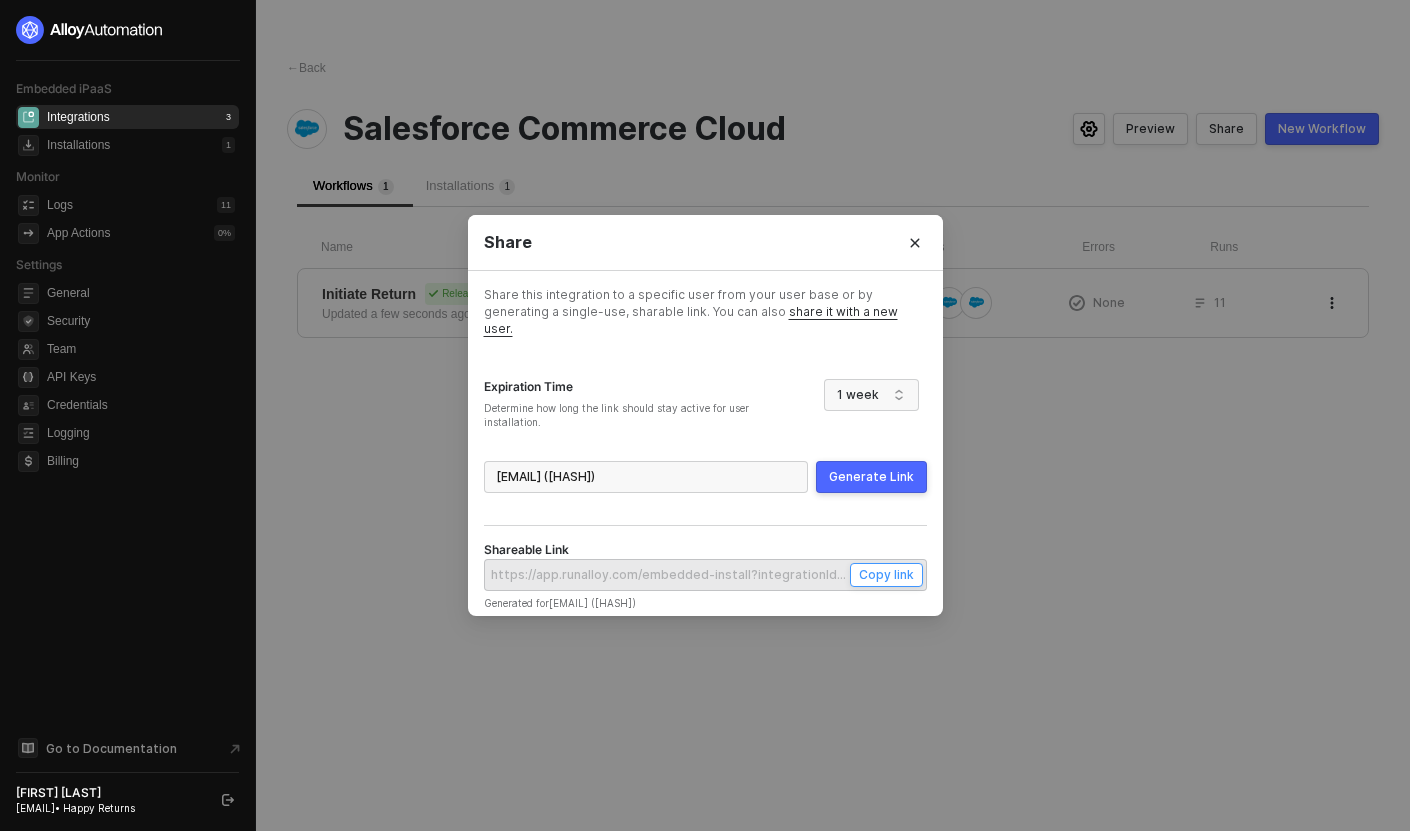 click on "Copy link" at bounding box center [886, 574] 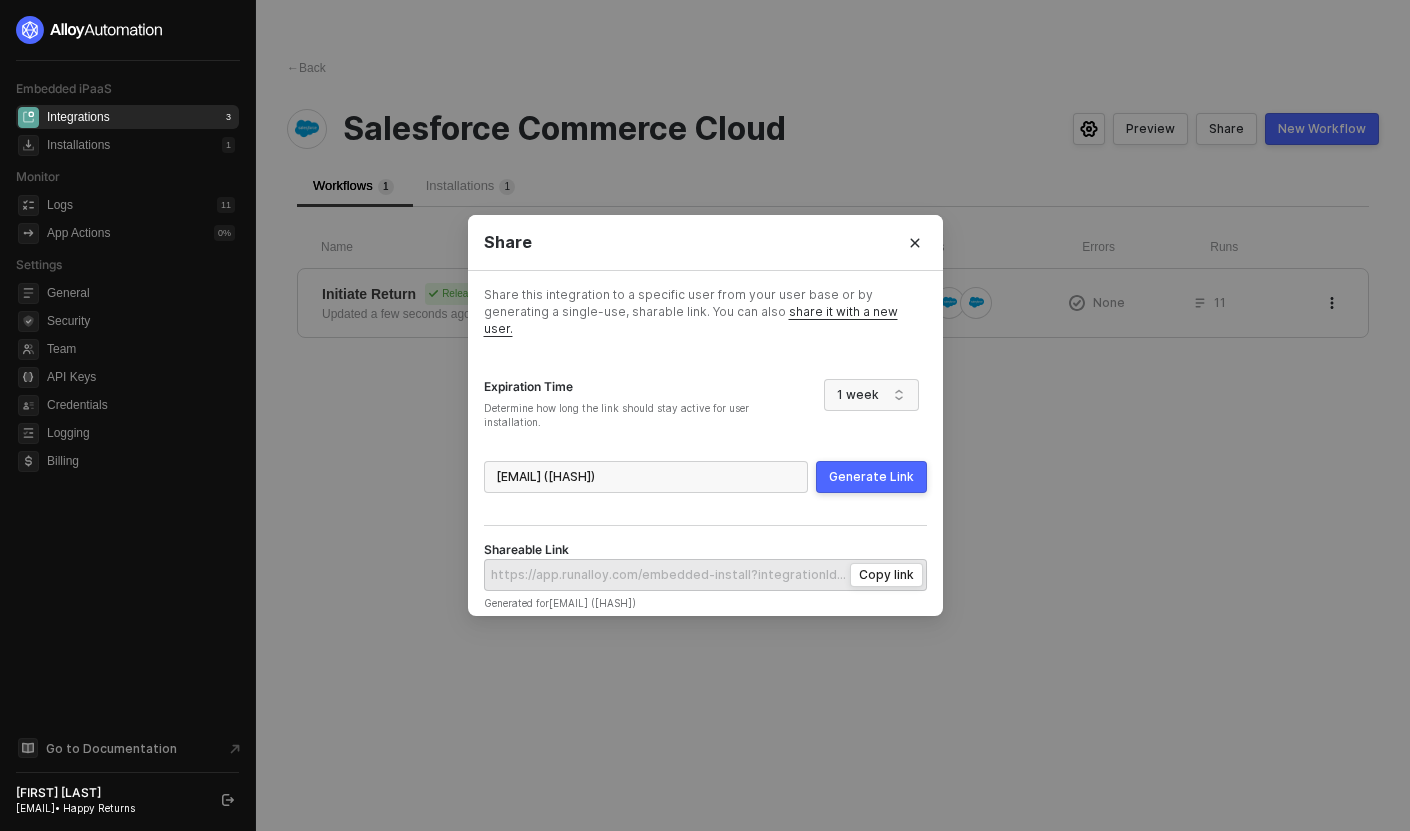 click on "Share Share this integration to a specific user from your user base or by generating a single-use, sharable link. You can also   share it with a new user. Expiration Time Determine how long the link should stay active for user installation. 1 week gordan.buckingham@happyreturns.com (6838a858265372c0194bb578) Generate Link Shareable Link Copy link Generated for  gordan.buckingham@happyreturns.com (6838a858265372c0194bb578)" at bounding box center (705, 415) 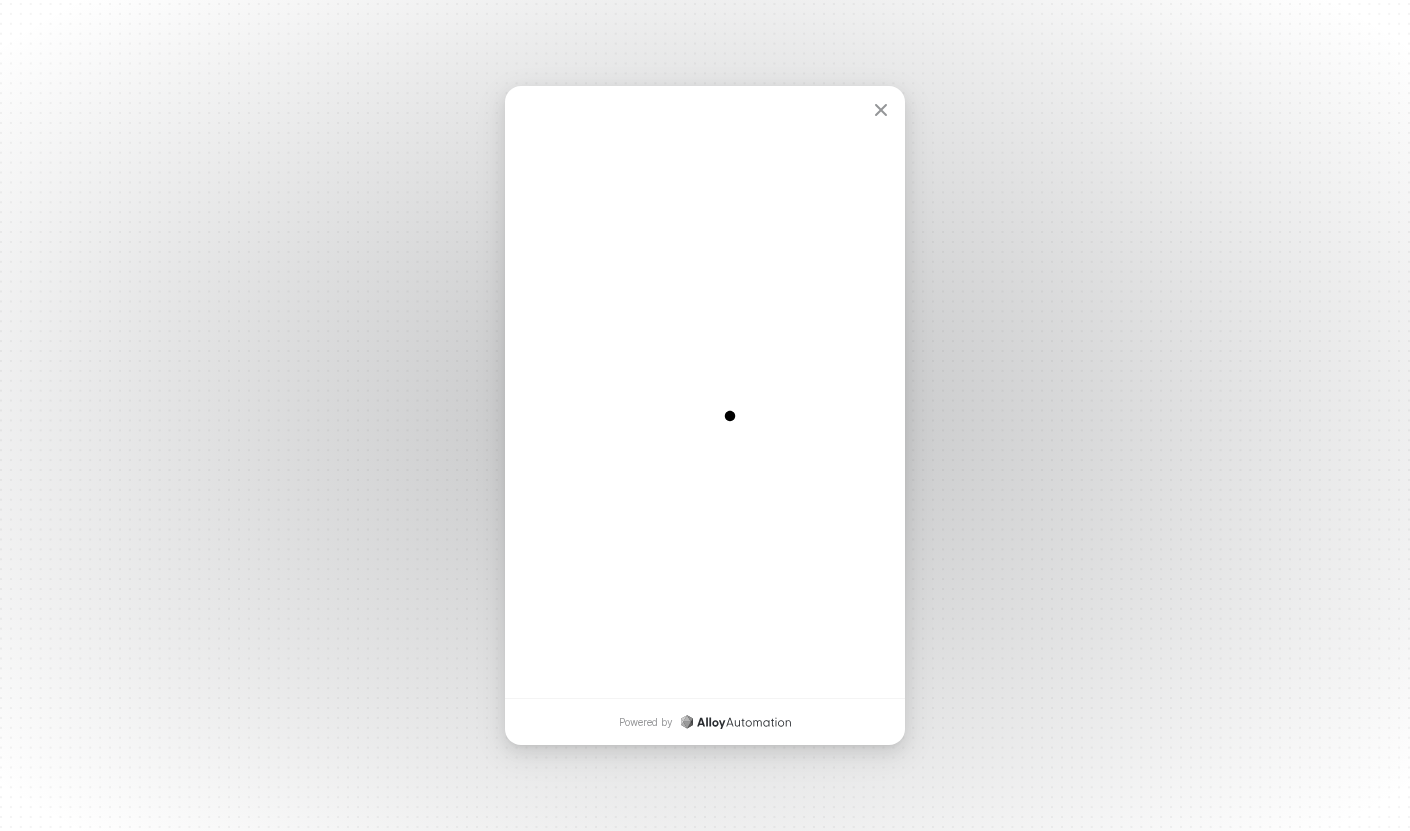 scroll, scrollTop: 0, scrollLeft: 0, axis: both 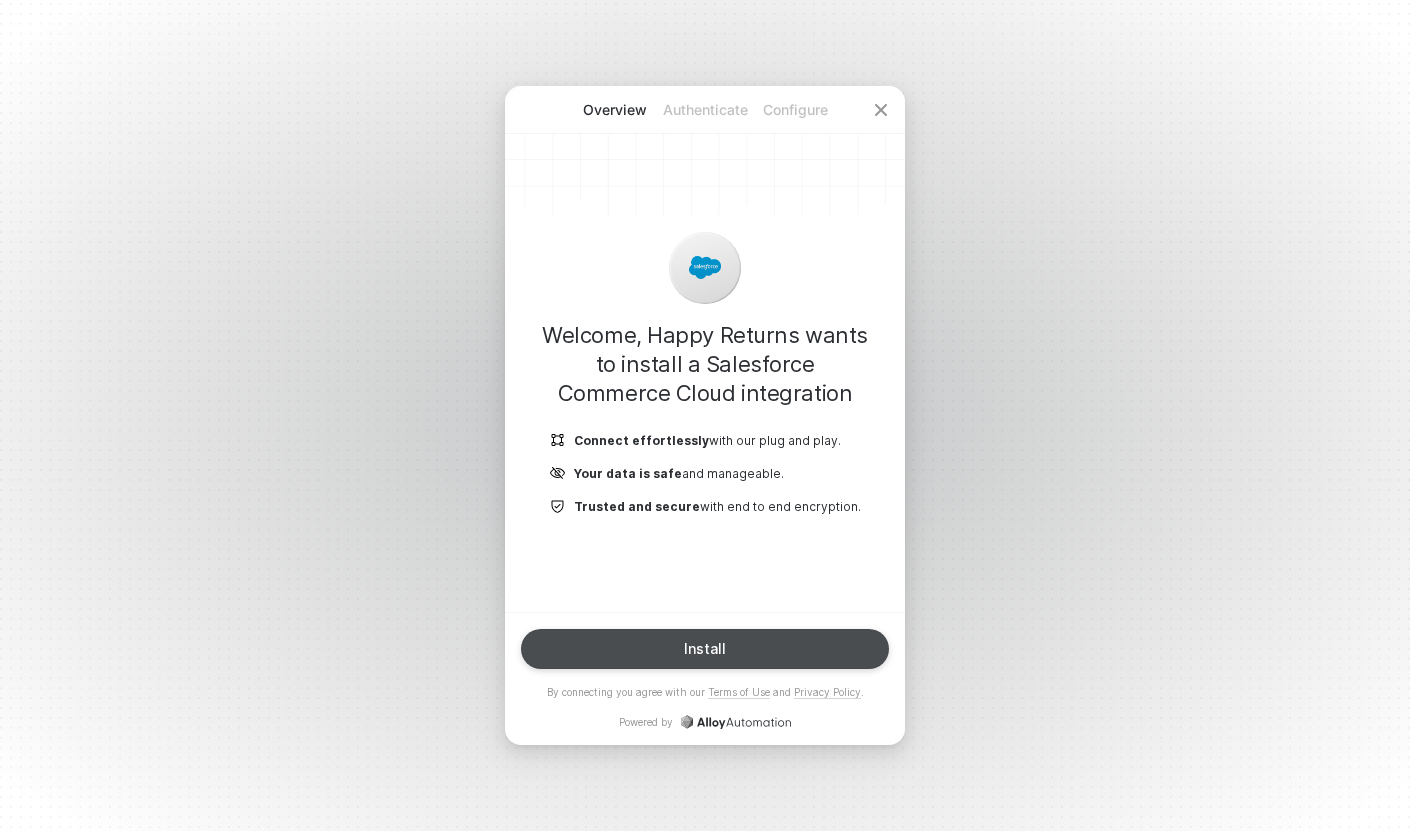 click on "Install" at bounding box center (705, 649) 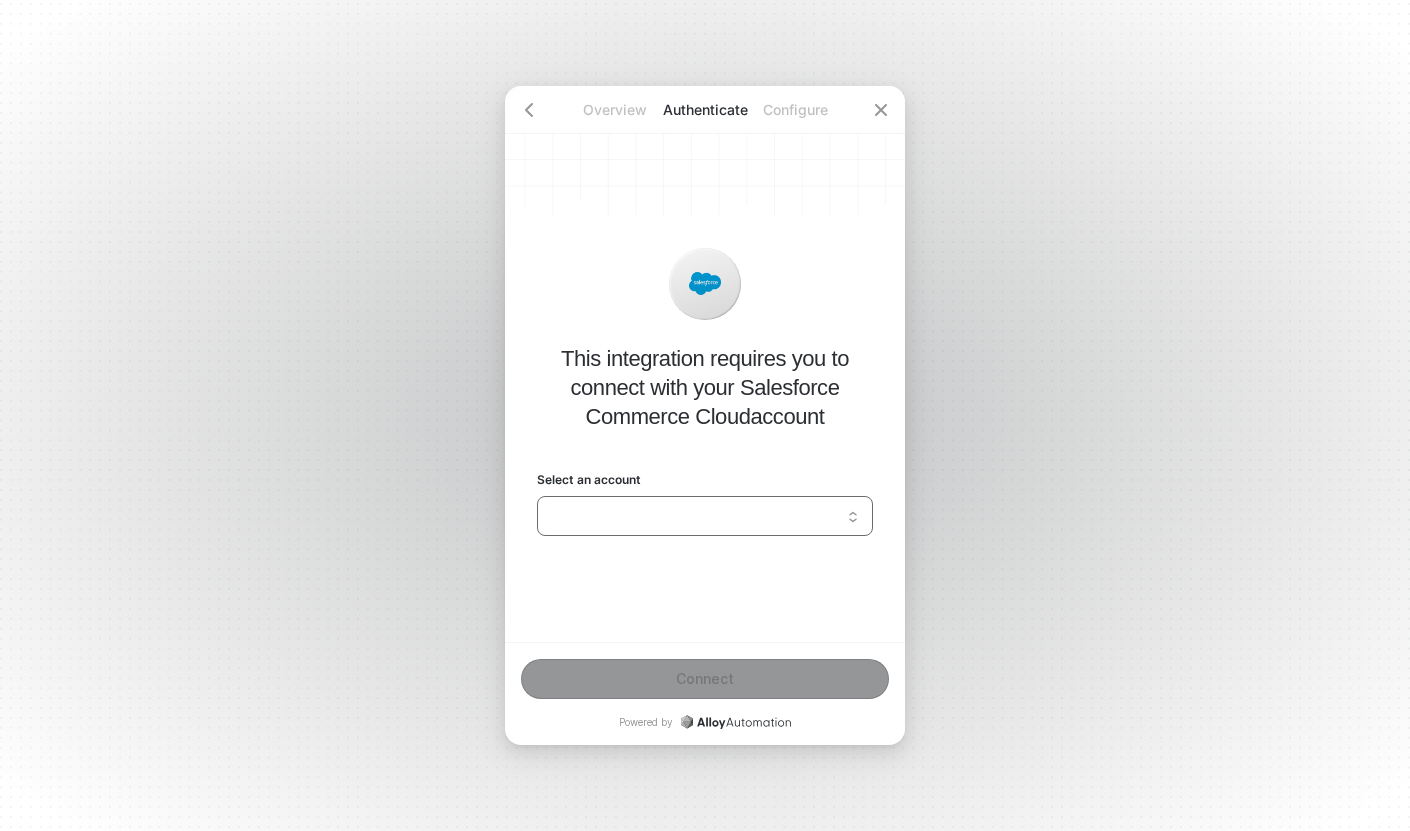 click on "Select an account" at bounding box center (705, 516) 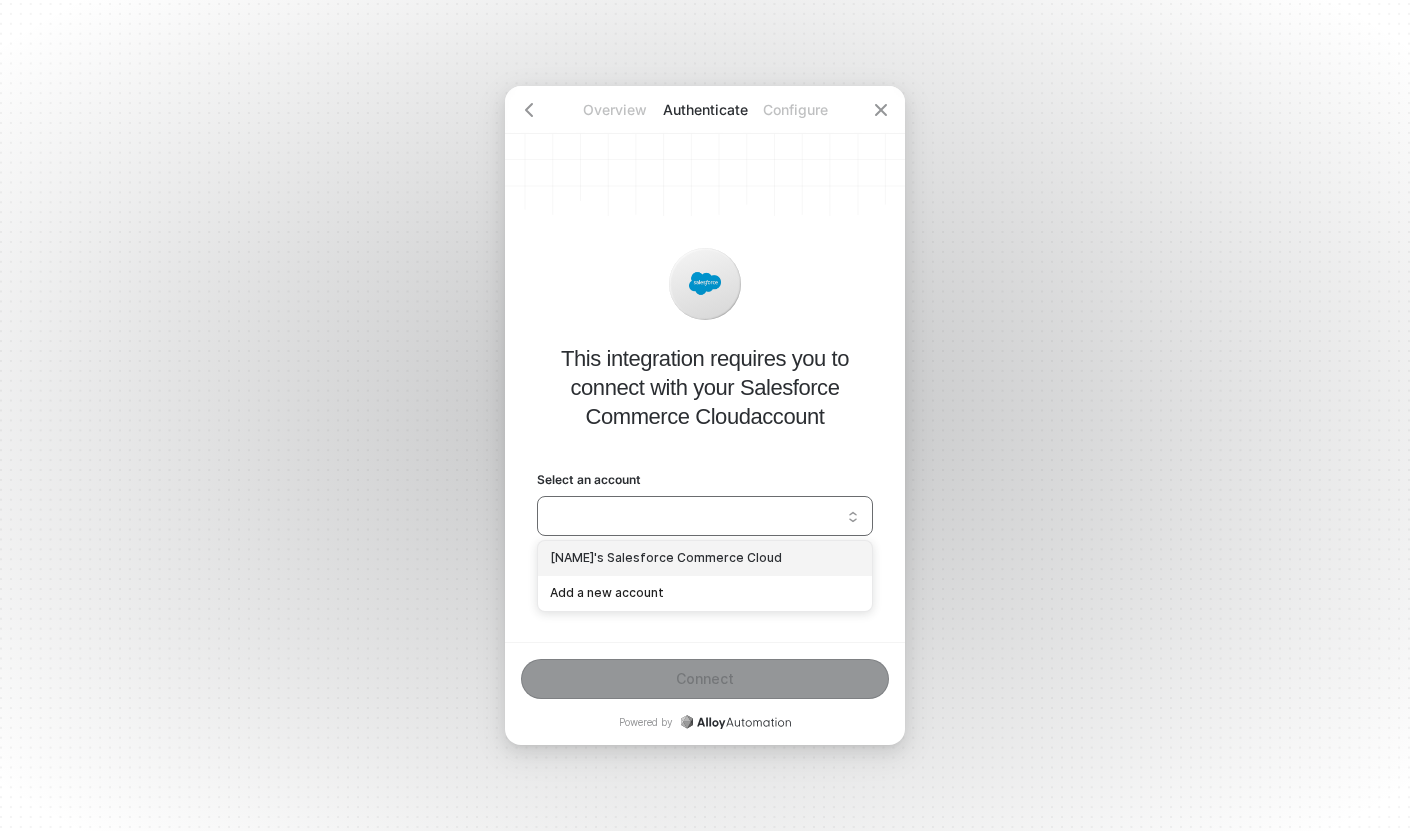 click on "Gordan Buckingham's Salesforce Commerce Cloud" at bounding box center (705, 558) 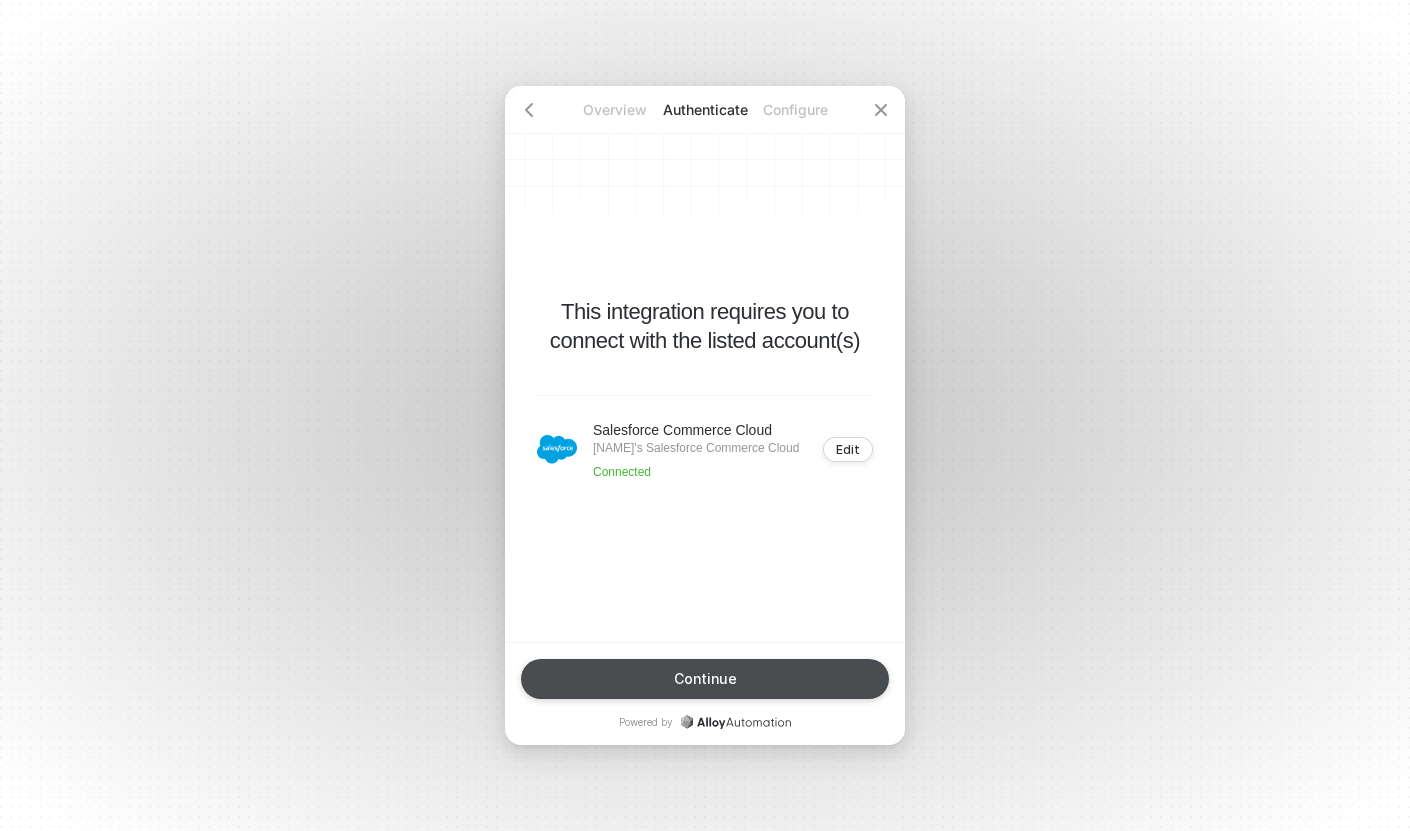 click on "Continue" at bounding box center (705, 679) 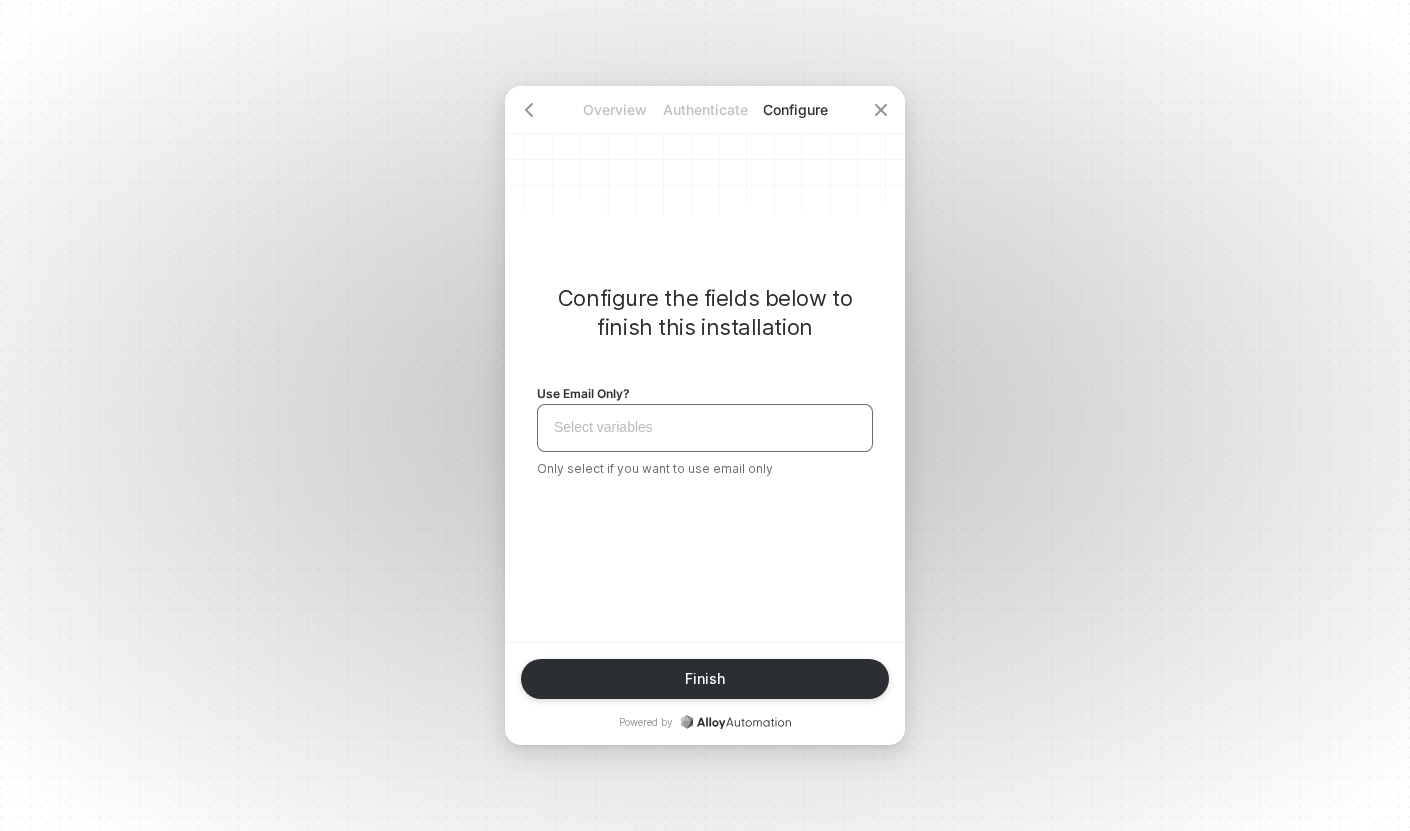 click on "Select variables ﻿" at bounding box center [705, 427] 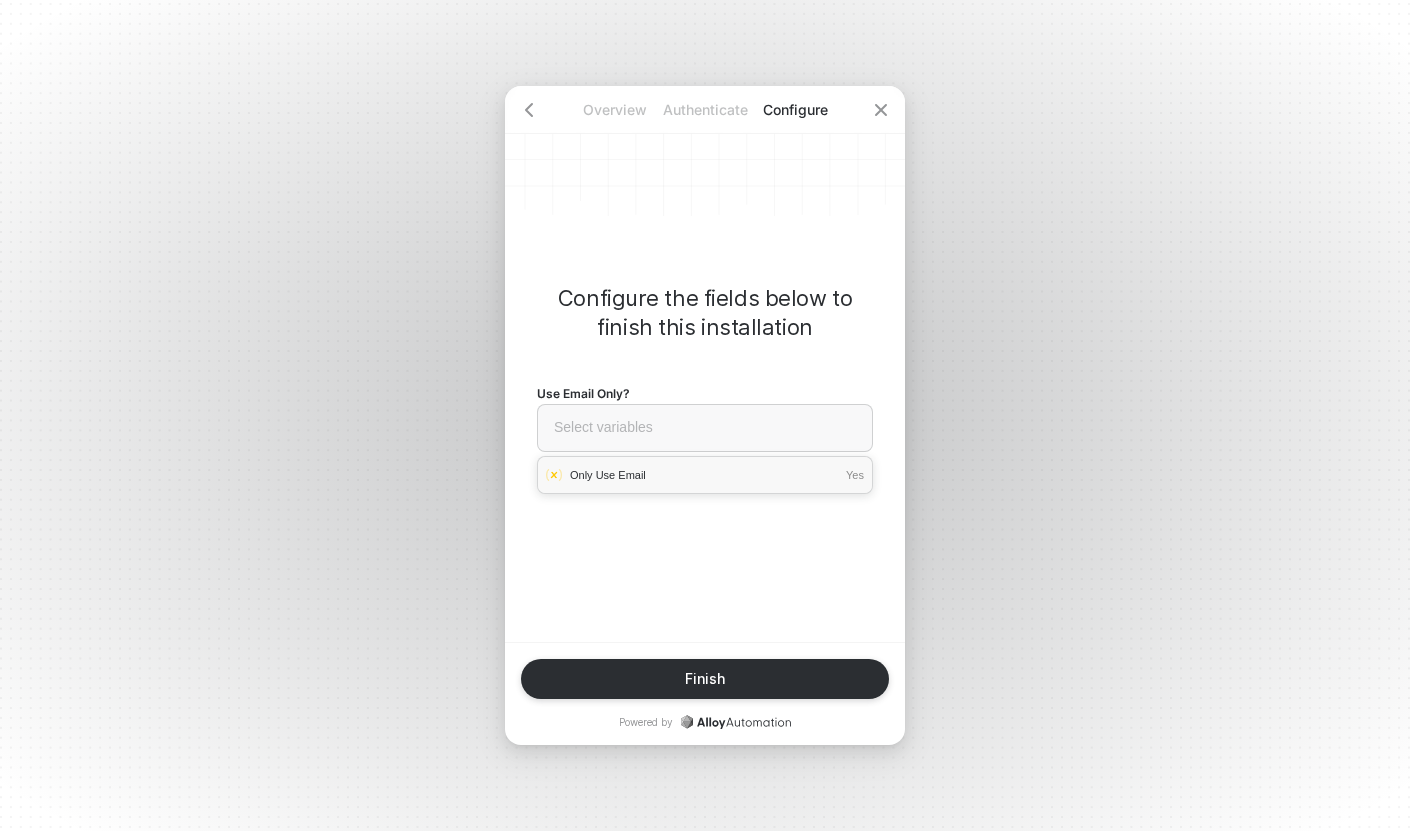 click on "Only Use Email Yes" at bounding box center [705, 475] 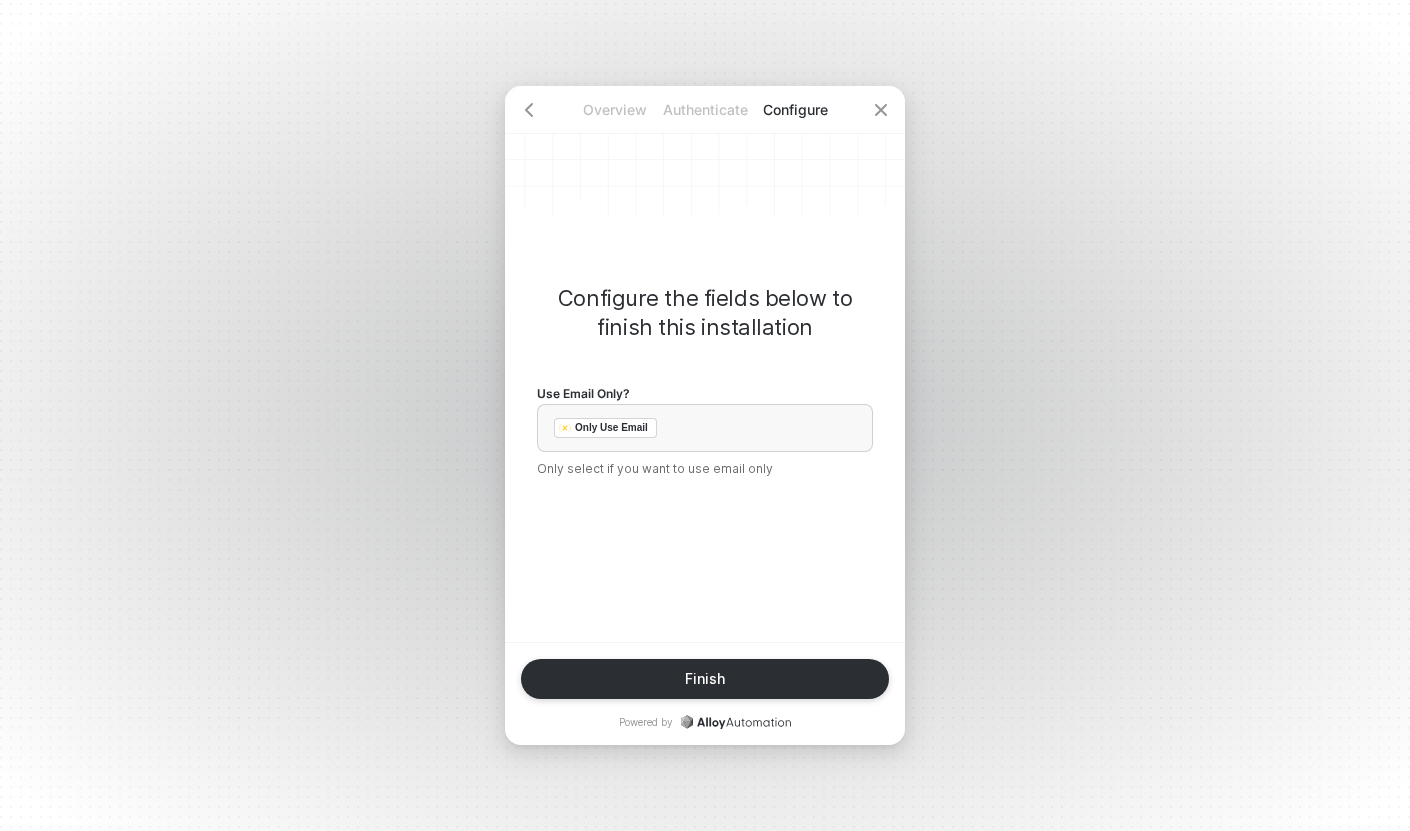 click on "Finish Powered by" at bounding box center [705, 694] 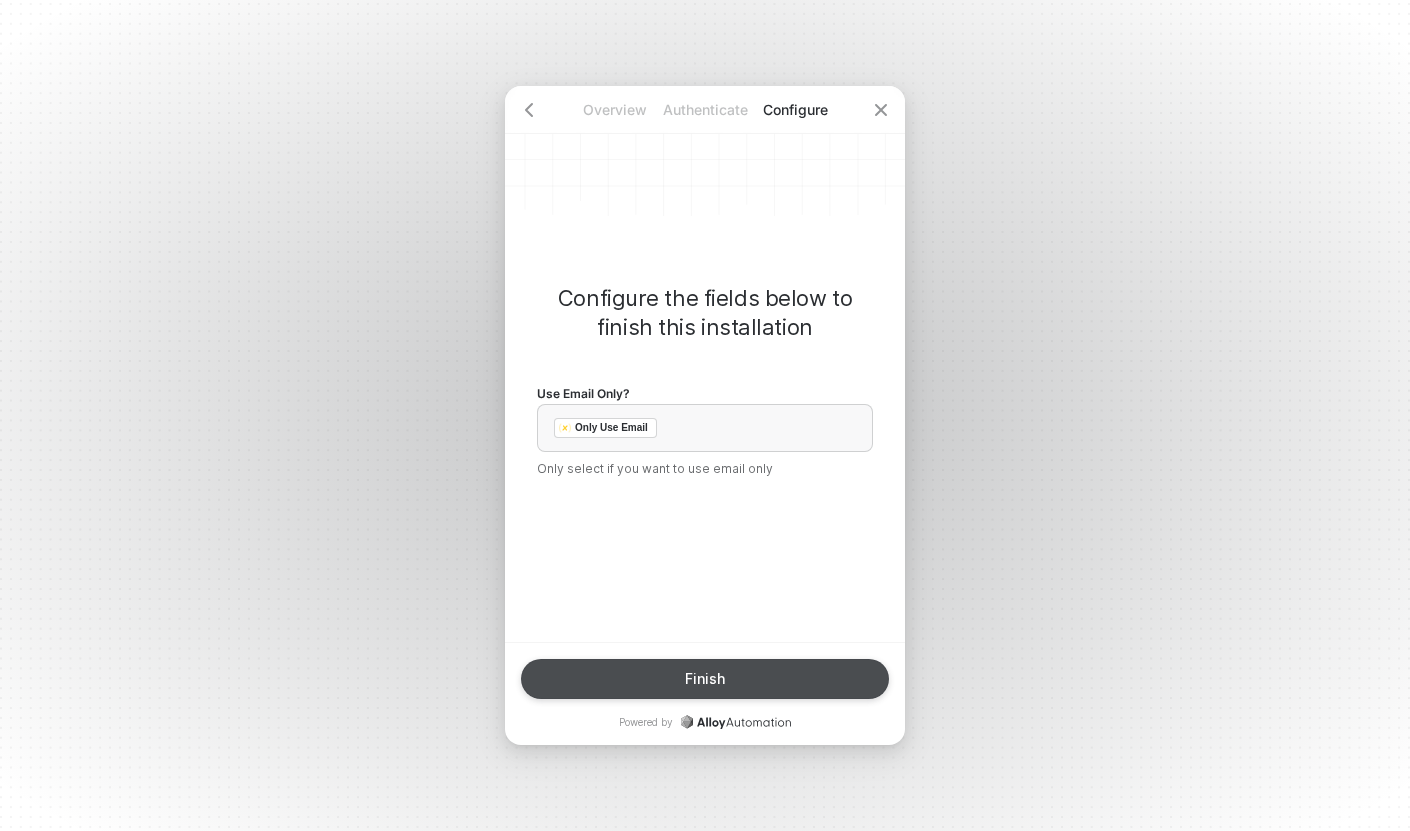 click on "Finish" at bounding box center [705, 679] 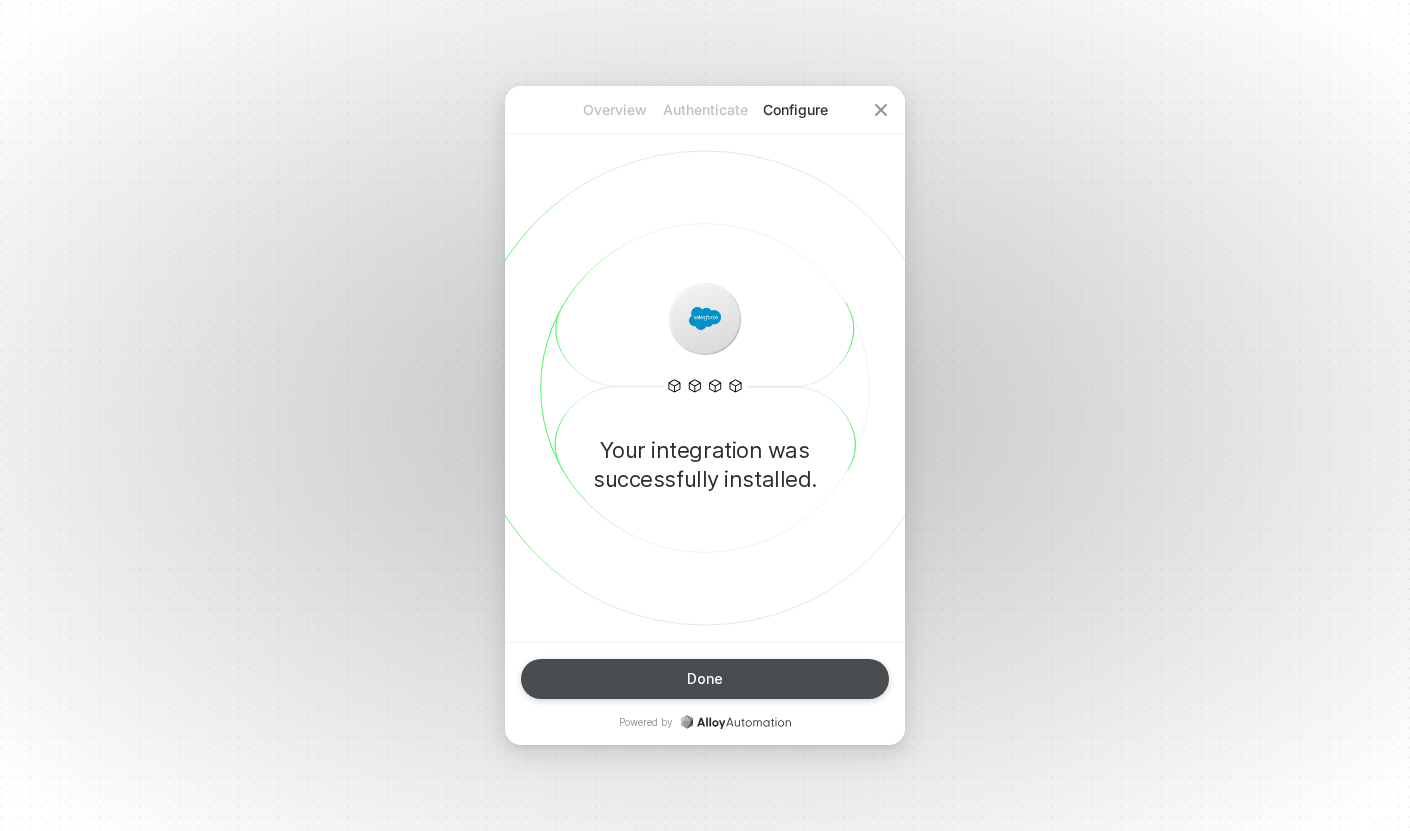 click on "Done" at bounding box center (705, 679) 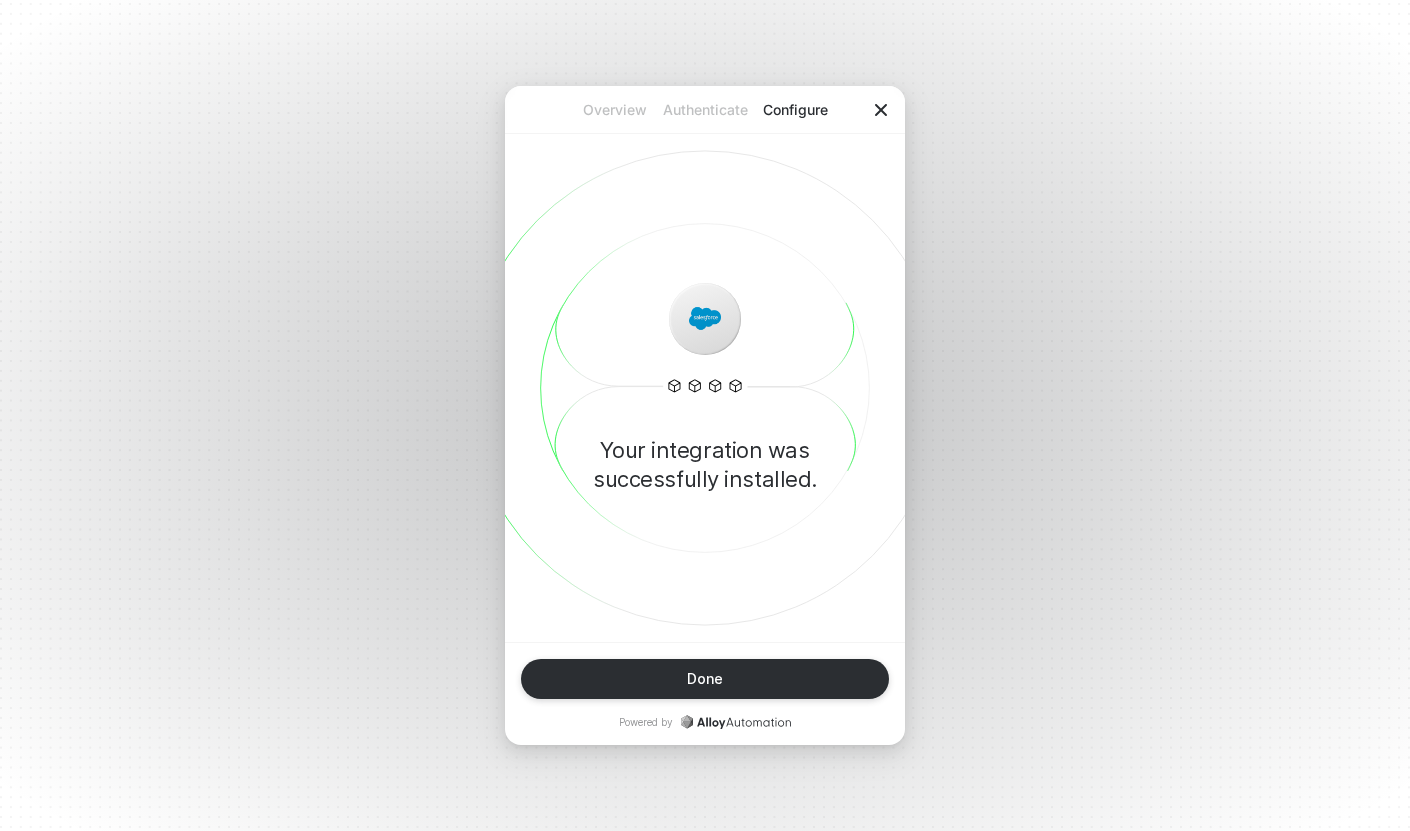 type 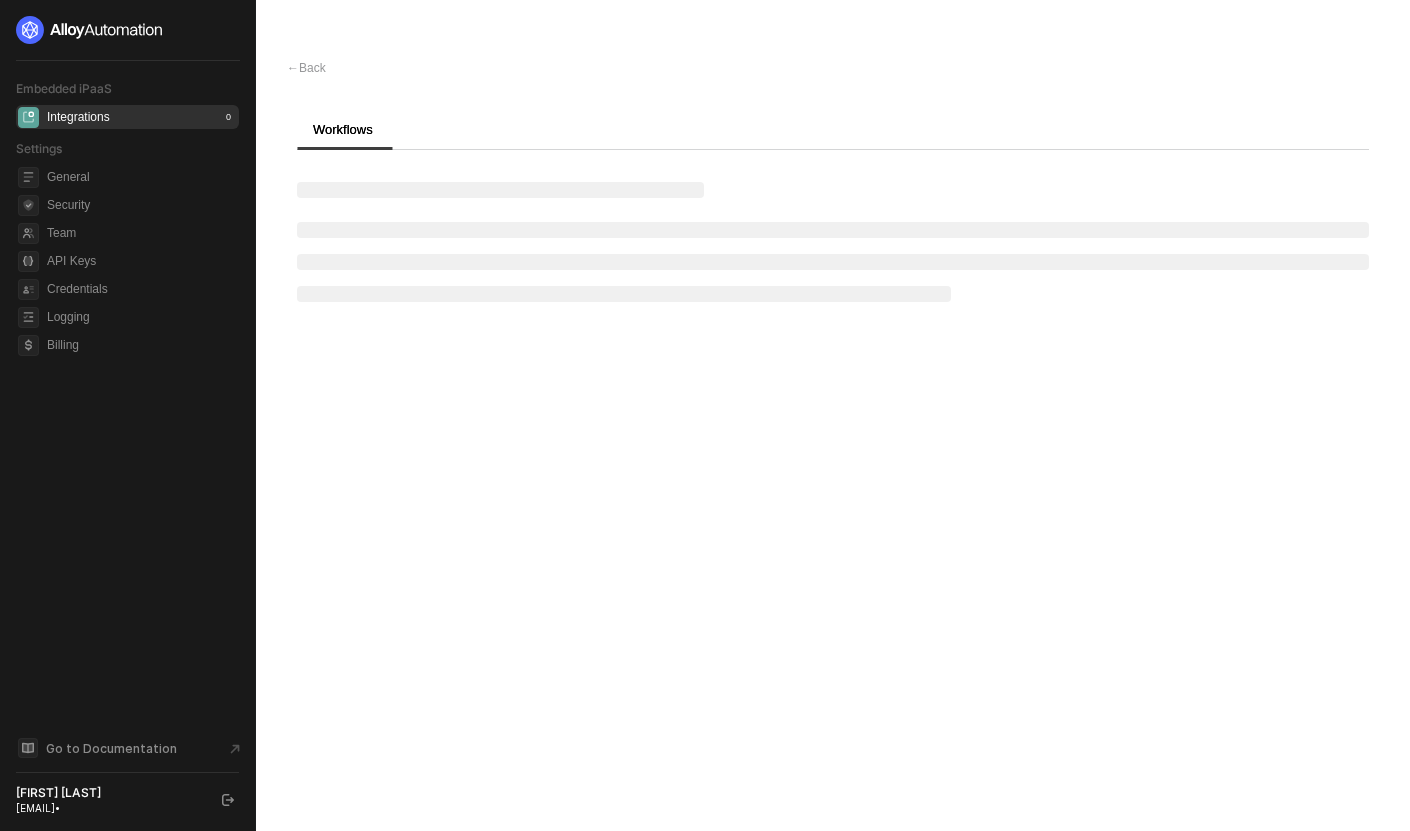 scroll, scrollTop: 0, scrollLeft: 0, axis: both 